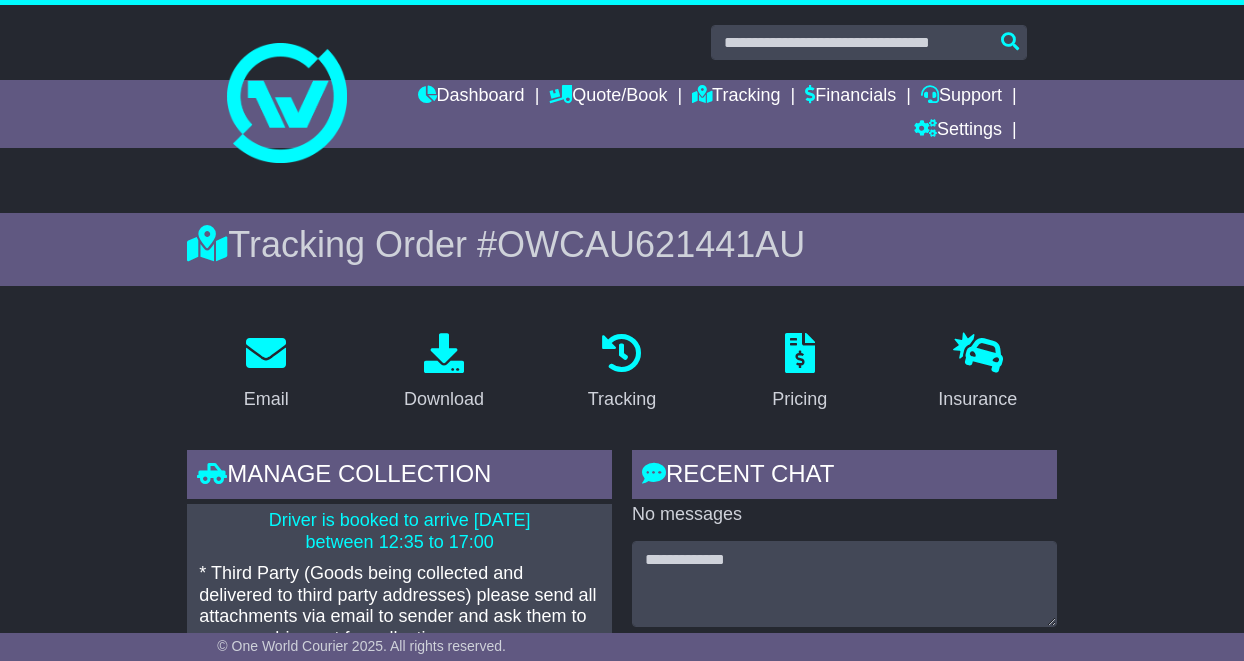 scroll, scrollTop: 0, scrollLeft: 0, axis: both 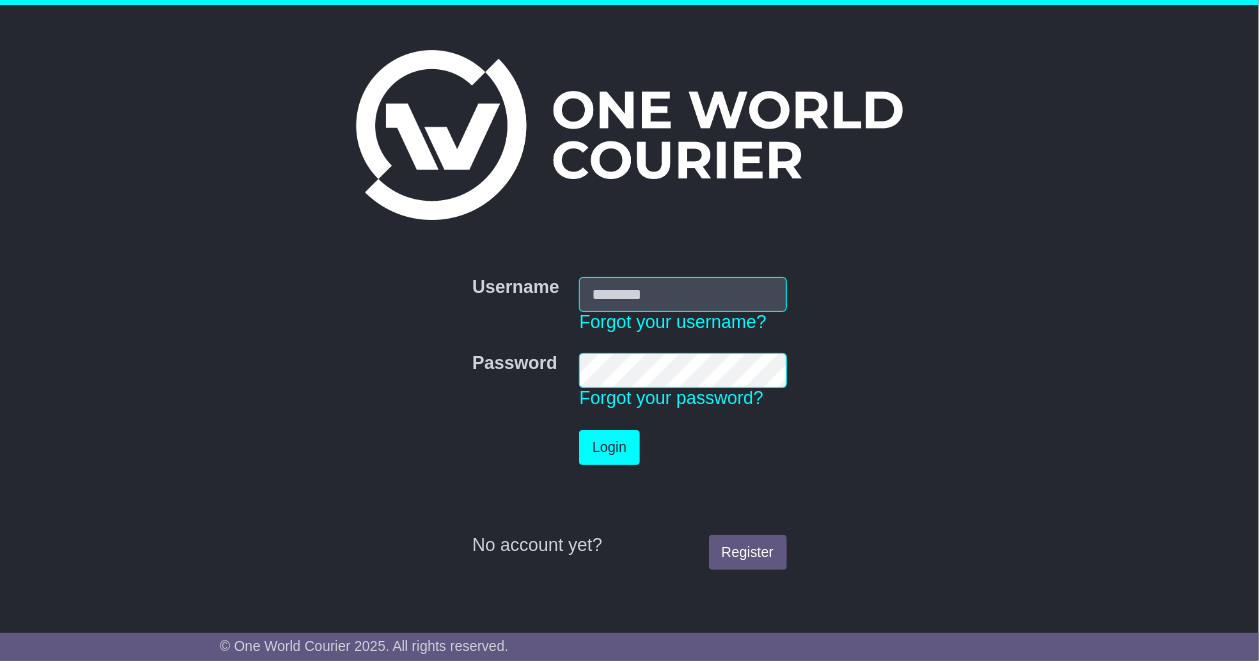click on "Username" at bounding box center (682, 294) 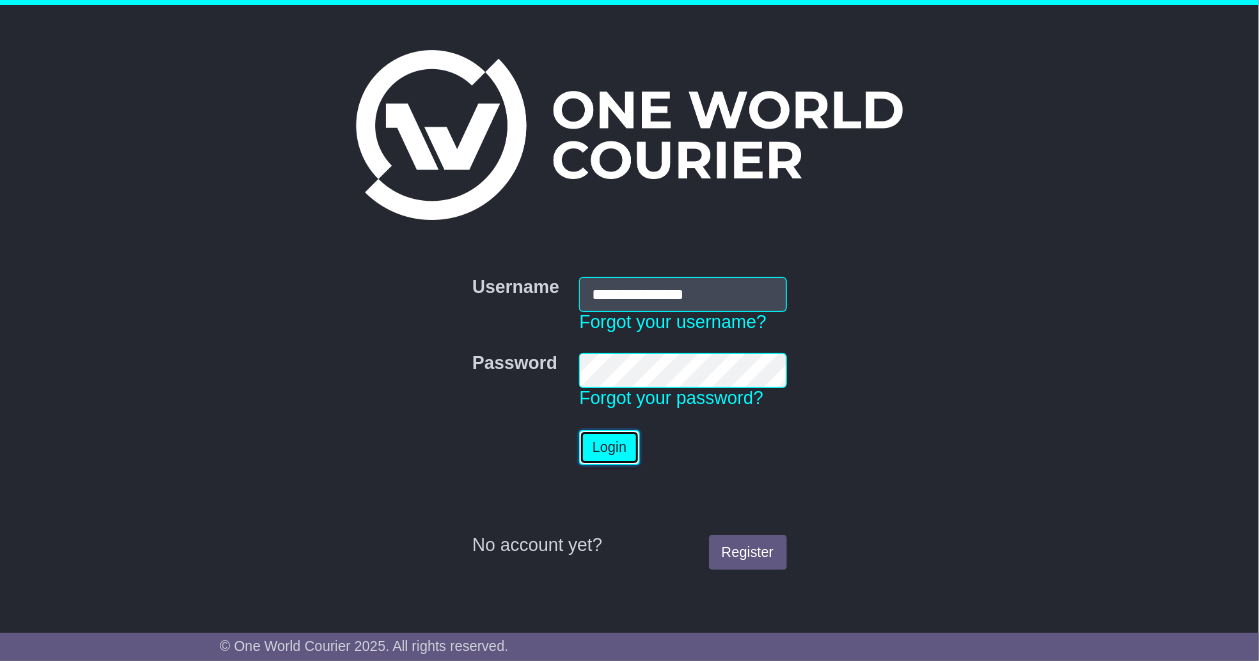 click on "Login" at bounding box center (609, 447) 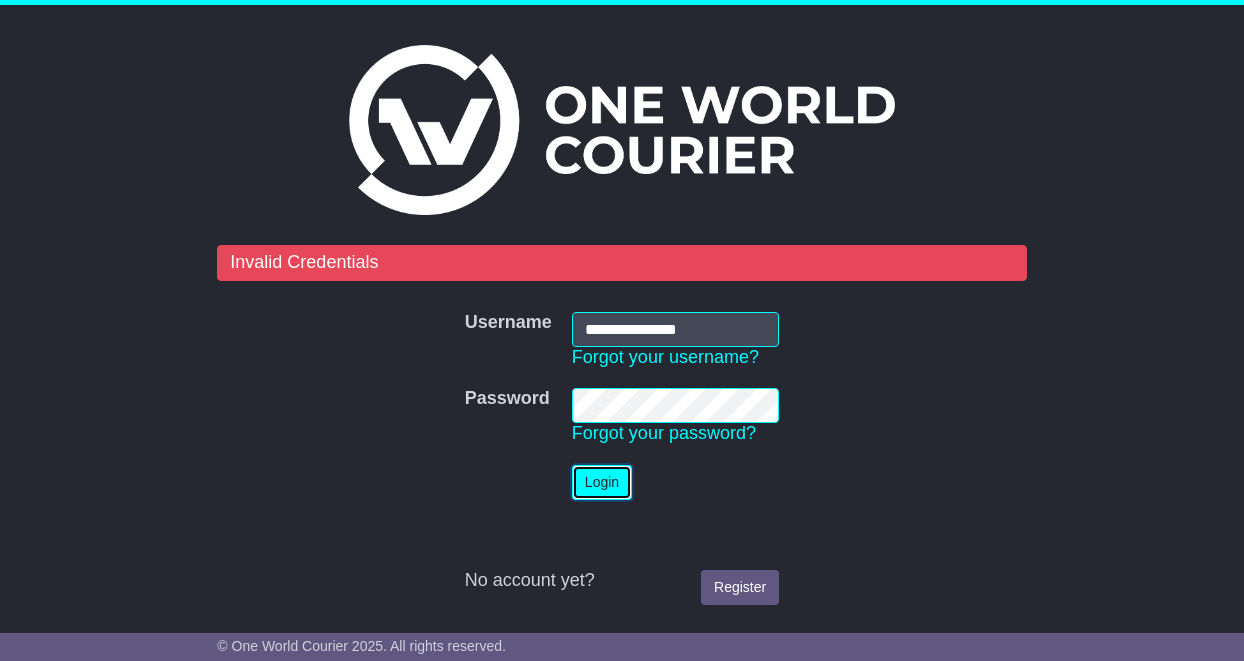 click on "Login" at bounding box center (602, 482) 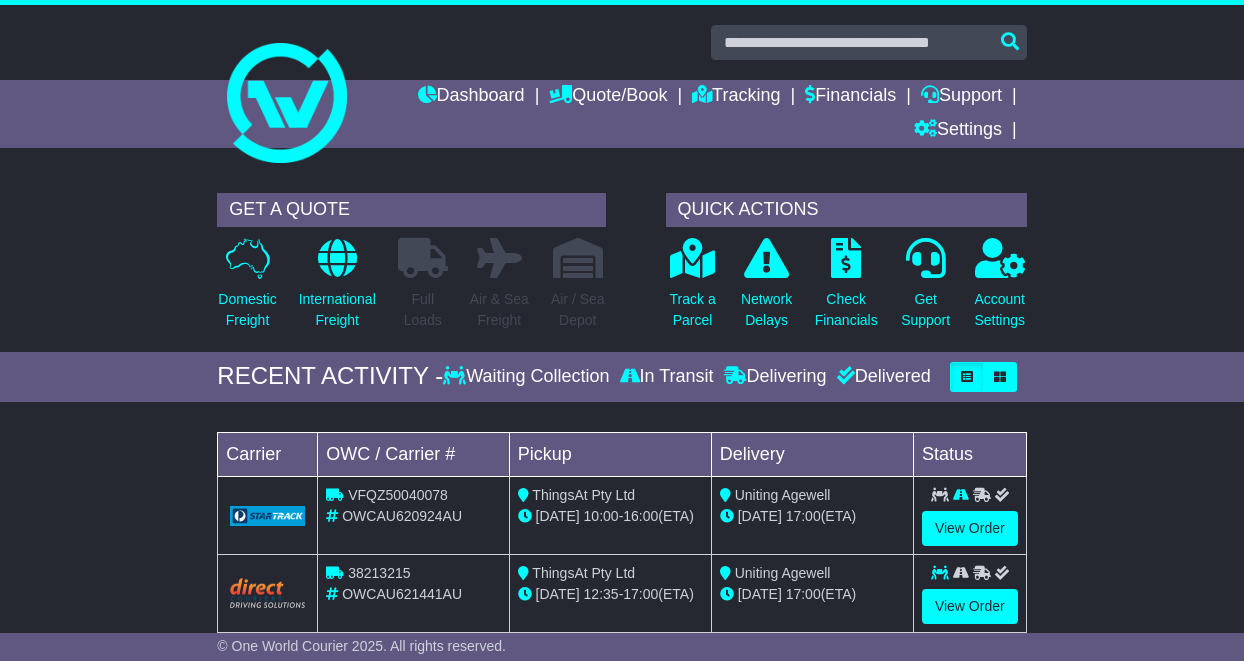 scroll, scrollTop: 0, scrollLeft: 0, axis: both 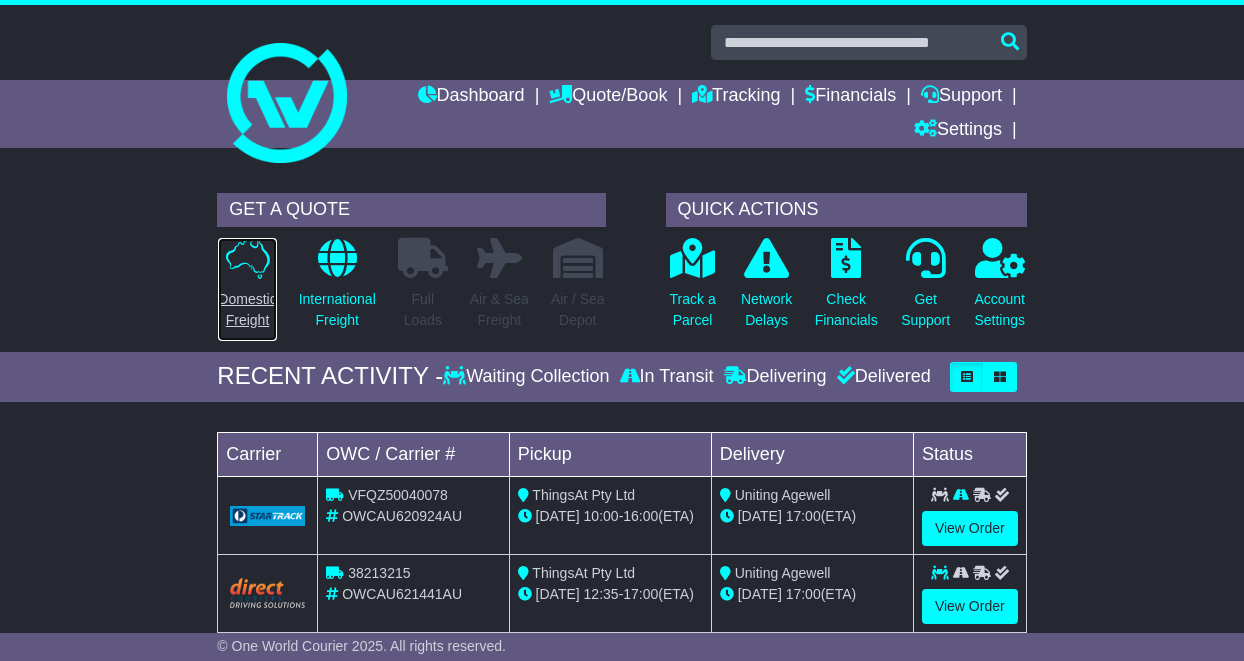 click on "Domestic Freight" at bounding box center (247, 310) 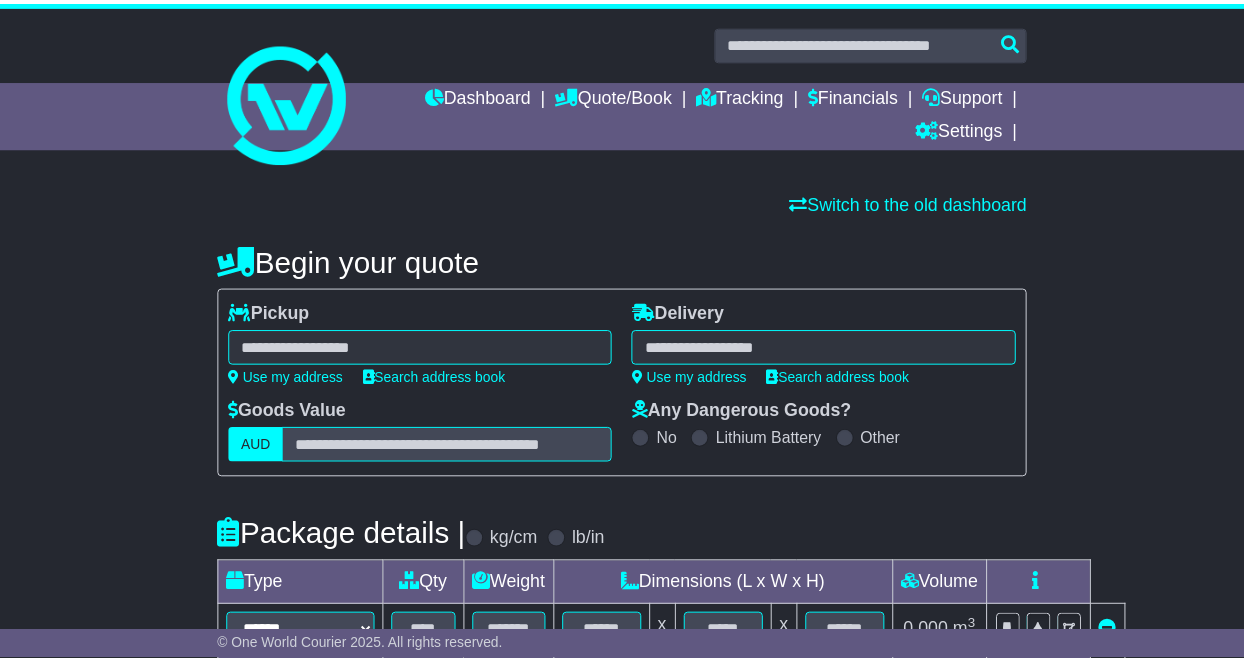 scroll, scrollTop: 0, scrollLeft: 0, axis: both 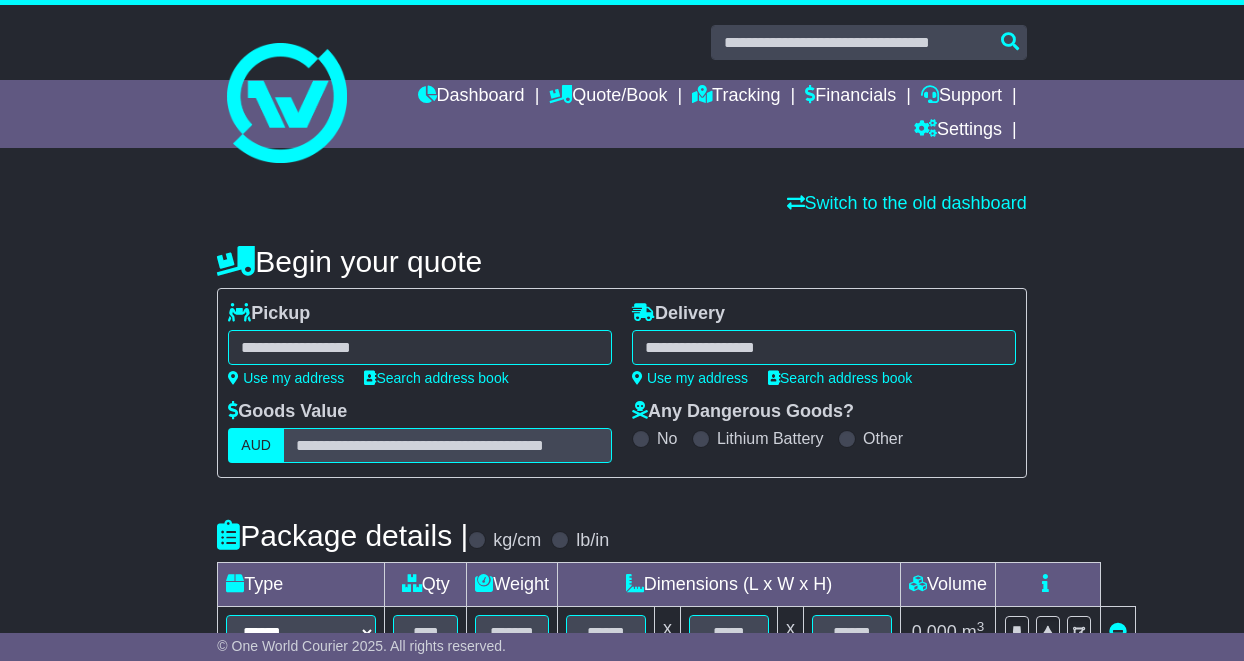 click at bounding box center (420, 347) 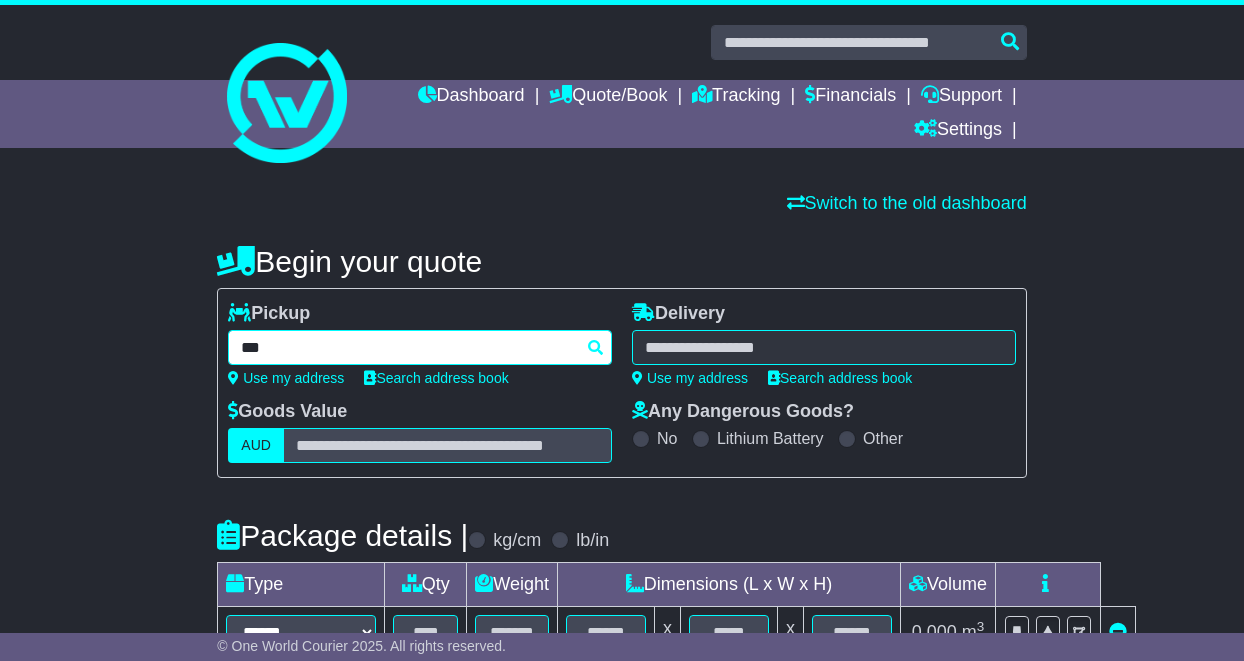 type on "****" 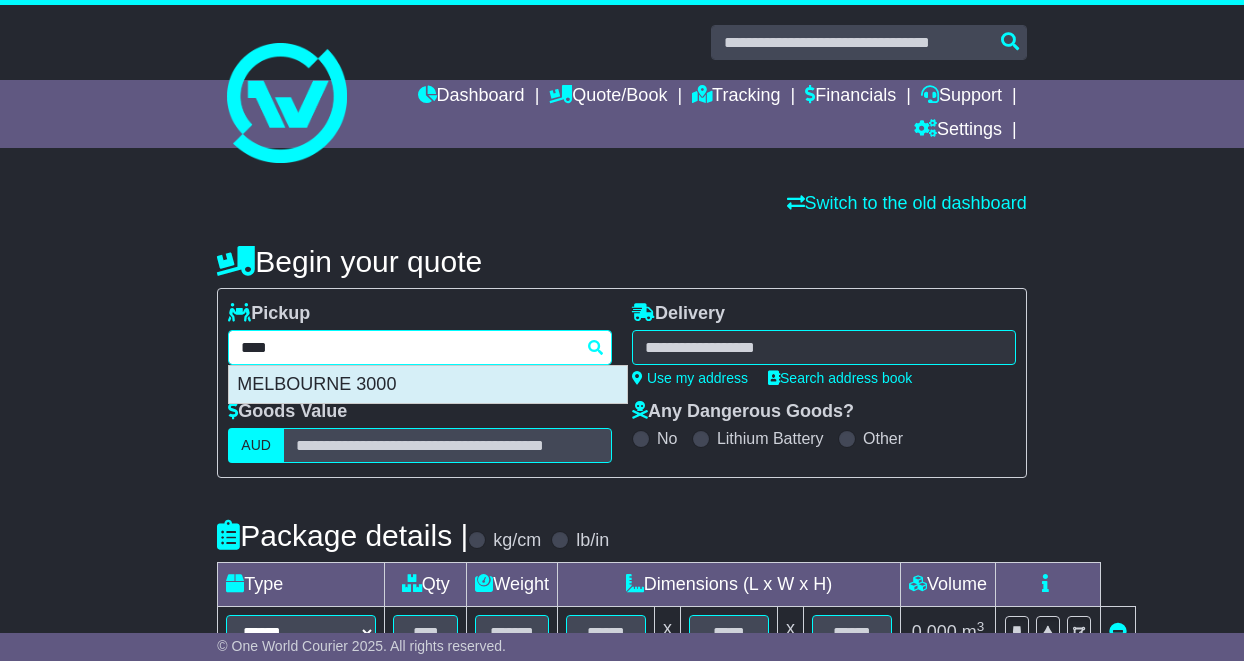 click on "MELBOURNE 3000" at bounding box center [428, 385] 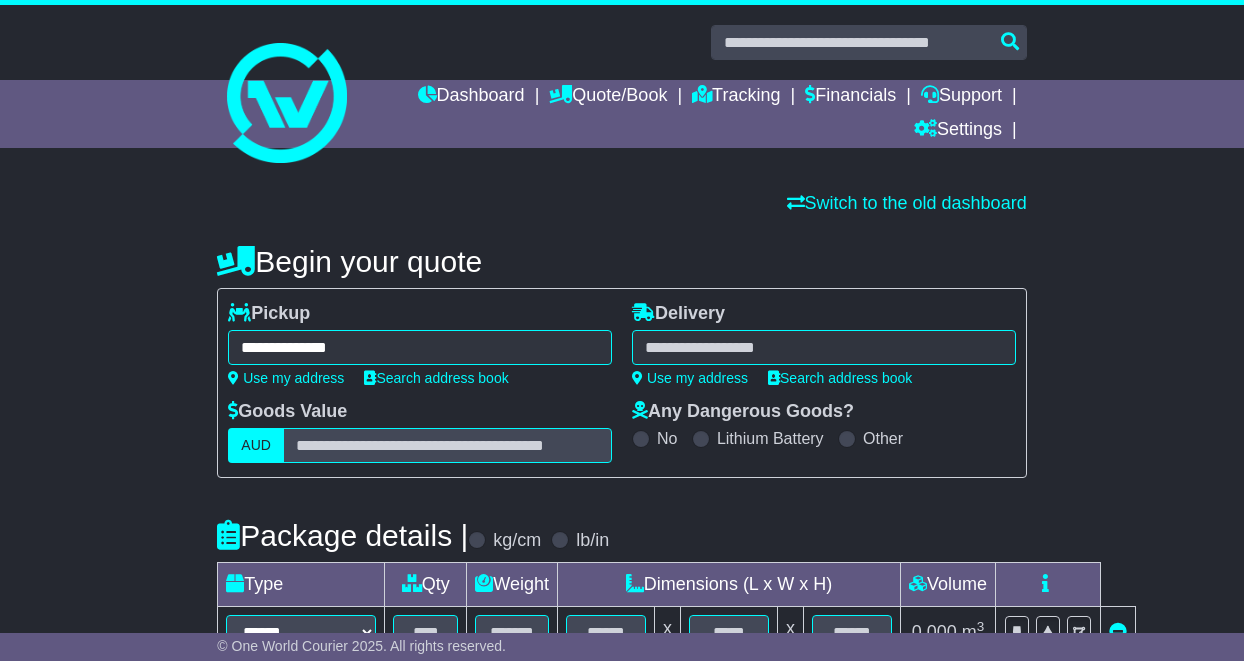 type on "**********" 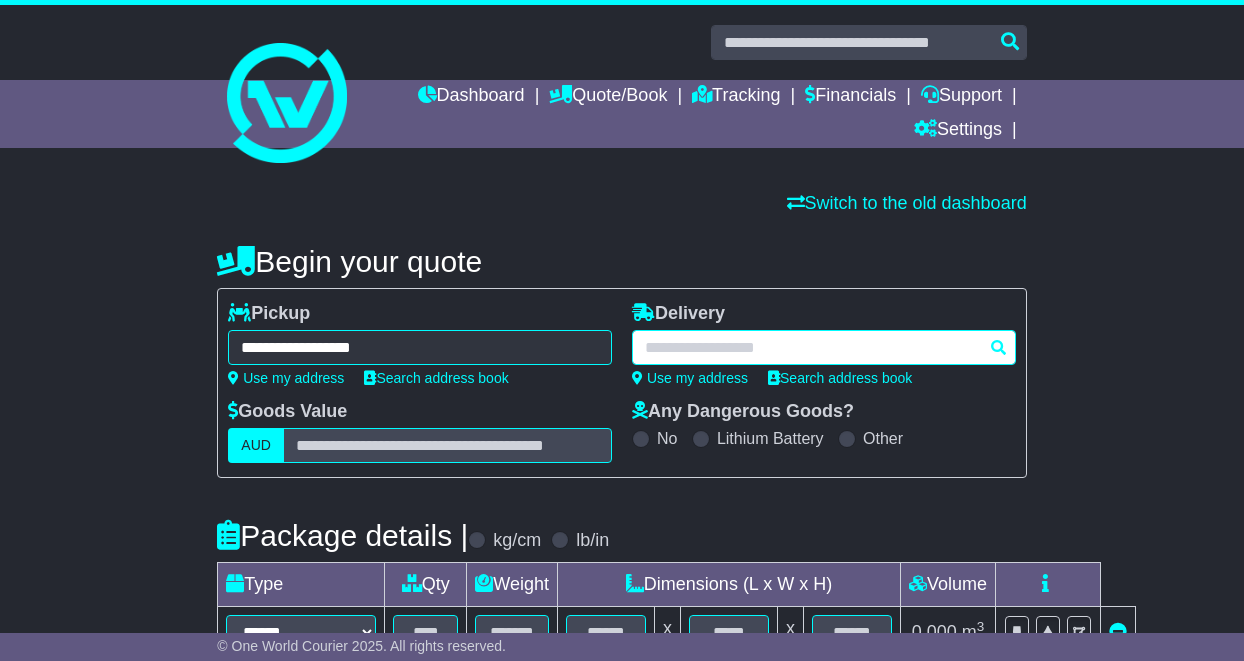 click at bounding box center (824, 347) 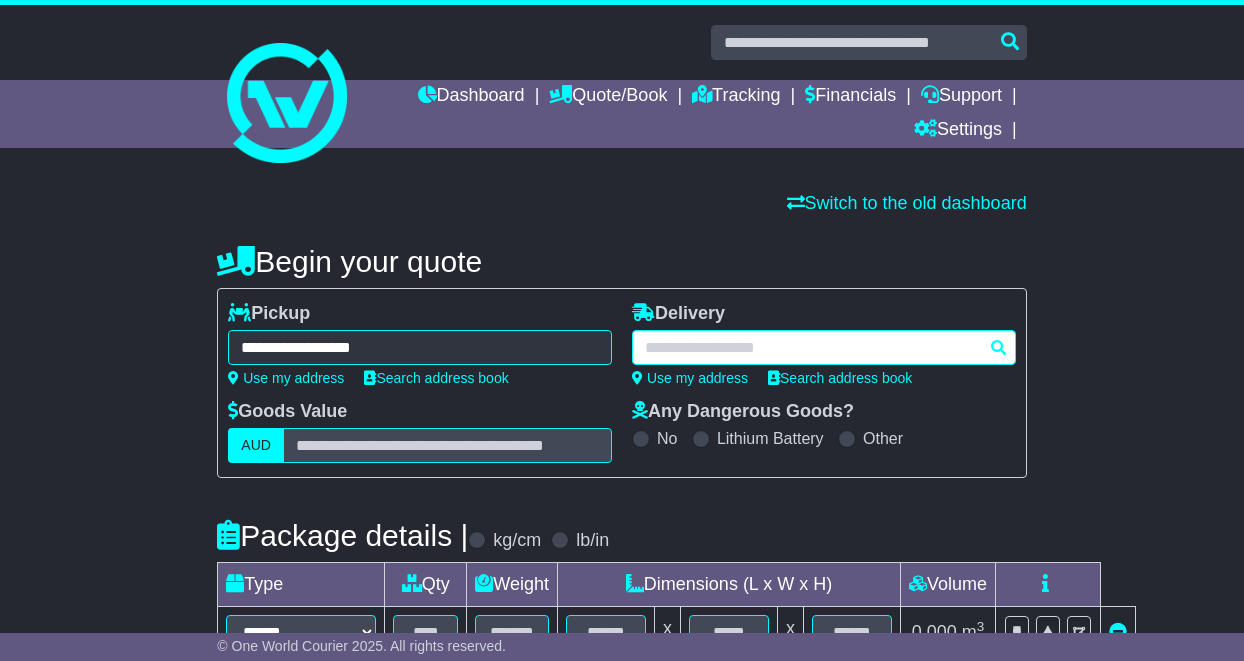 click at bounding box center (824, 347) 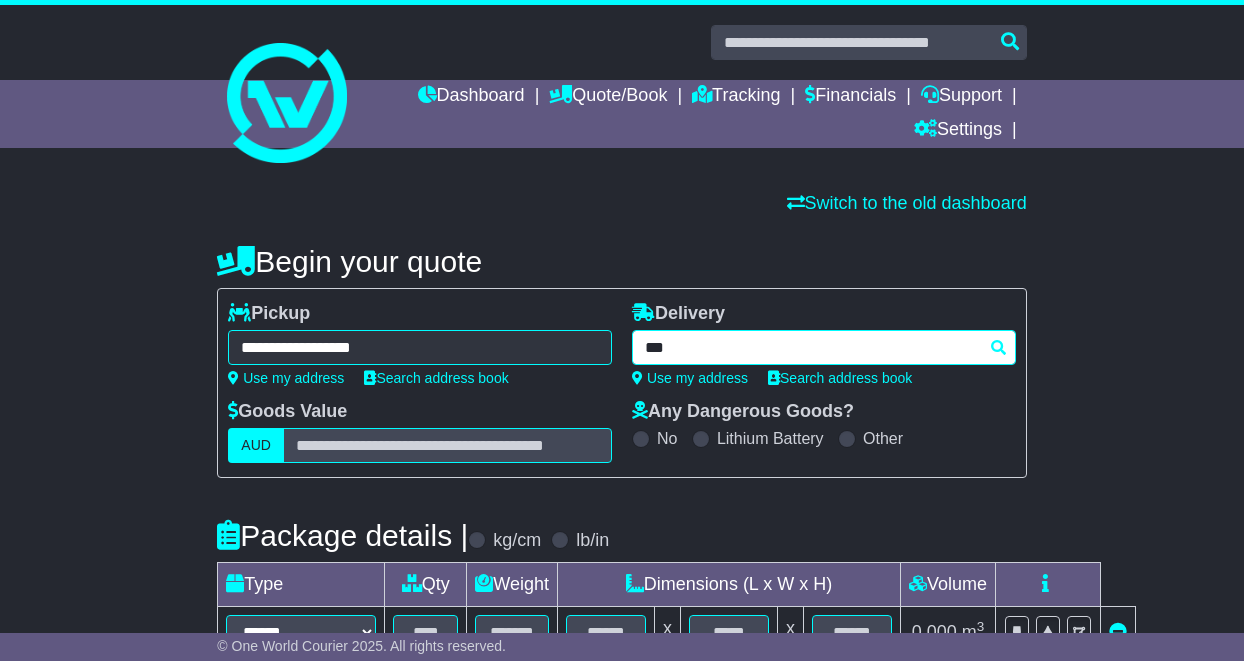 type on "****" 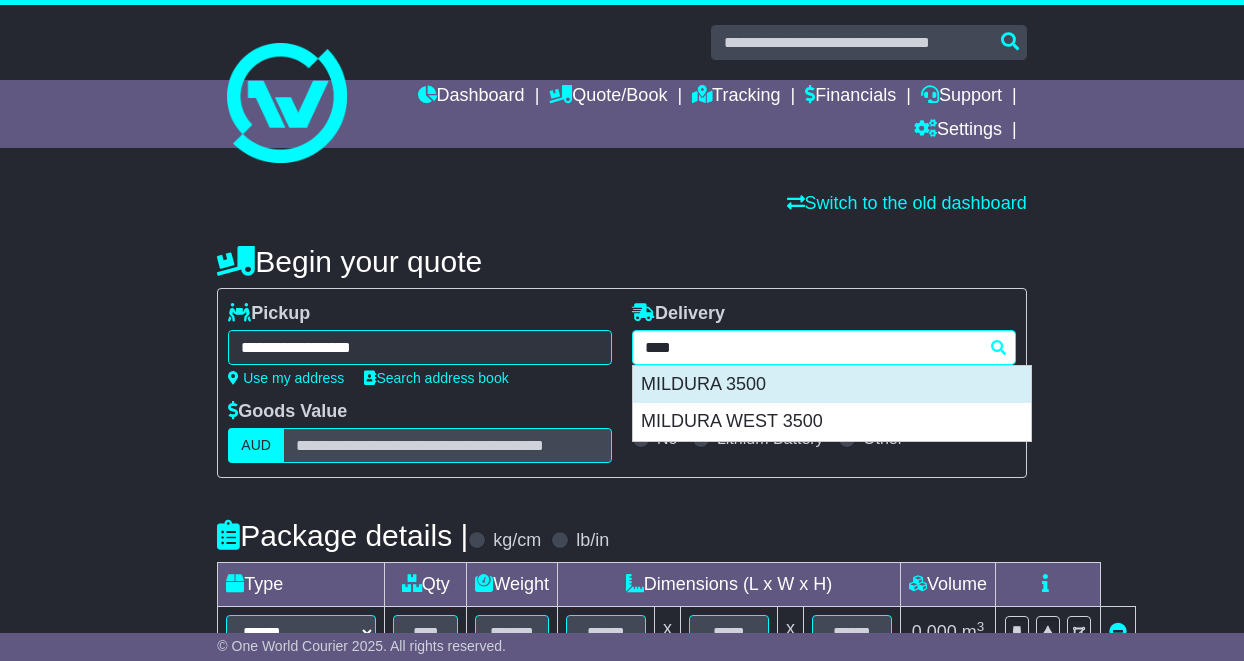 click on "MILDURA 3500" at bounding box center (832, 385) 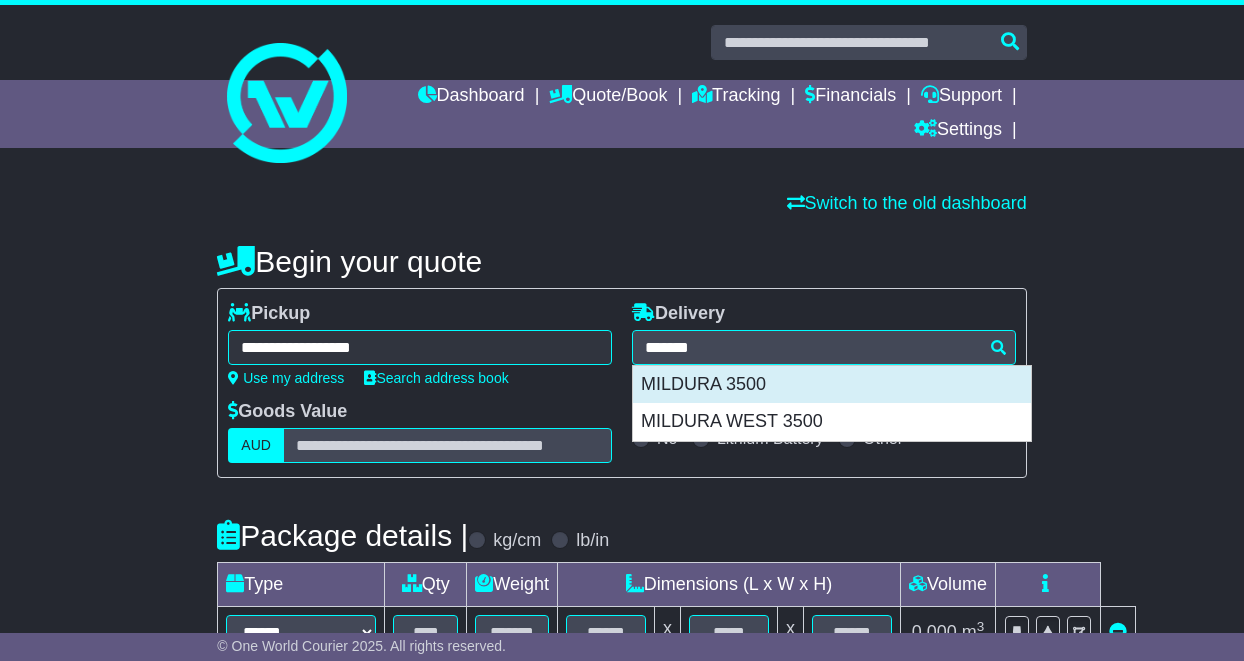 type on "**********" 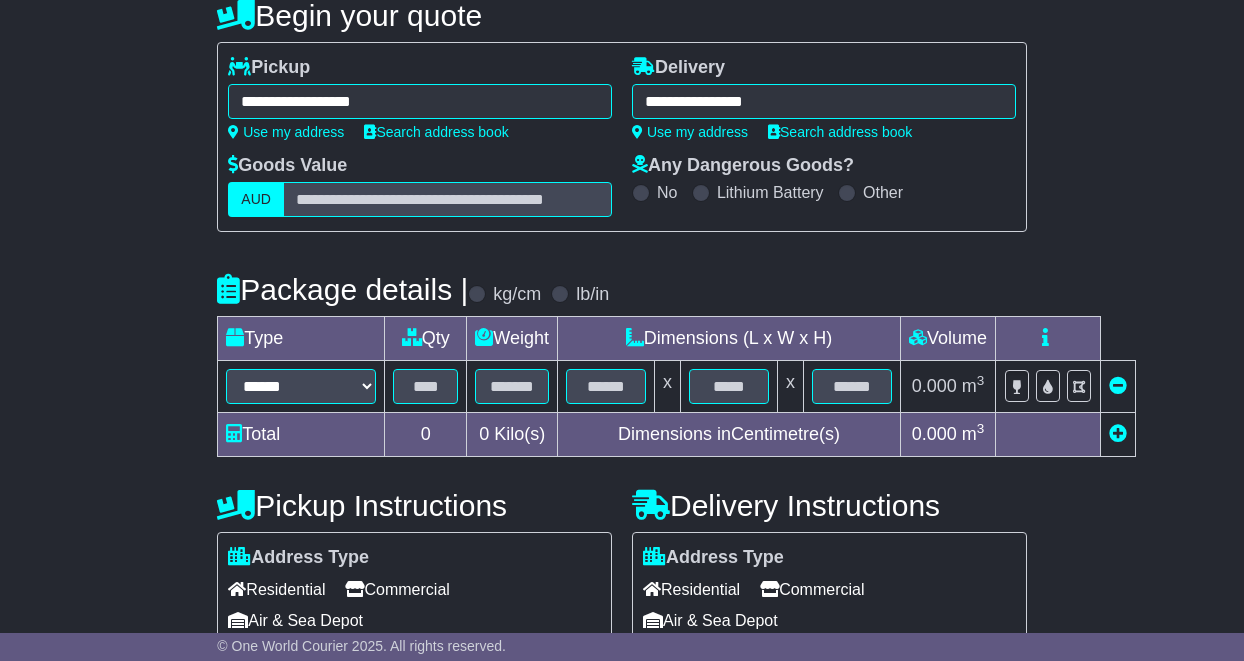 scroll, scrollTop: 247, scrollLeft: 0, axis: vertical 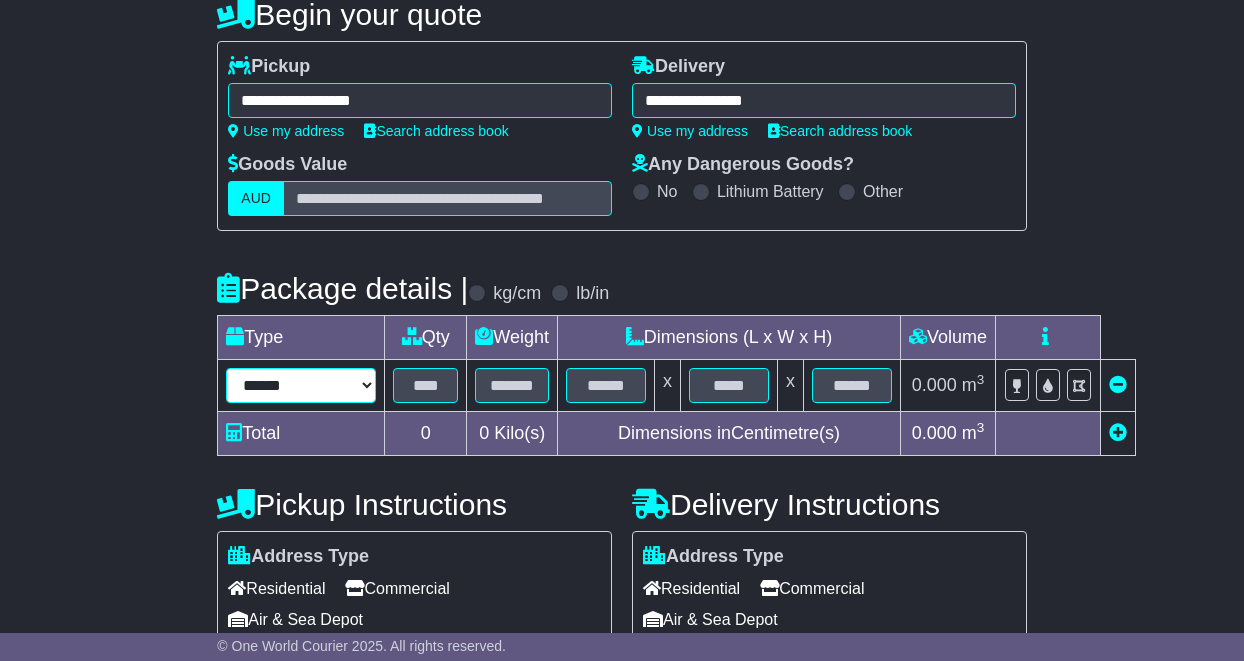 click on "****** ****** *** ******** ***** **** **** ****** *** *******" at bounding box center [301, 385] 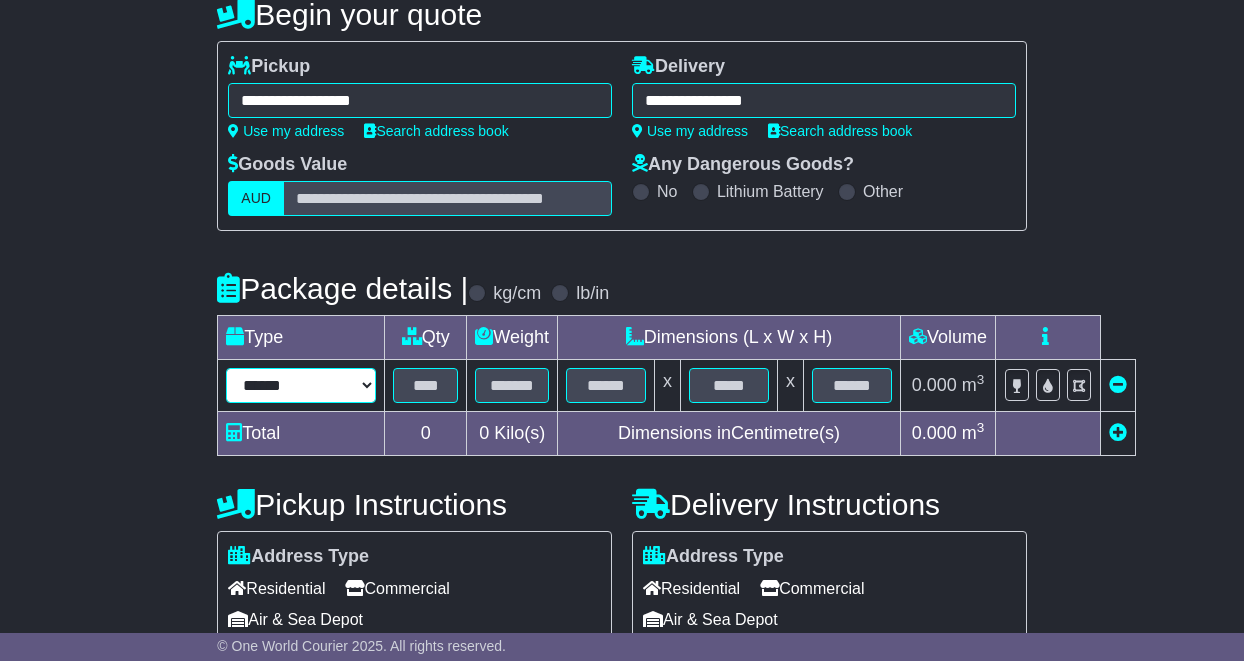 select on "*****" 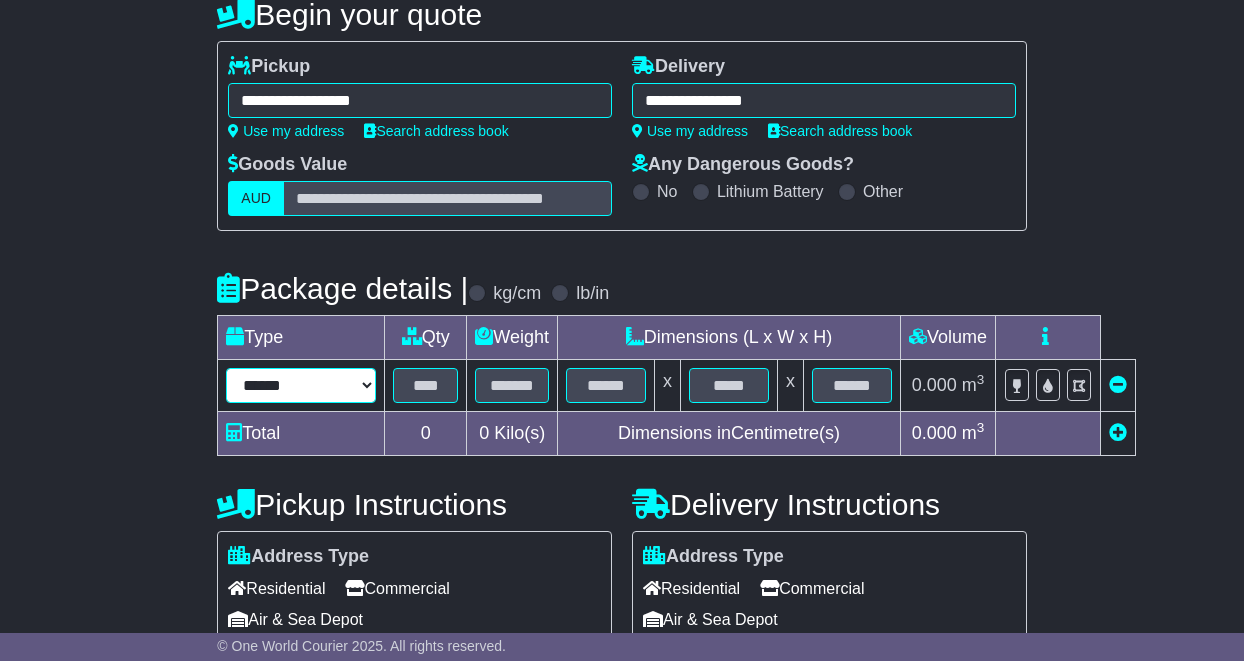click on "****** ****** *** ******** ***** **** **** ****** *** *******" at bounding box center (301, 385) 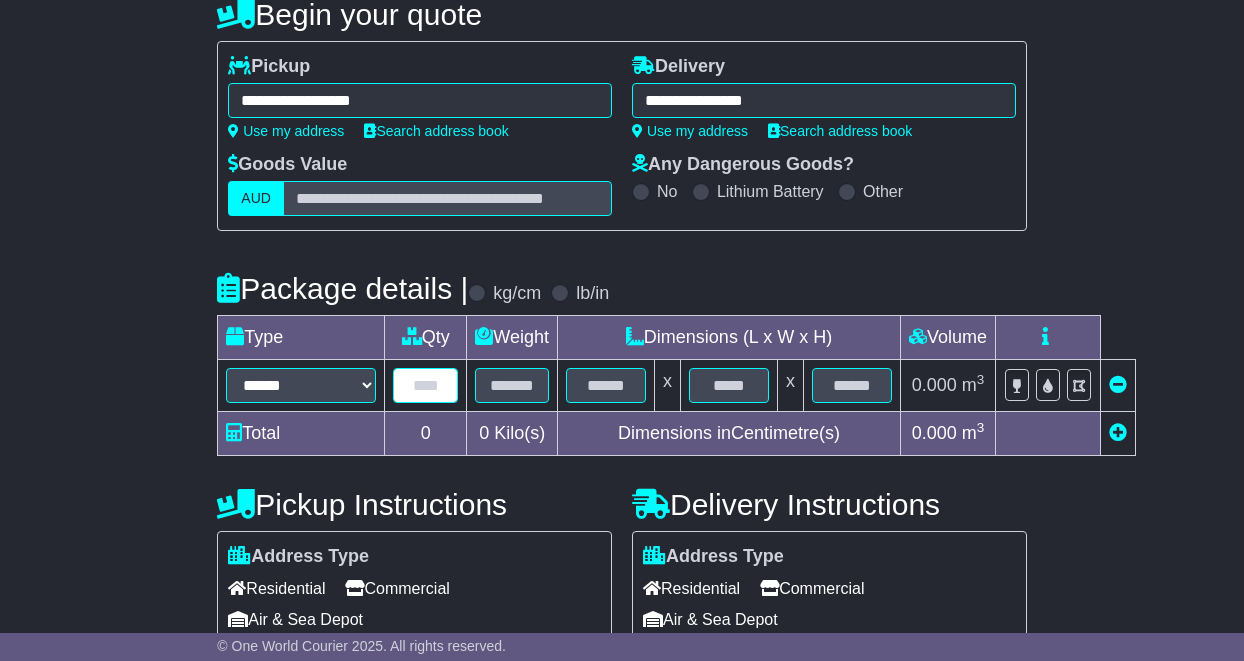 click at bounding box center (425, 385) 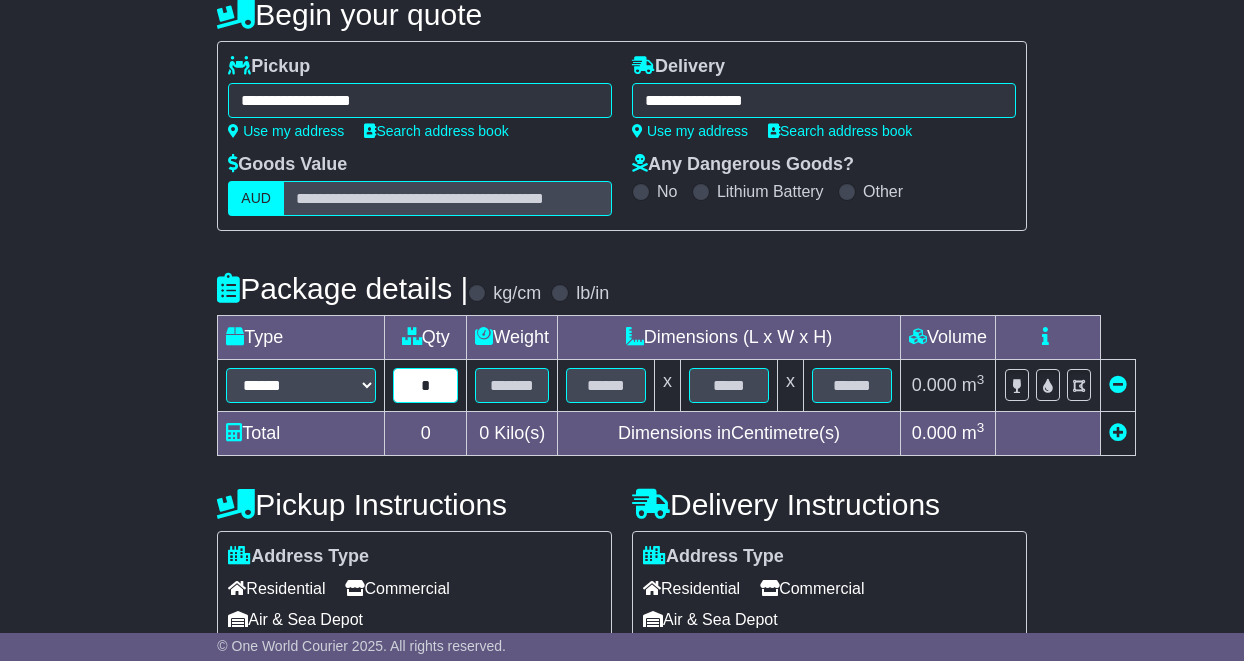 type on "*" 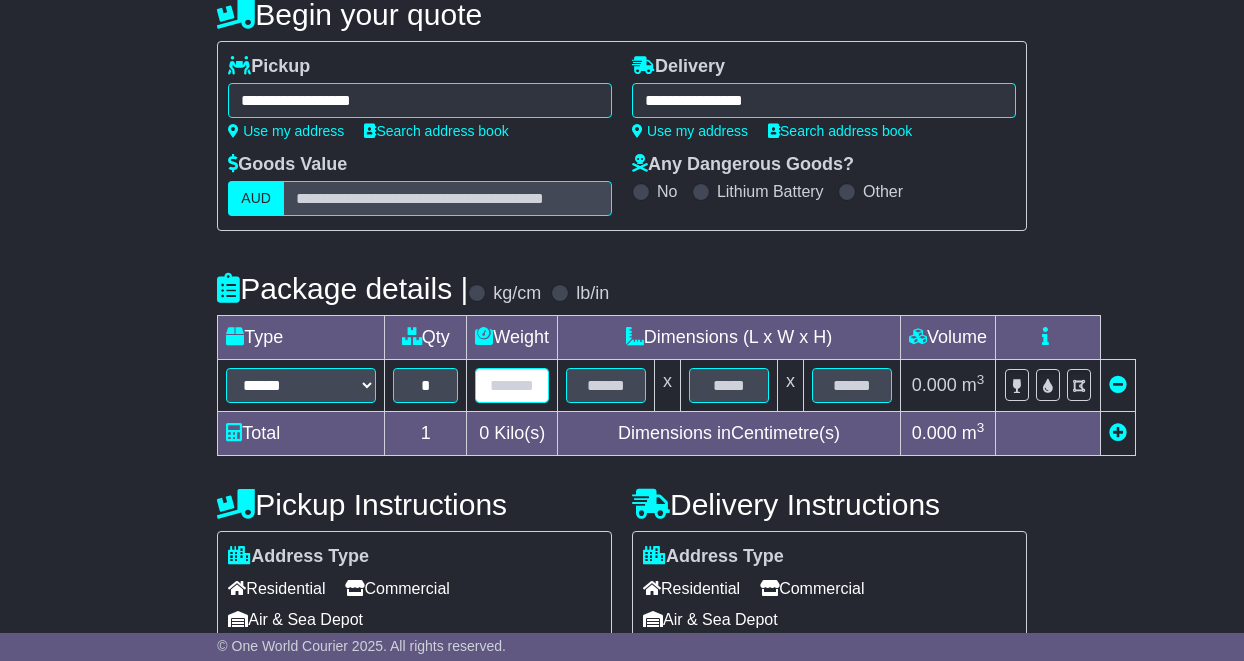 click at bounding box center (512, 385) 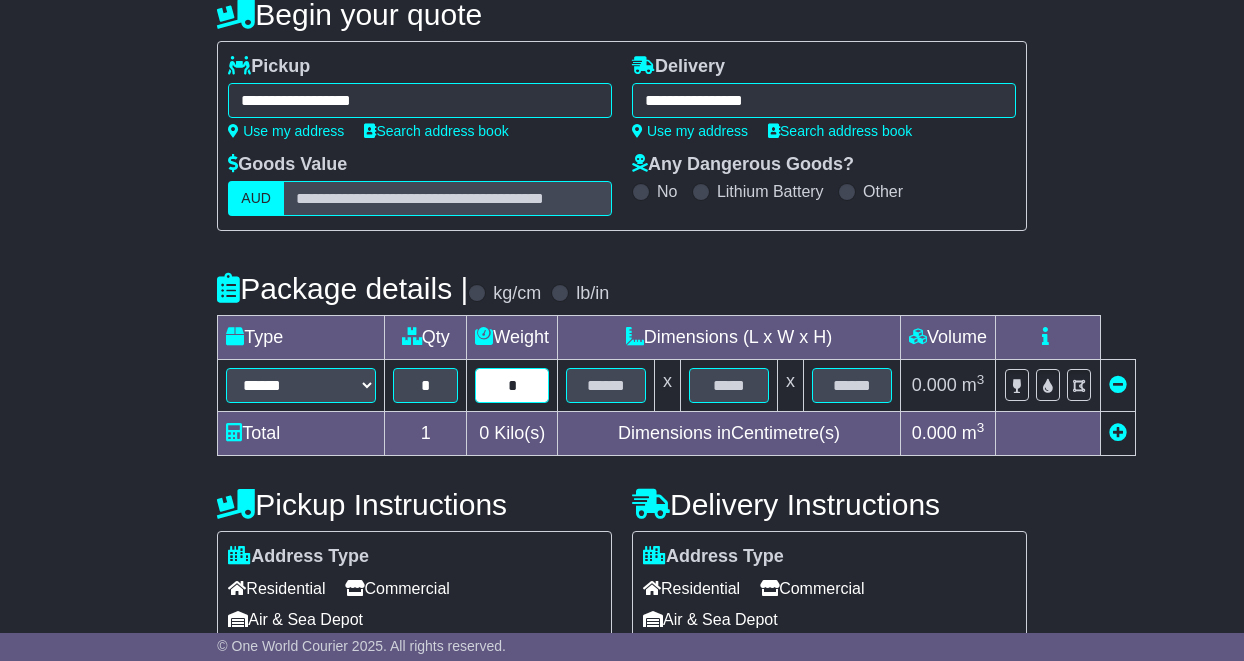 type on "*" 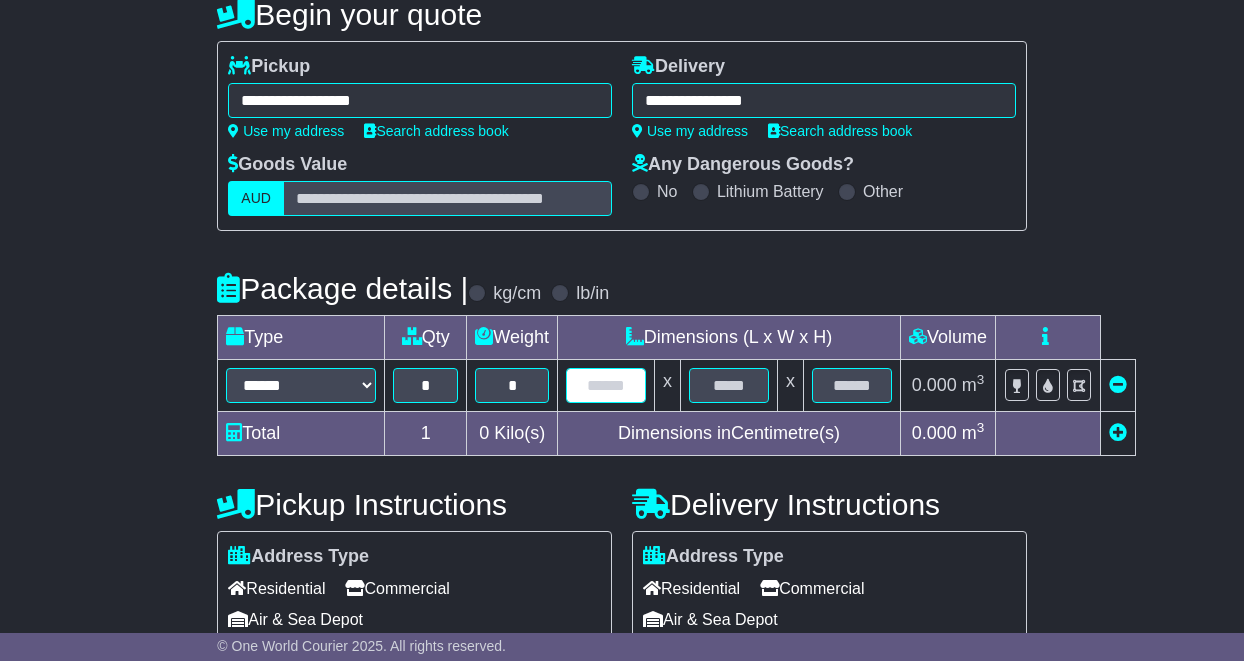 click at bounding box center [606, 385] 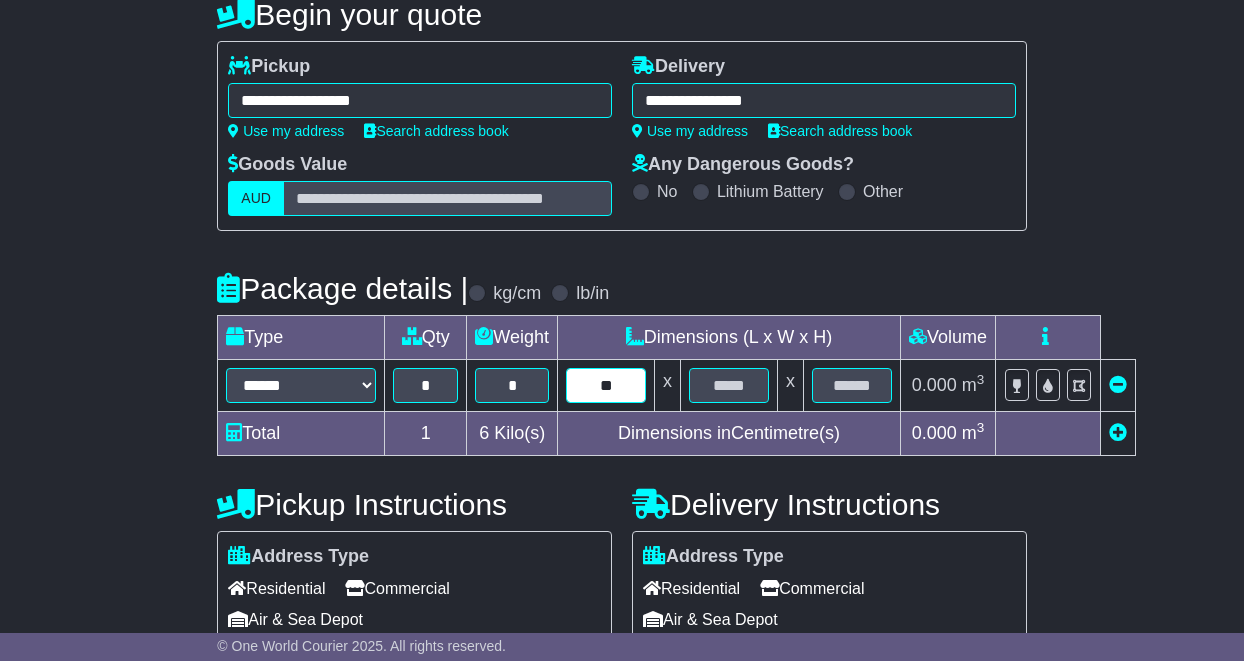 type on "**" 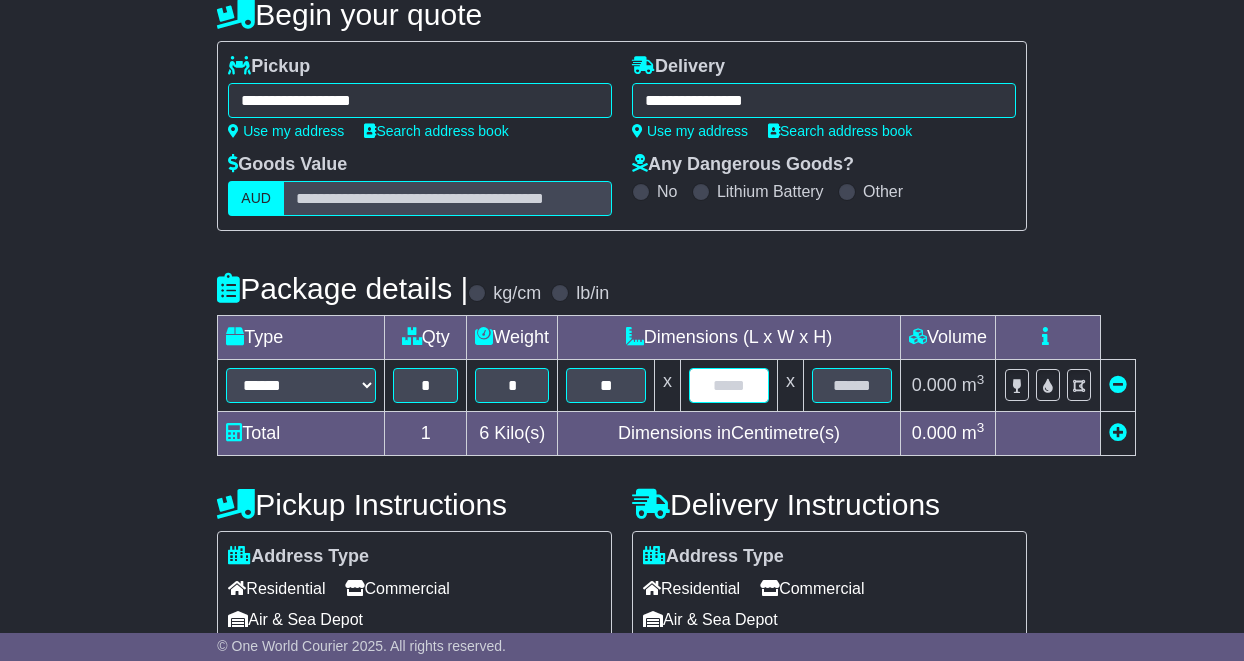 click at bounding box center (729, 385) 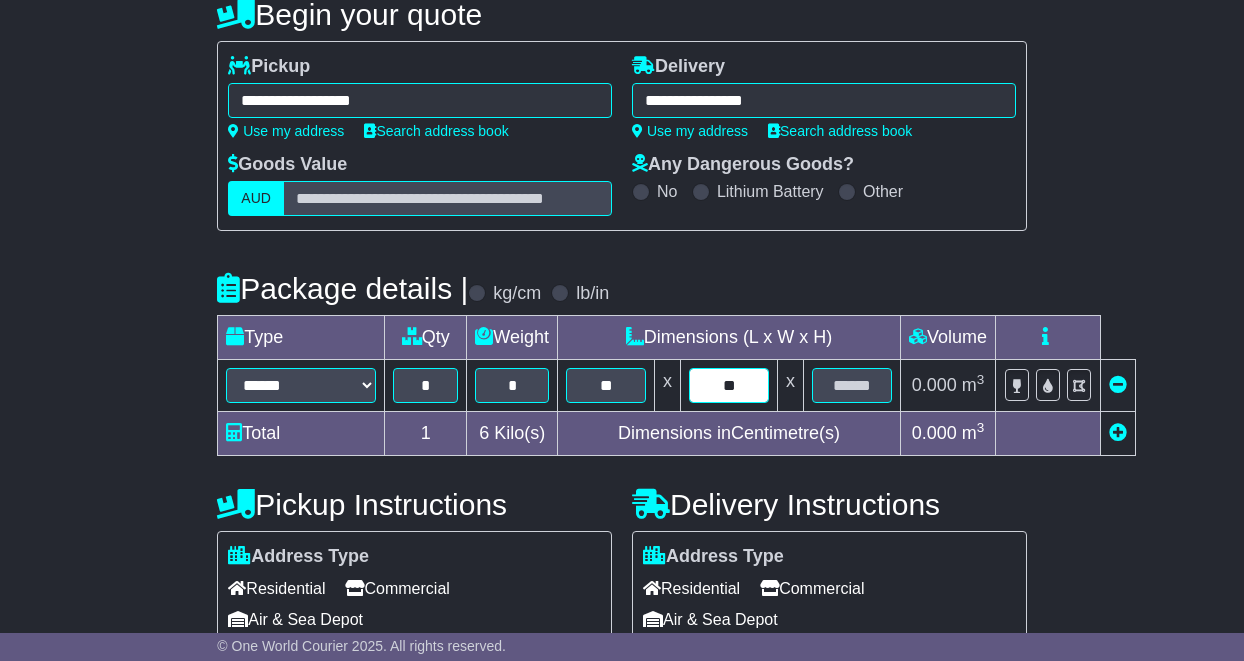 type on "**" 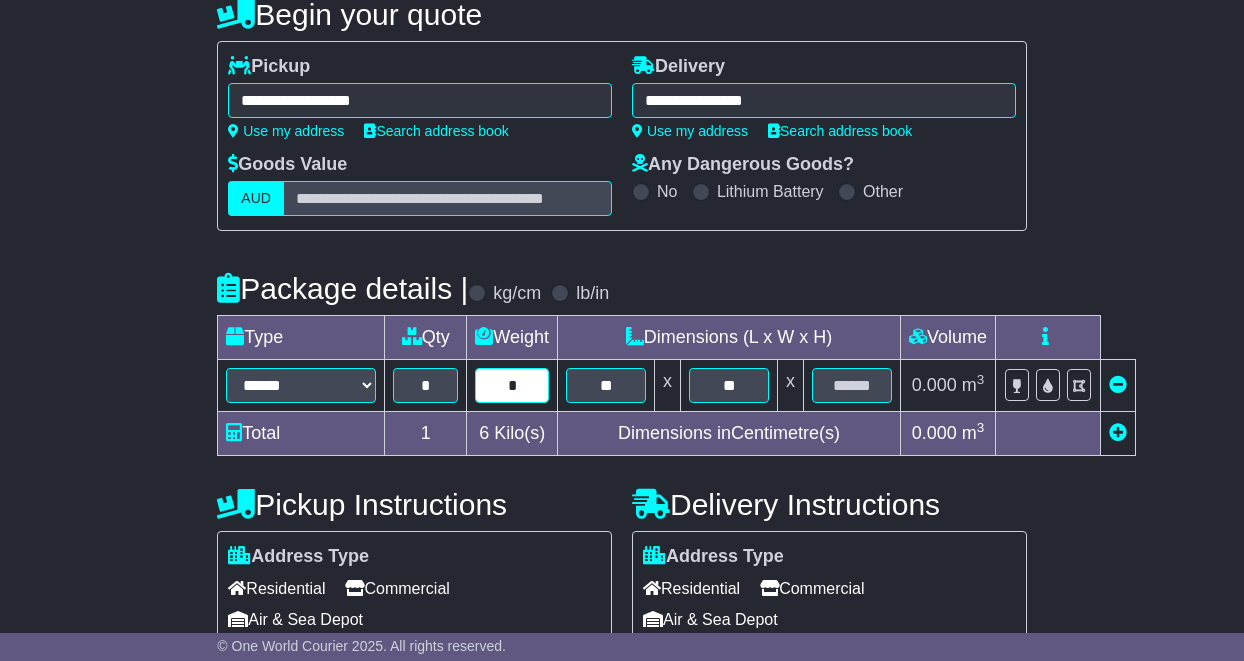 click on "*" at bounding box center (512, 385) 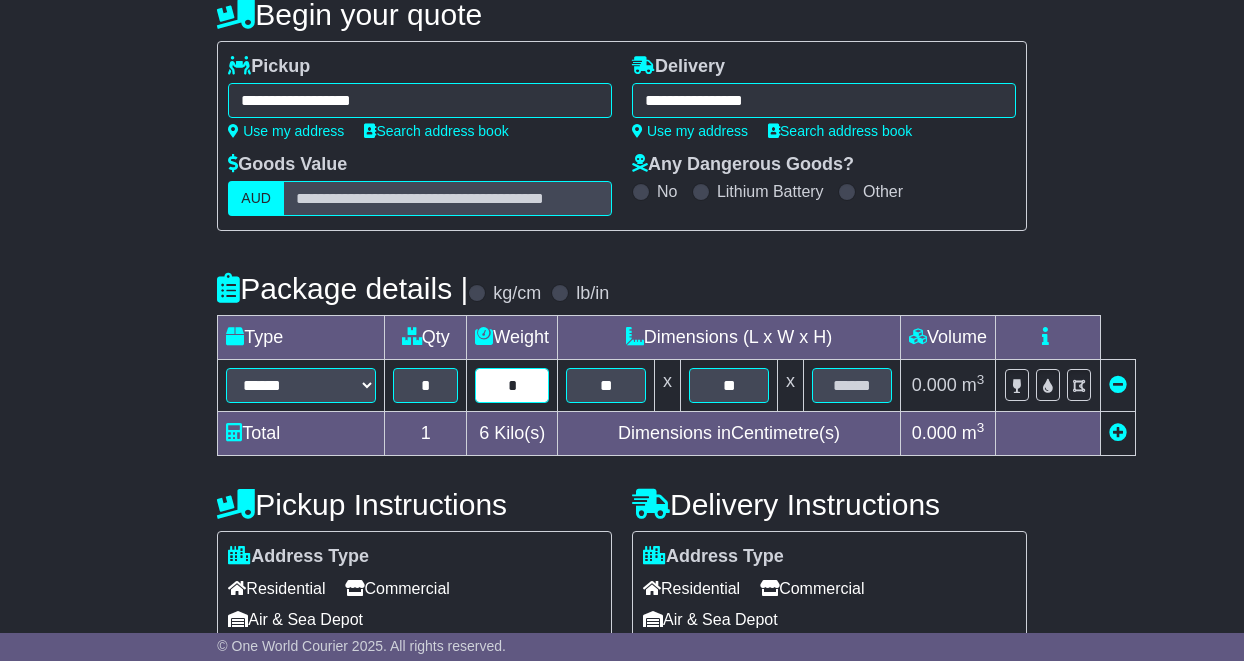 type on "*" 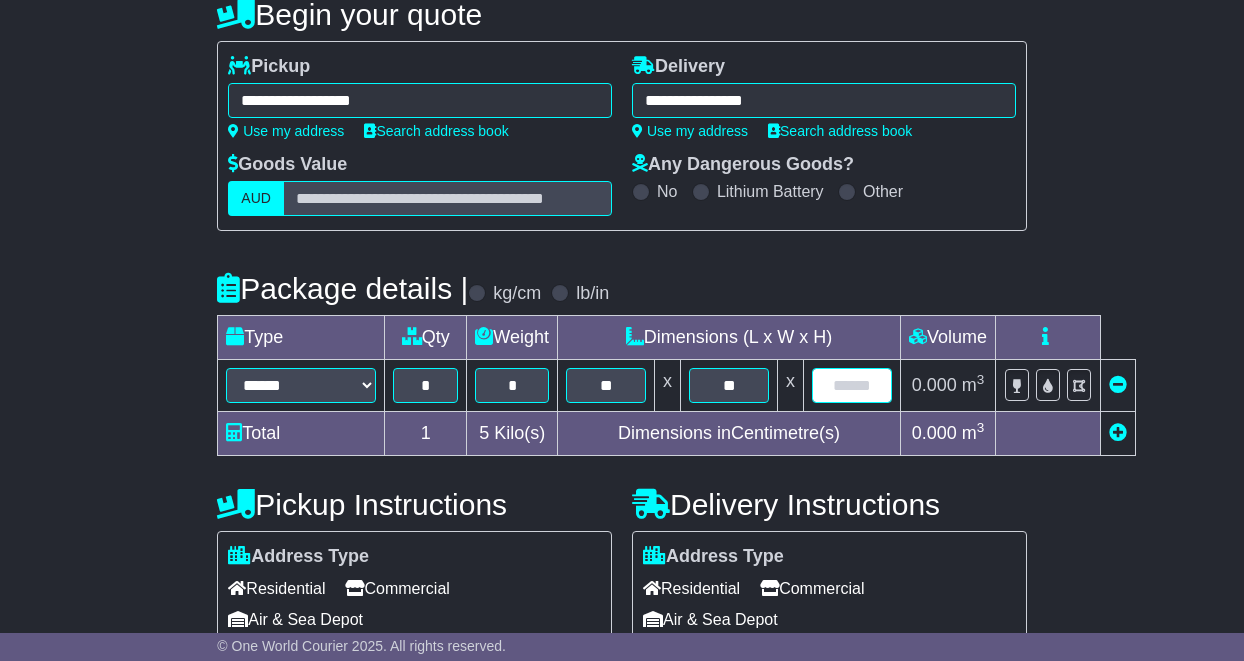 click at bounding box center [852, 385] 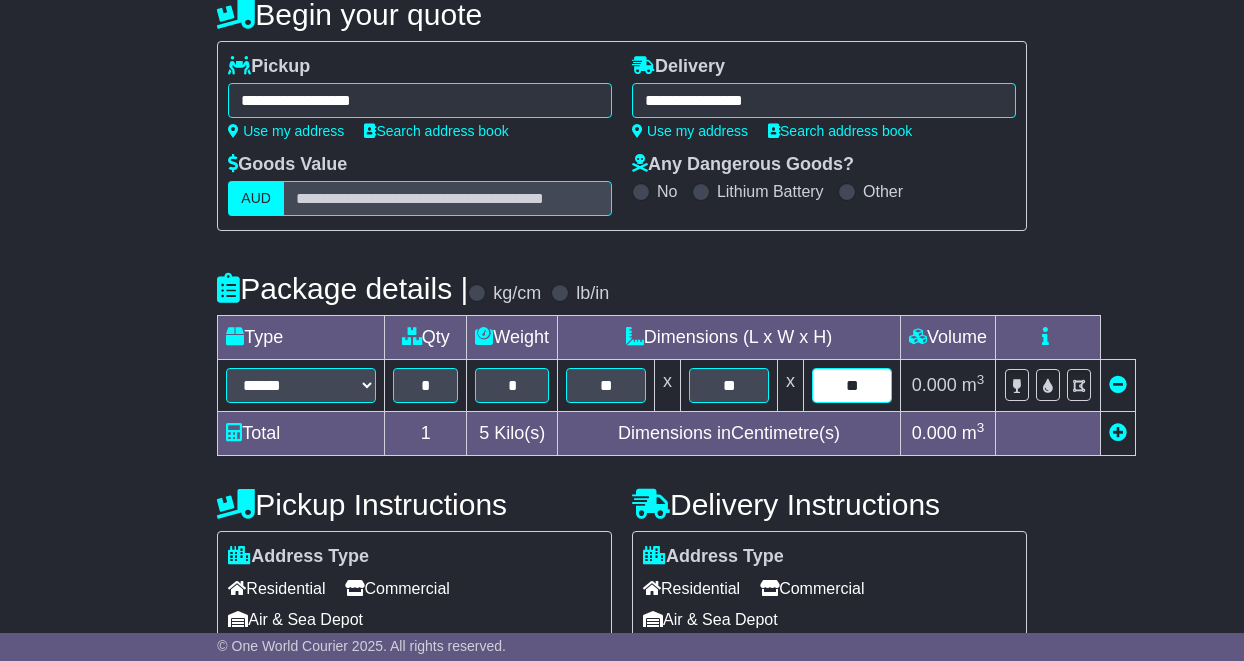 type on "**" 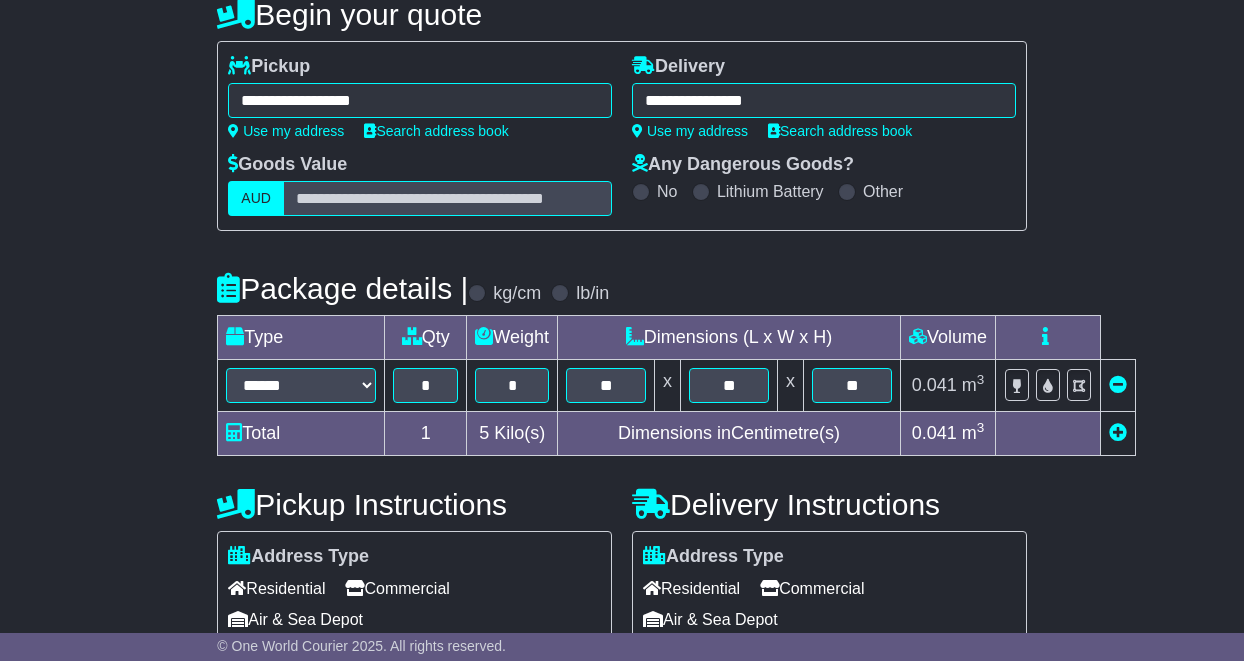 click on "**********" at bounding box center [622, 407] 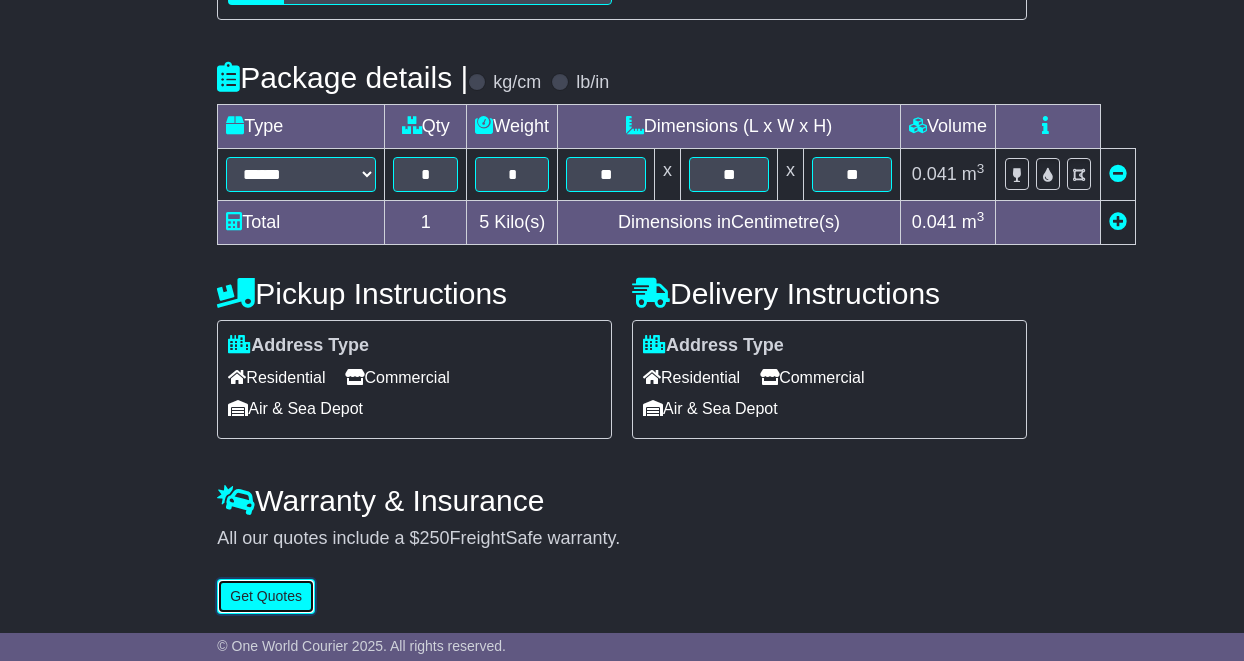 click on "Get Quotes" at bounding box center [266, 596] 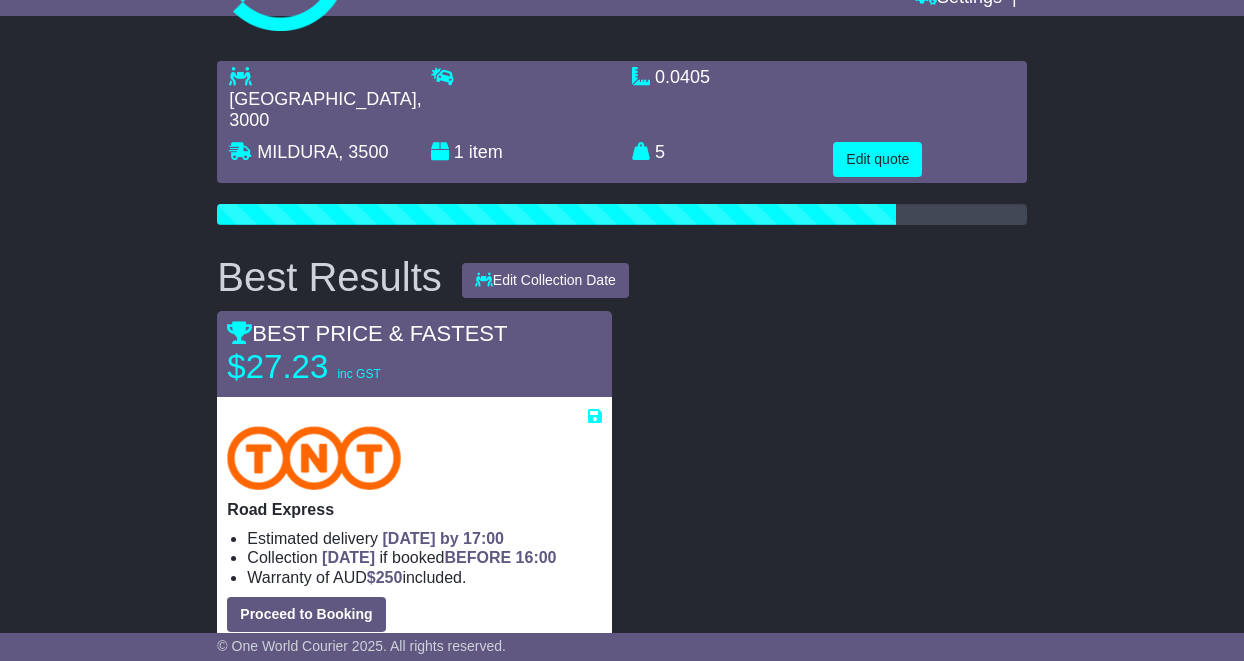 scroll, scrollTop: 135, scrollLeft: 0, axis: vertical 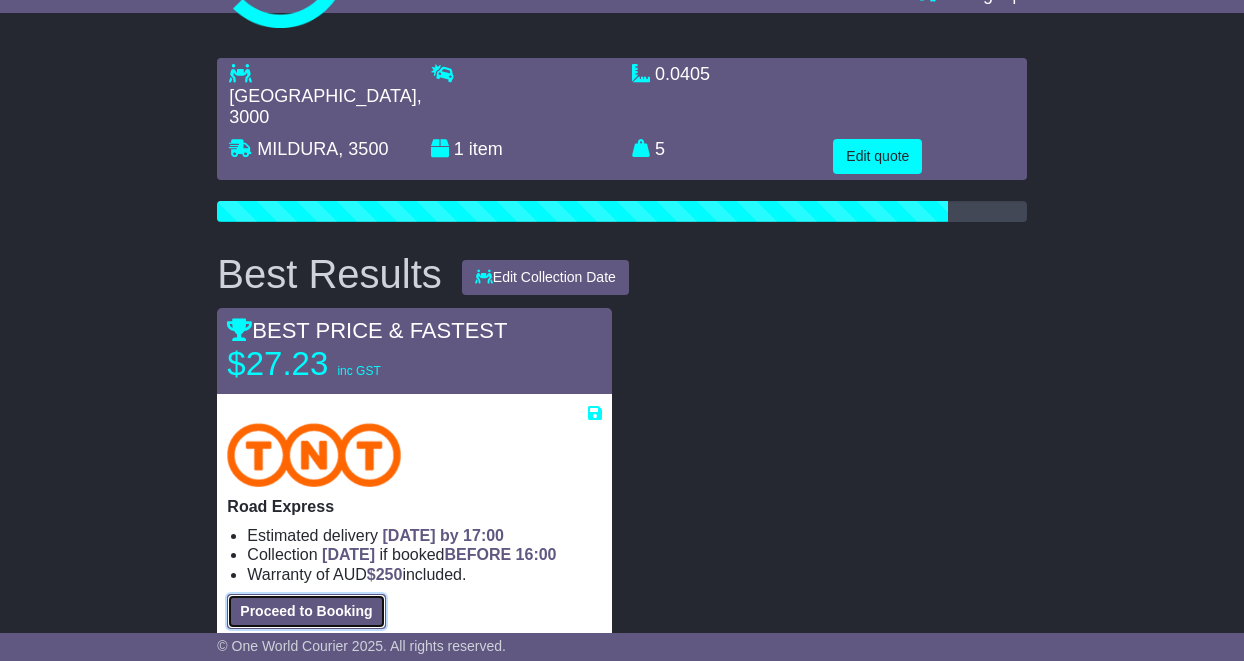 click on "Proceed to Booking" at bounding box center (306, 611) 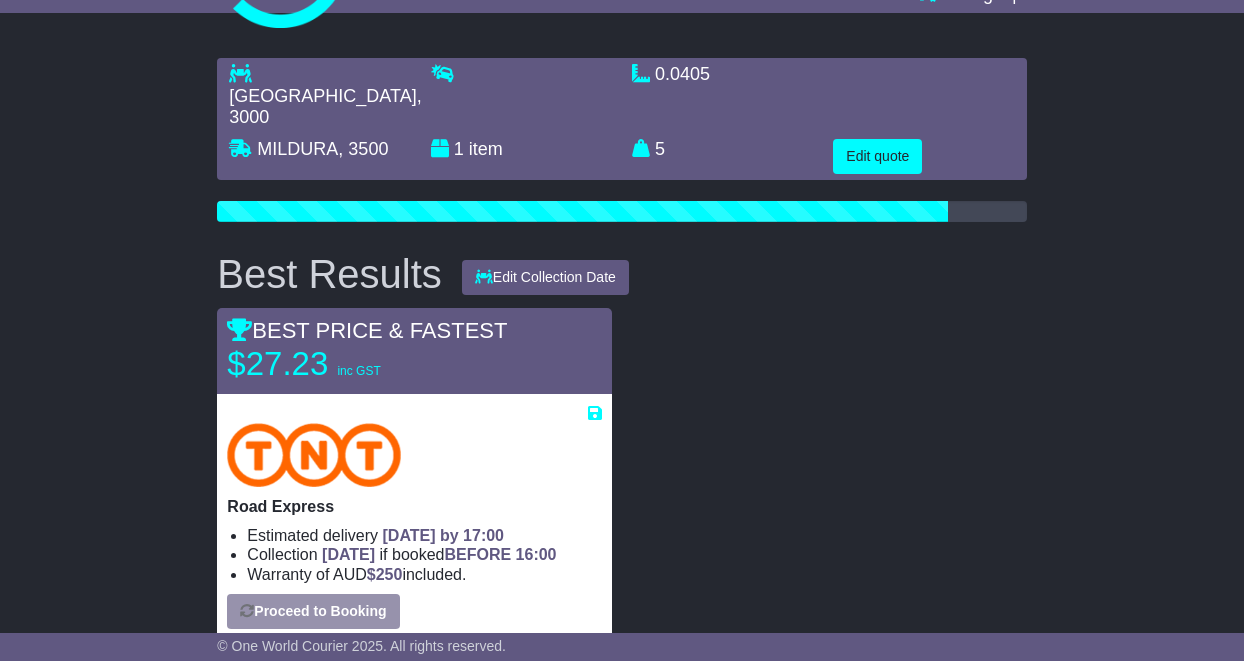 select on "*****" 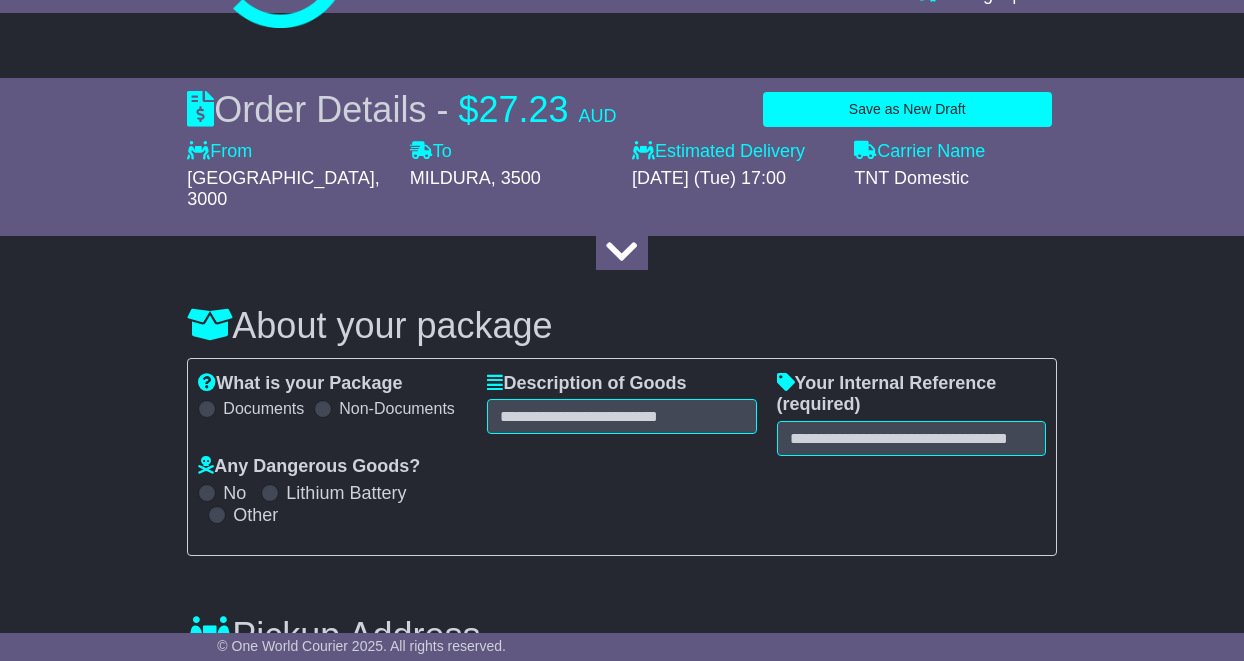 select 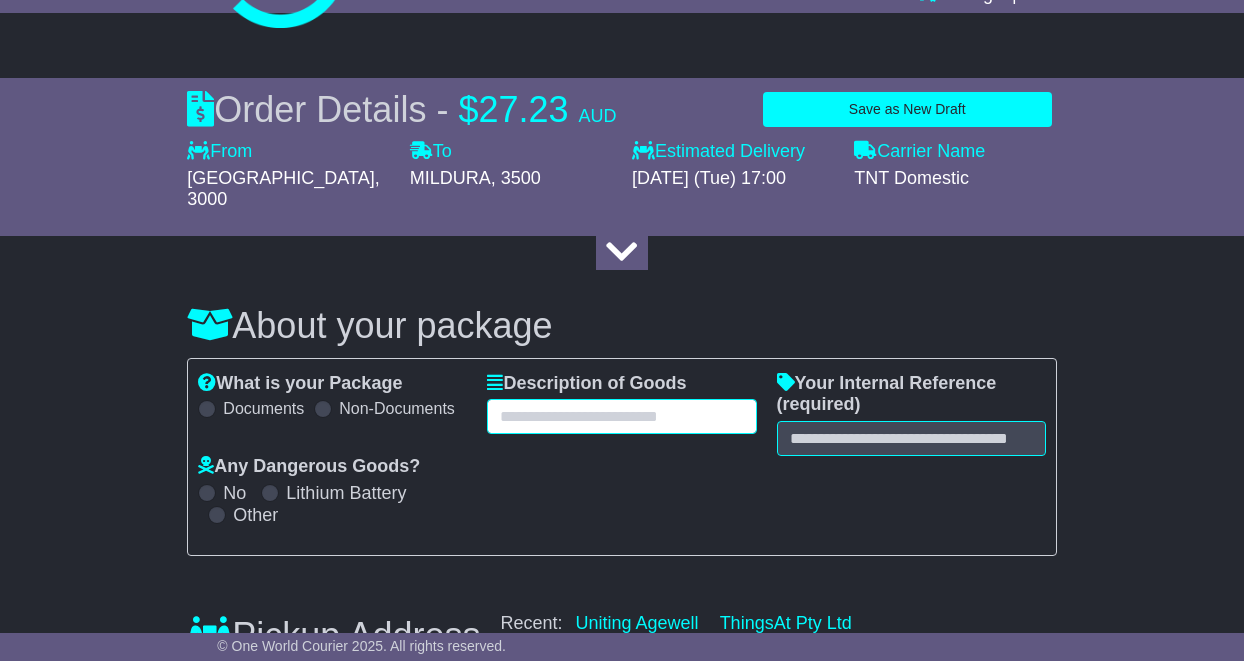 click at bounding box center [621, 416] 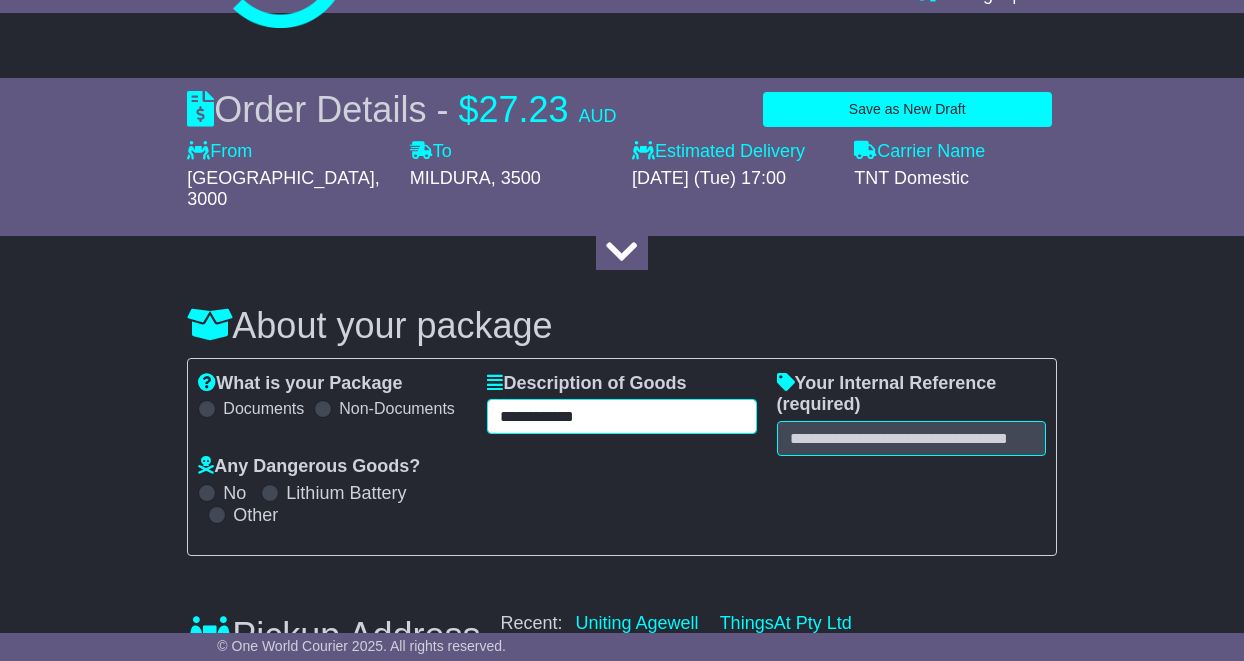 type on "**********" 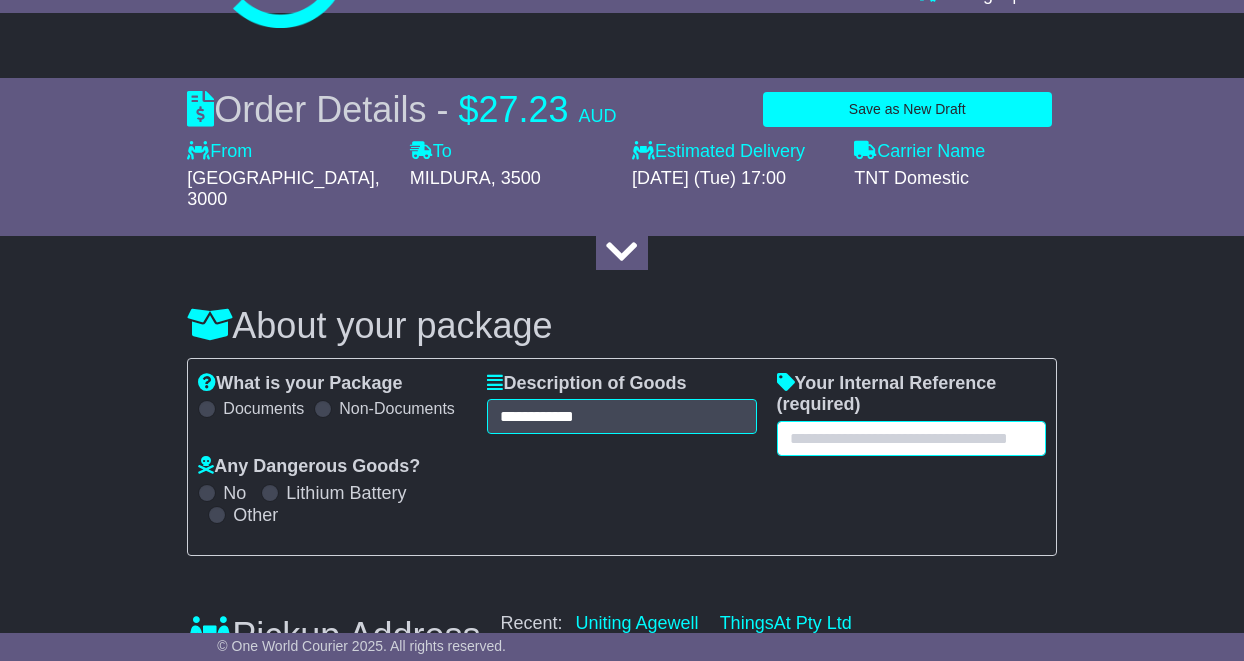 click at bounding box center [911, 438] 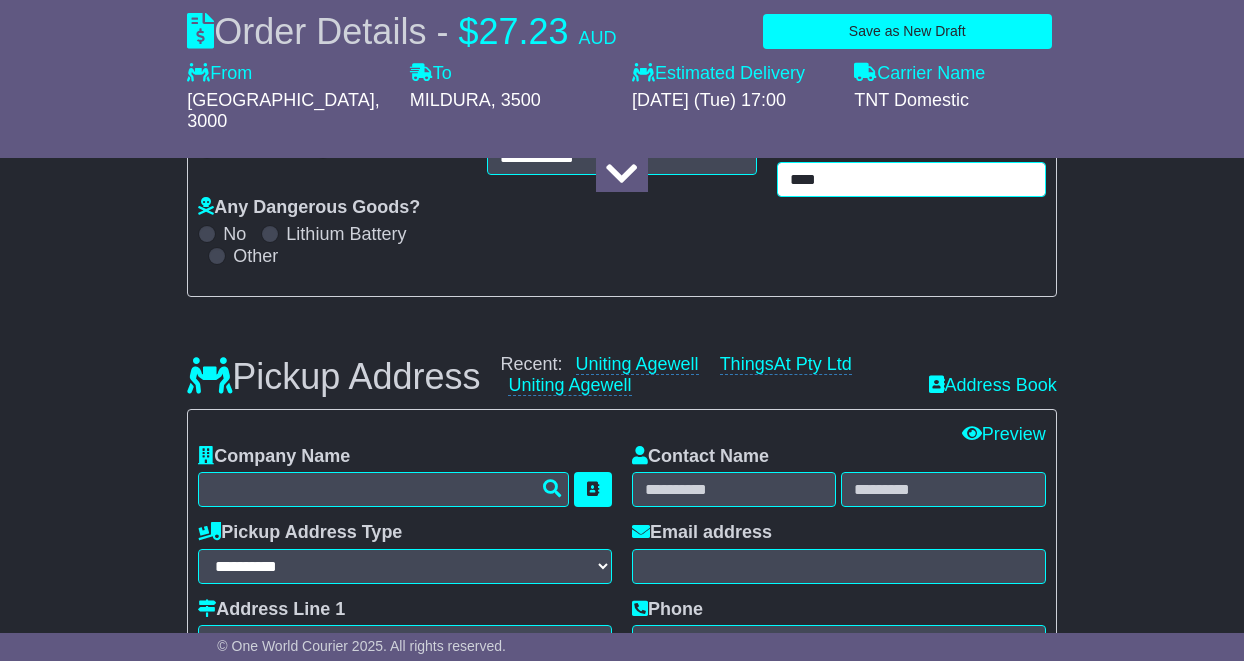 scroll, scrollTop: 397, scrollLeft: 0, axis: vertical 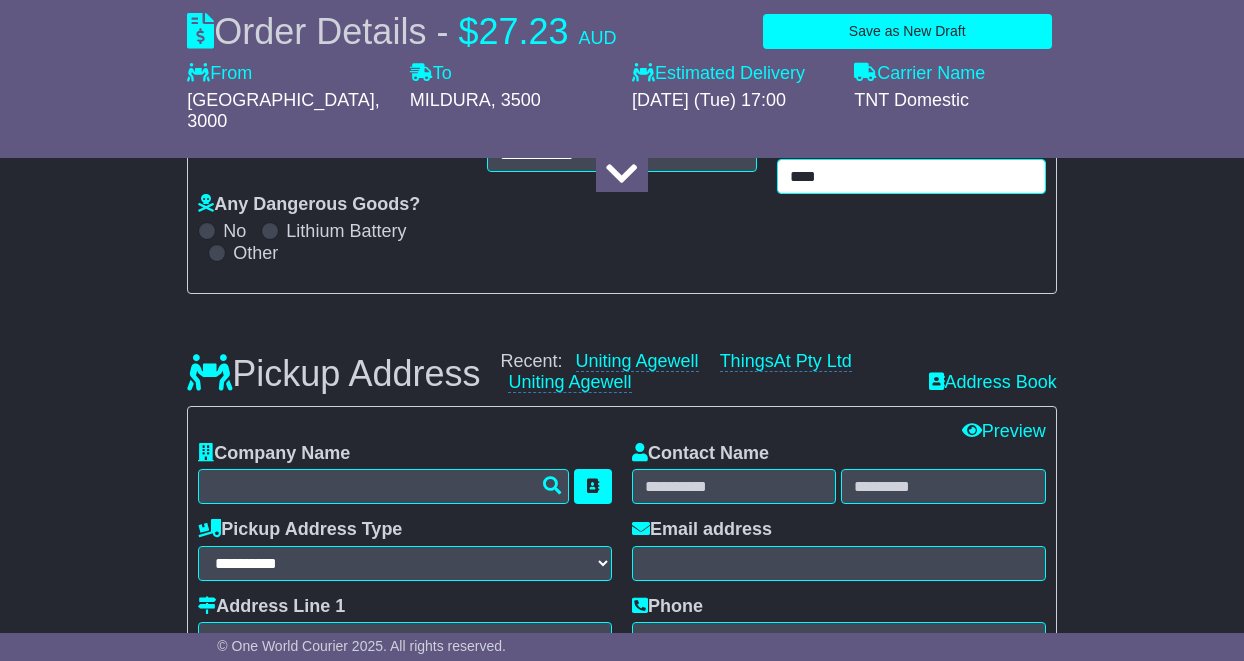 type on "****" 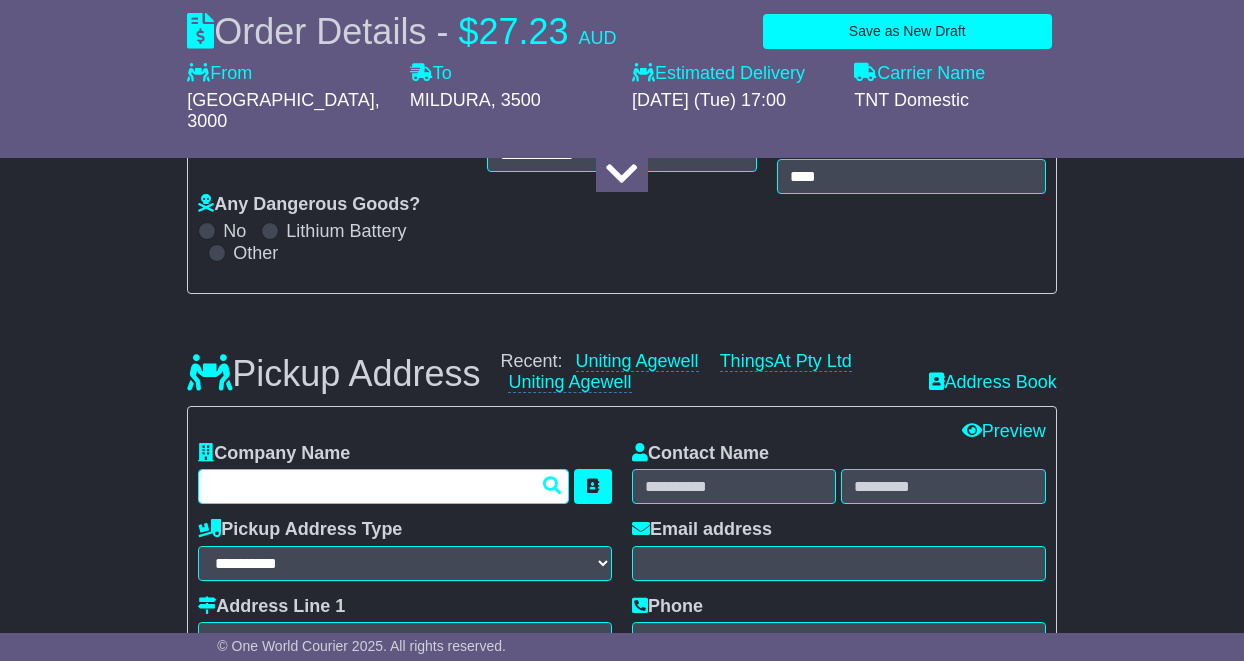 click at bounding box center [383, 486] 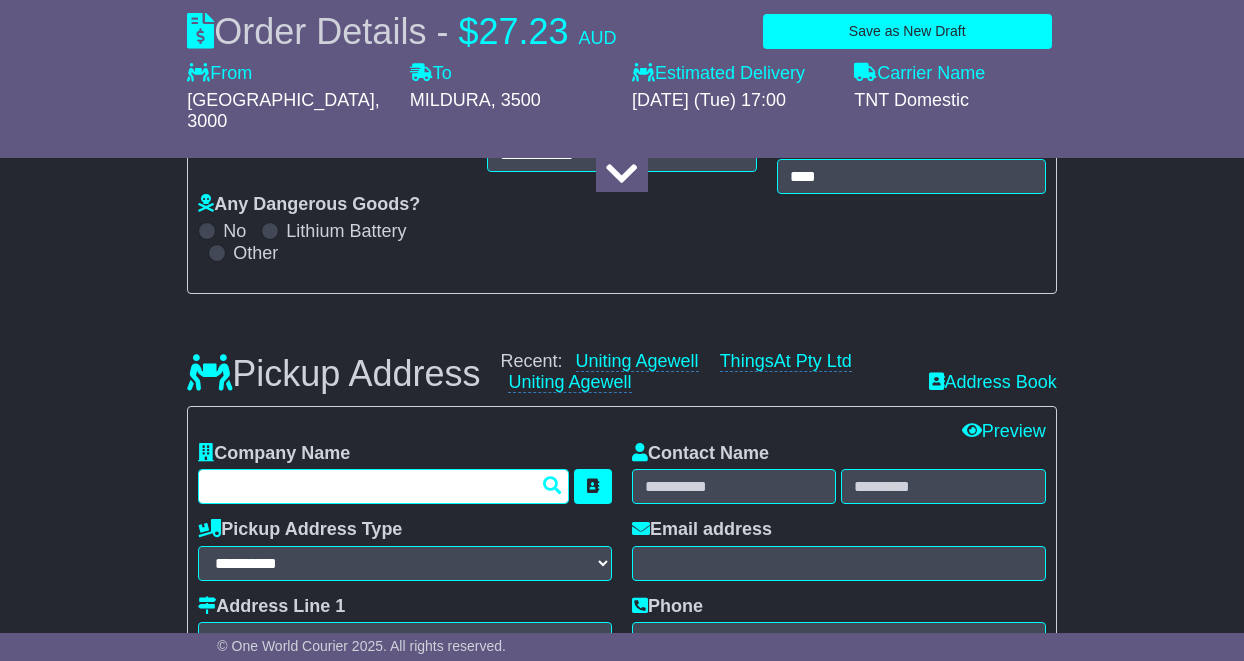 type on "**********" 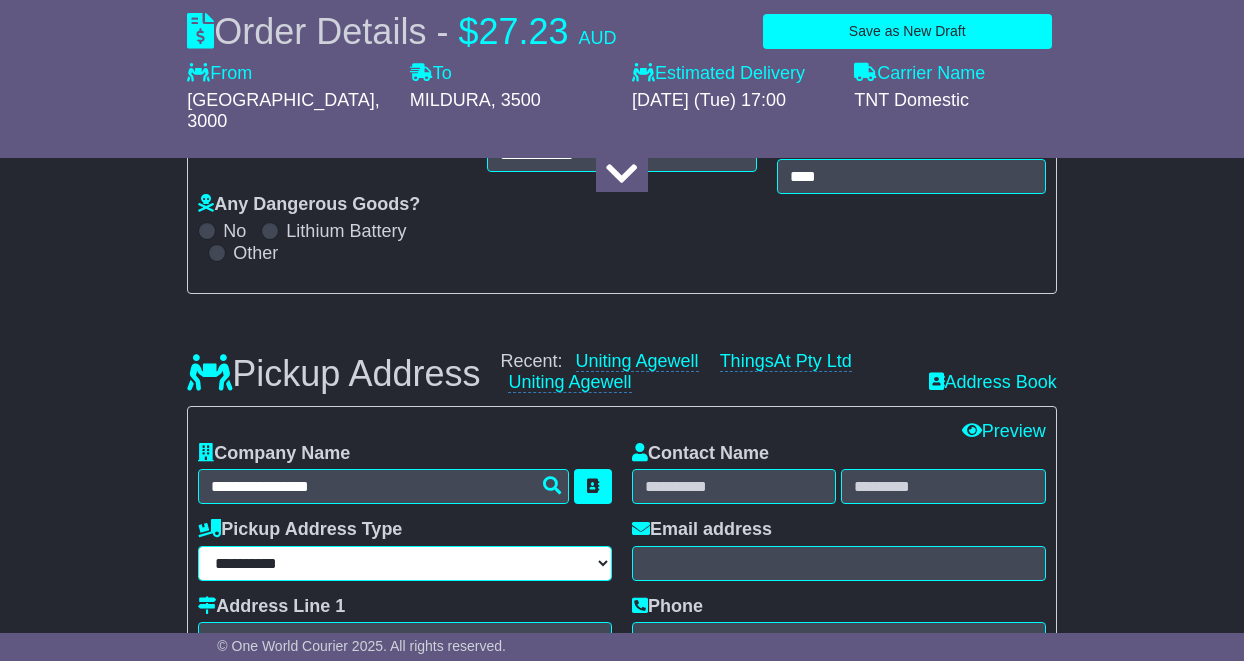 type on "**********" 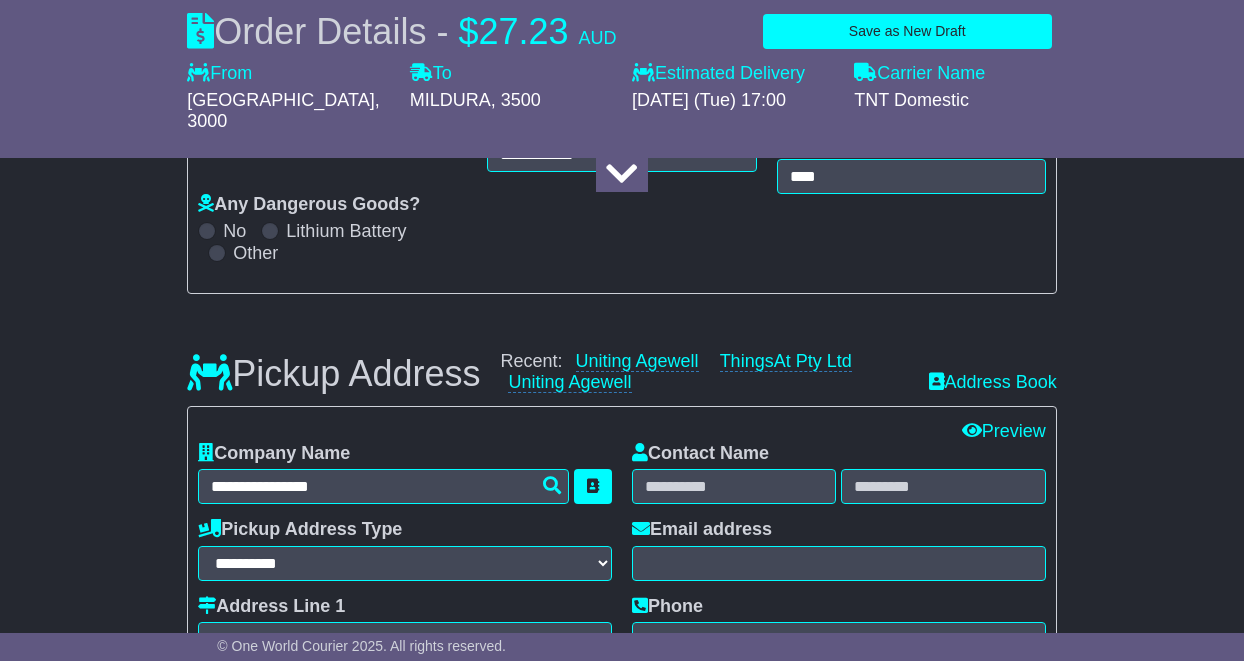 type on "******" 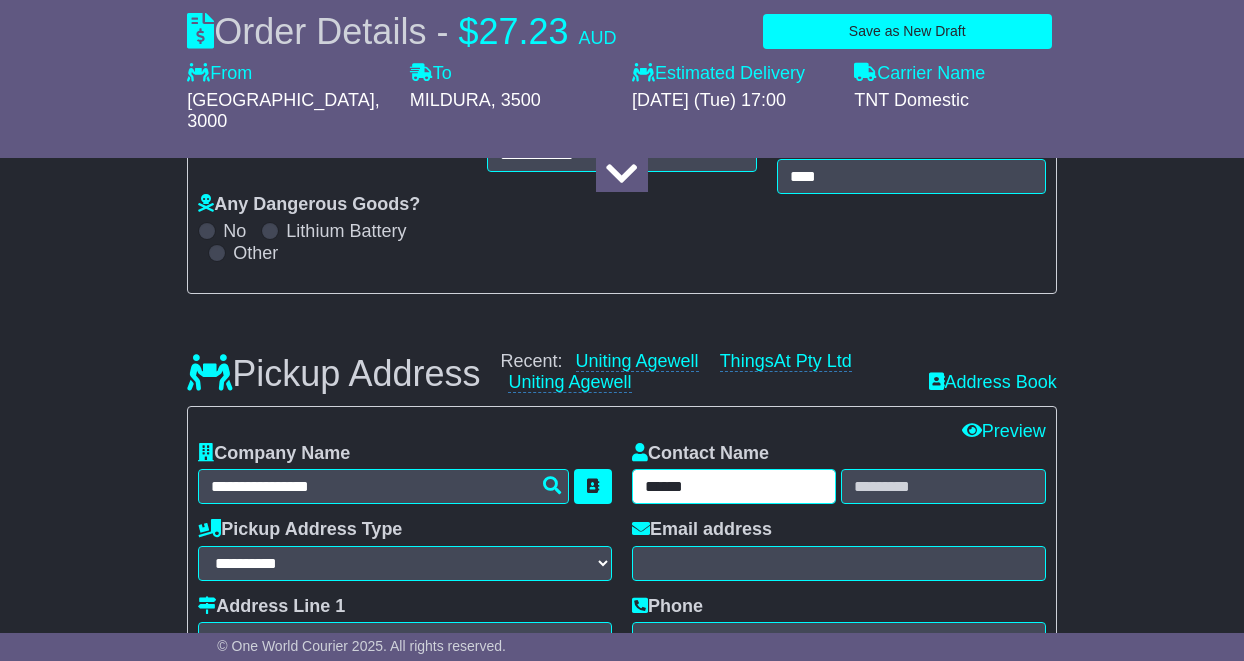type on "********" 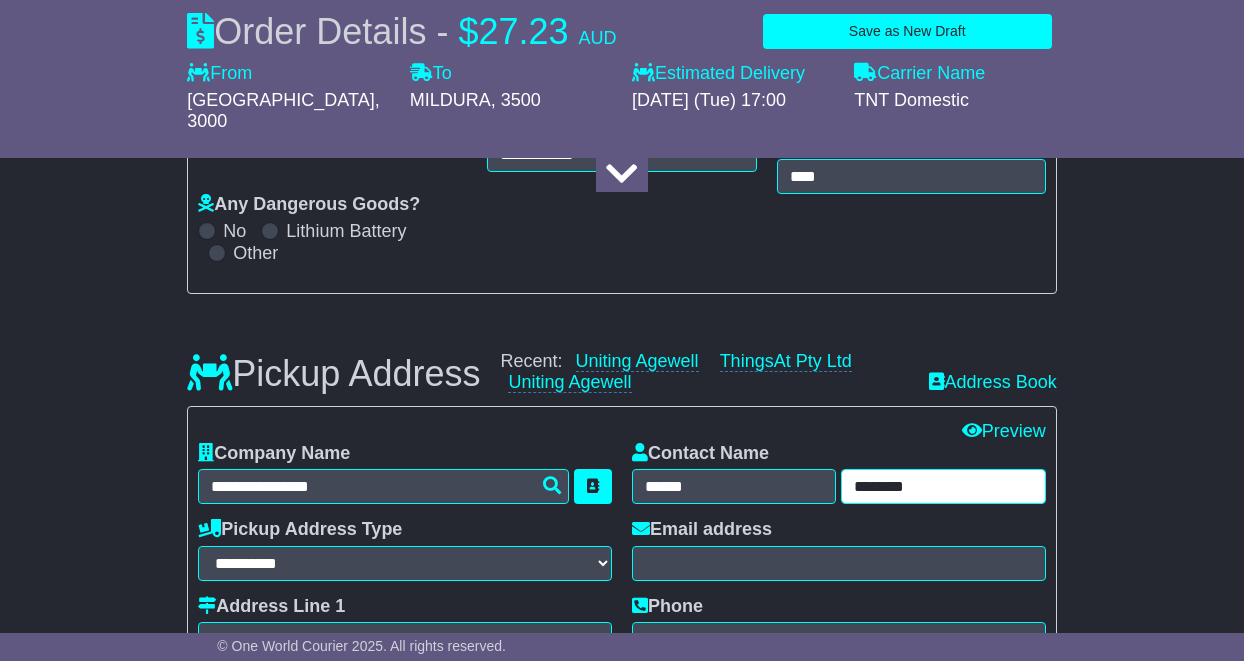 type on "**********" 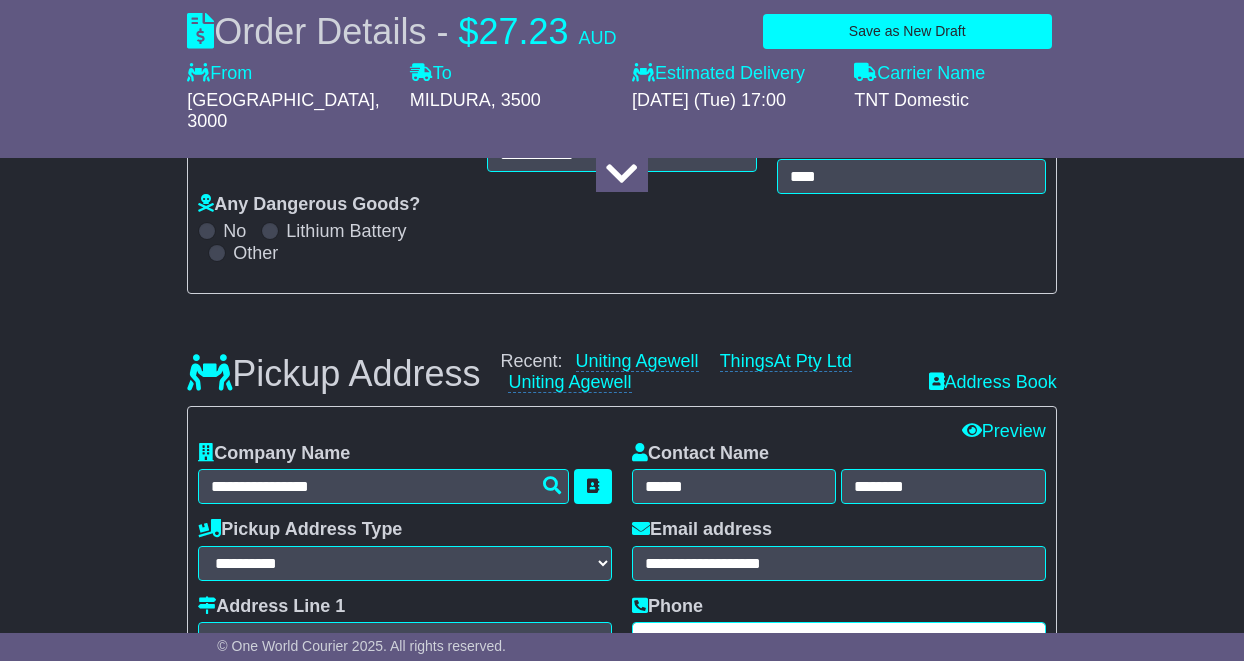 type on "**********" 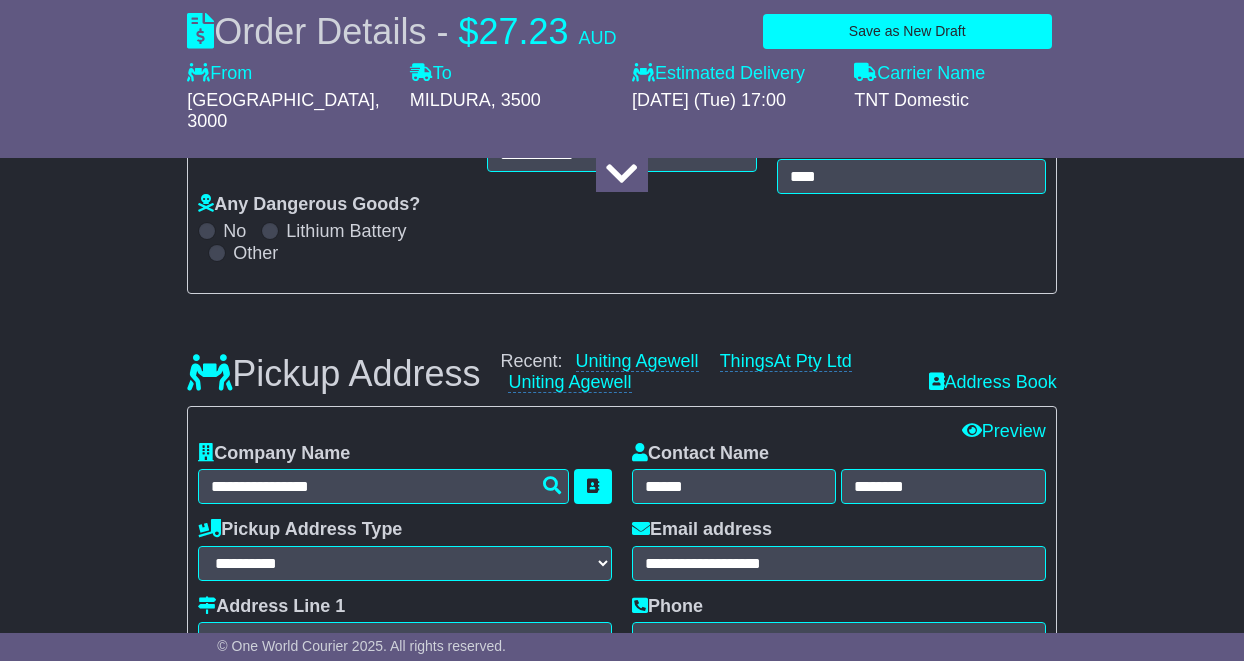 type on "**********" 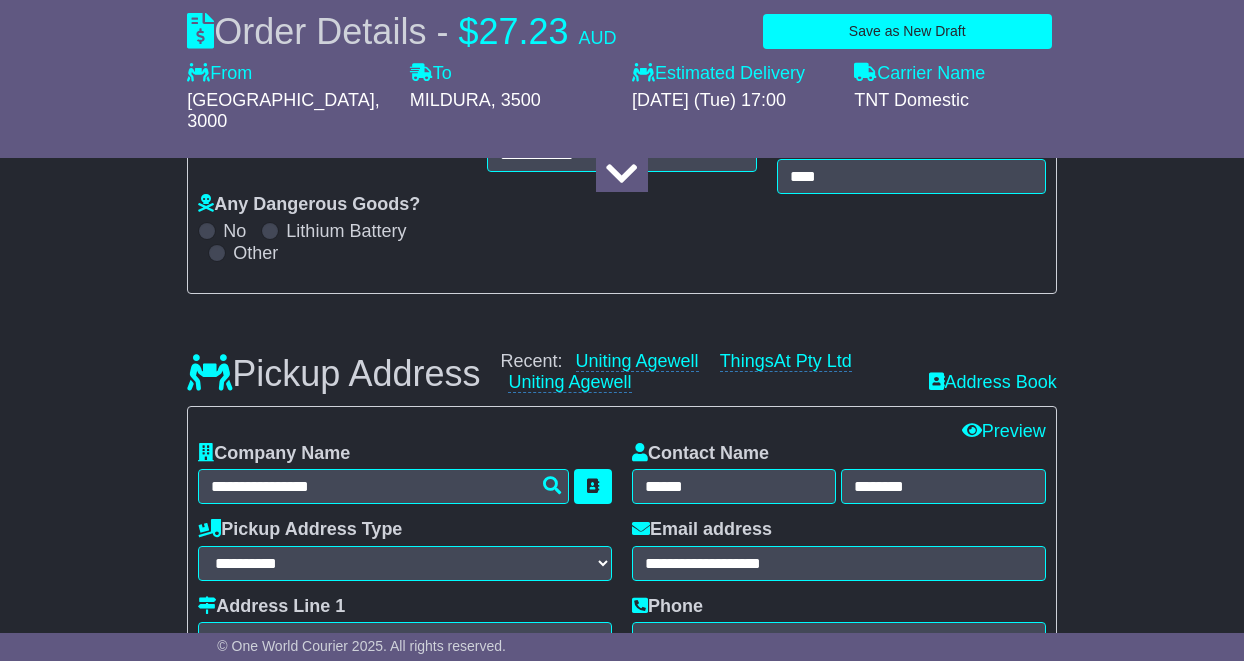 type on "******" 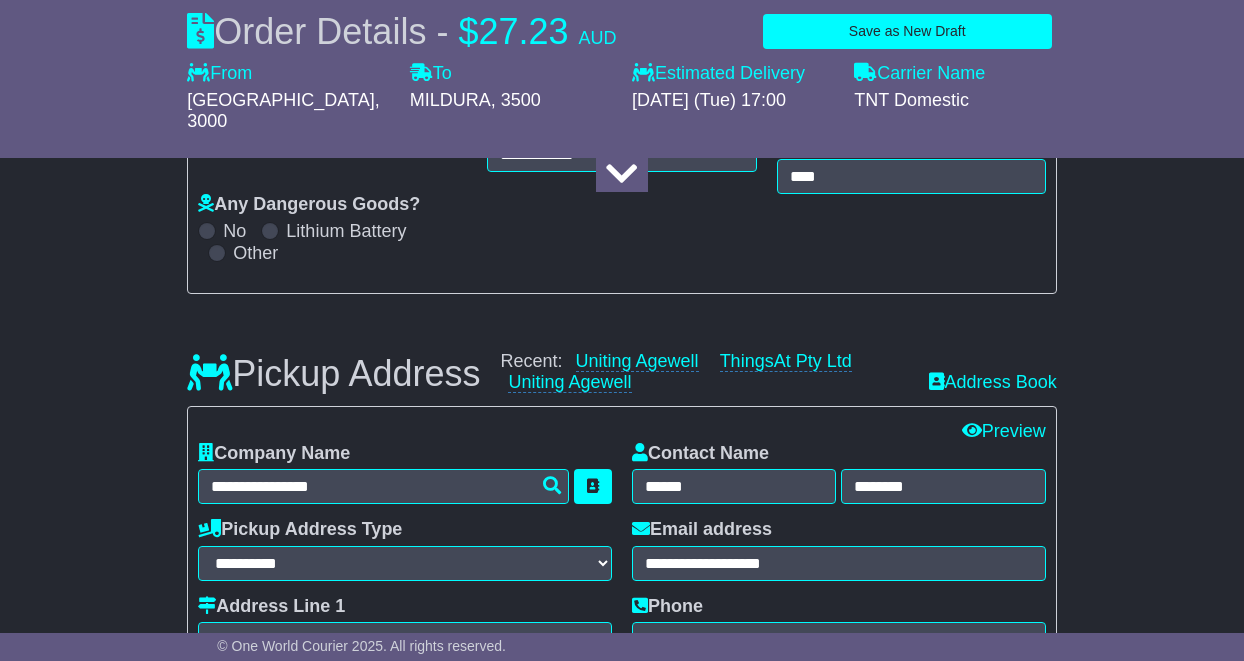 type on "*******" 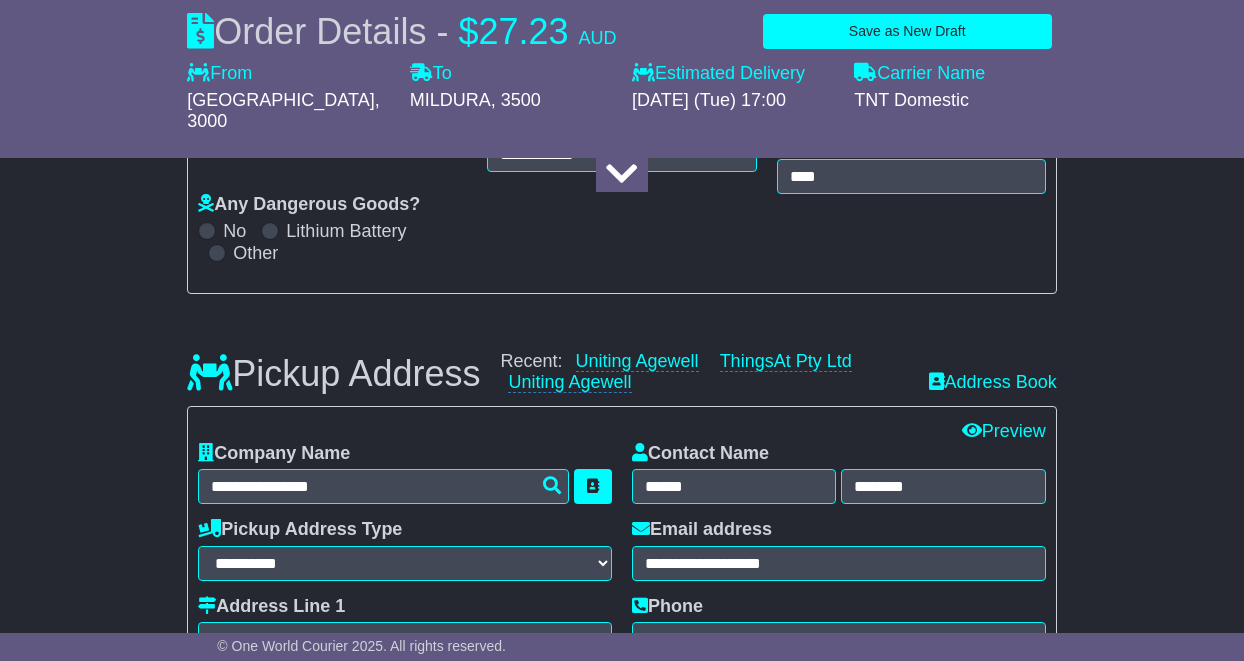type on "**********" 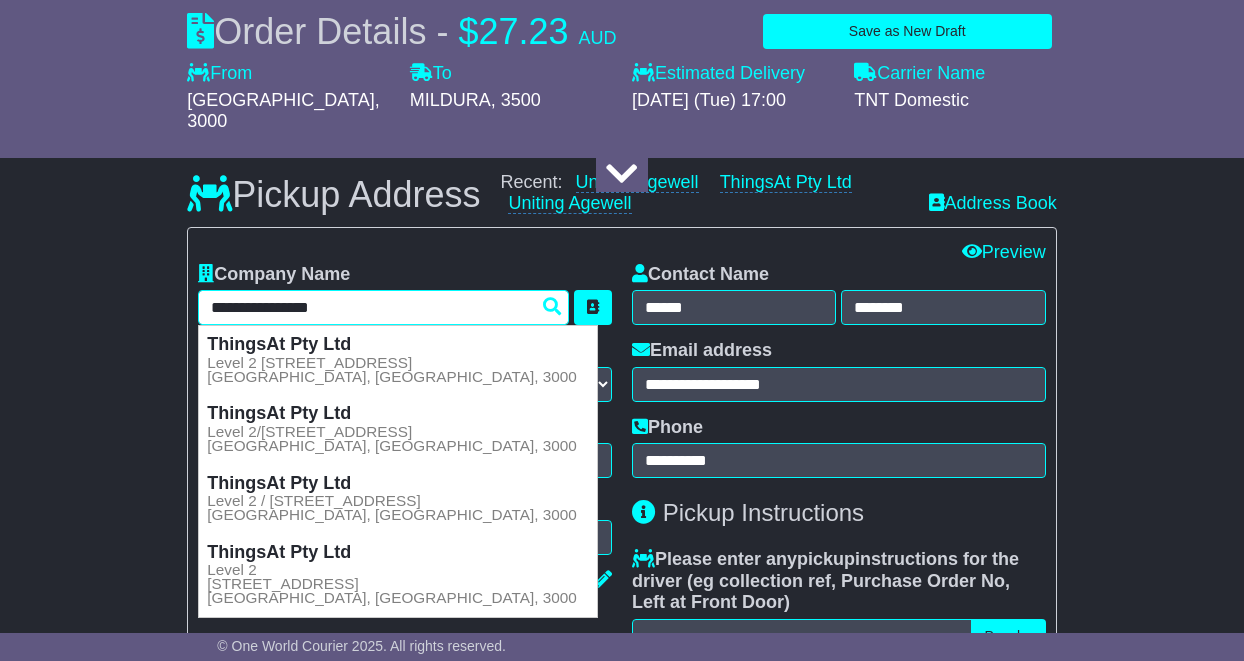 scroll, scrollTop: 577, scrollLeft: 0, axis: vertical 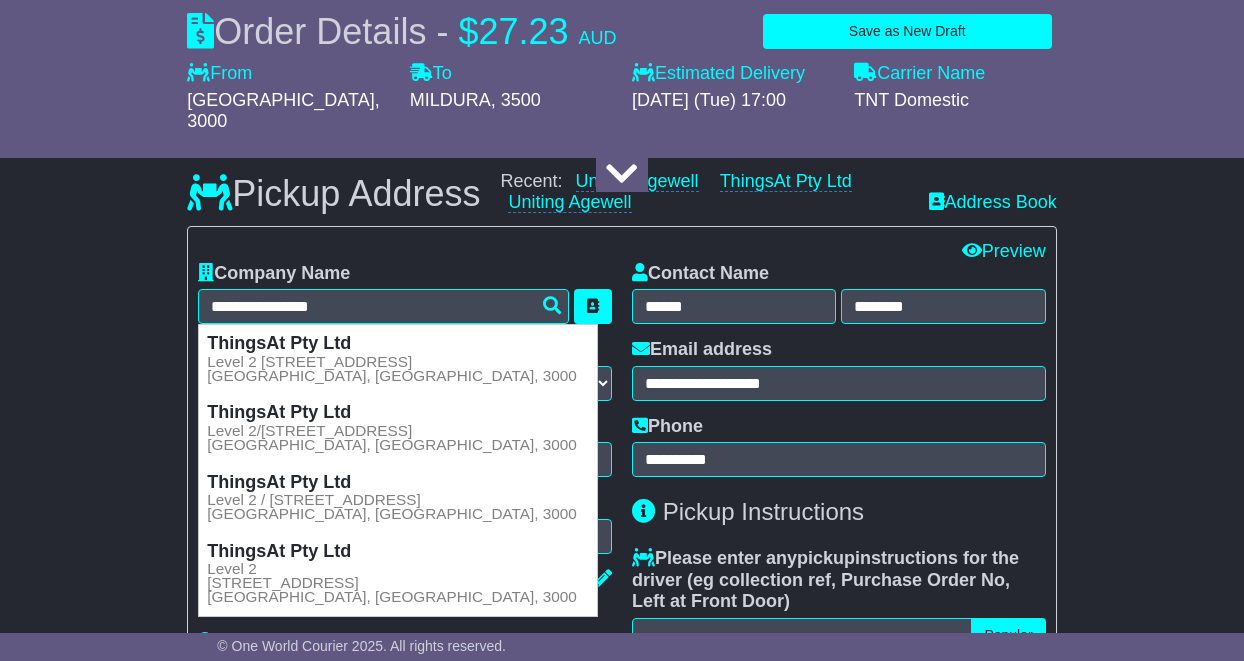 click on "Edit All
Edit Contact
Preview" at bounding box center [621, 252] 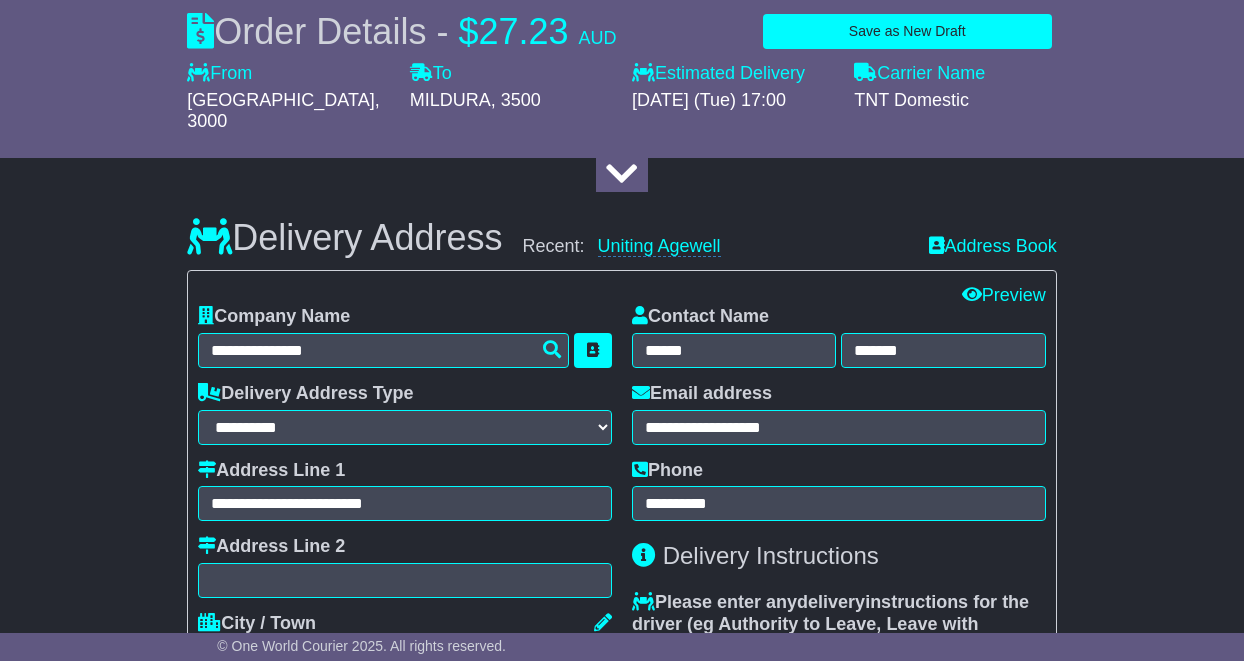 scroll, scrollTop: 1389, scrollLeft: 0, axis: vertical 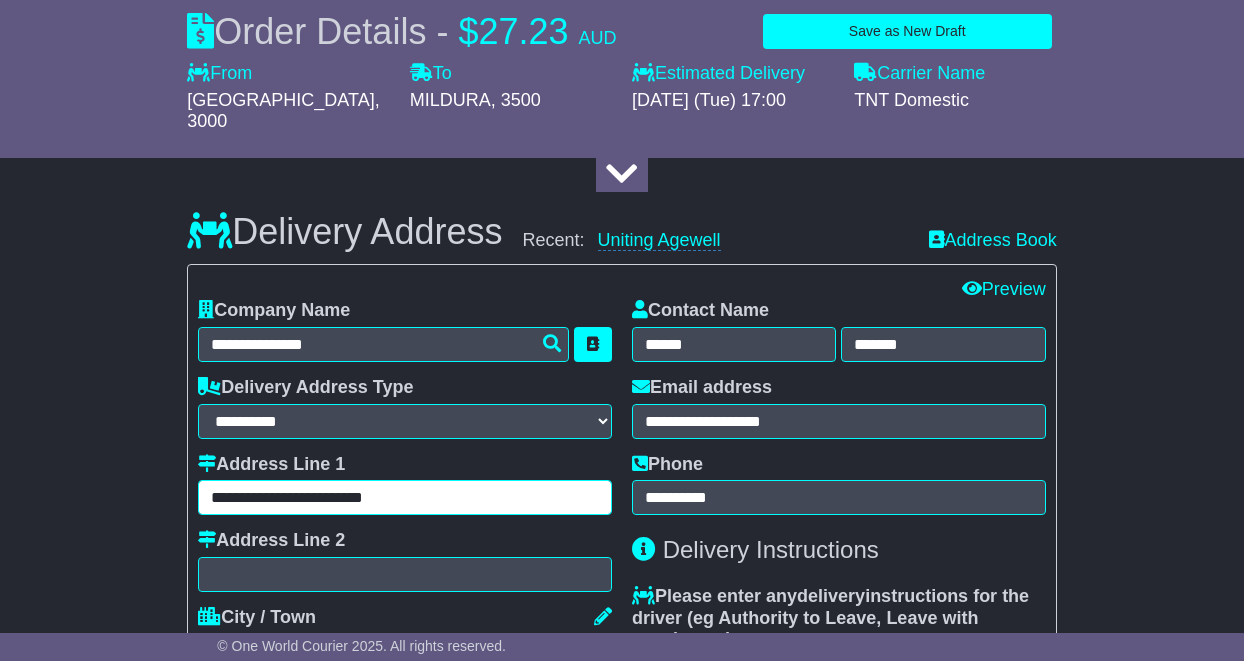 drag, startPoint x: 488, startPoint y: 478, endPoint x: 100, endPoint y: 469, distance: 388.10437 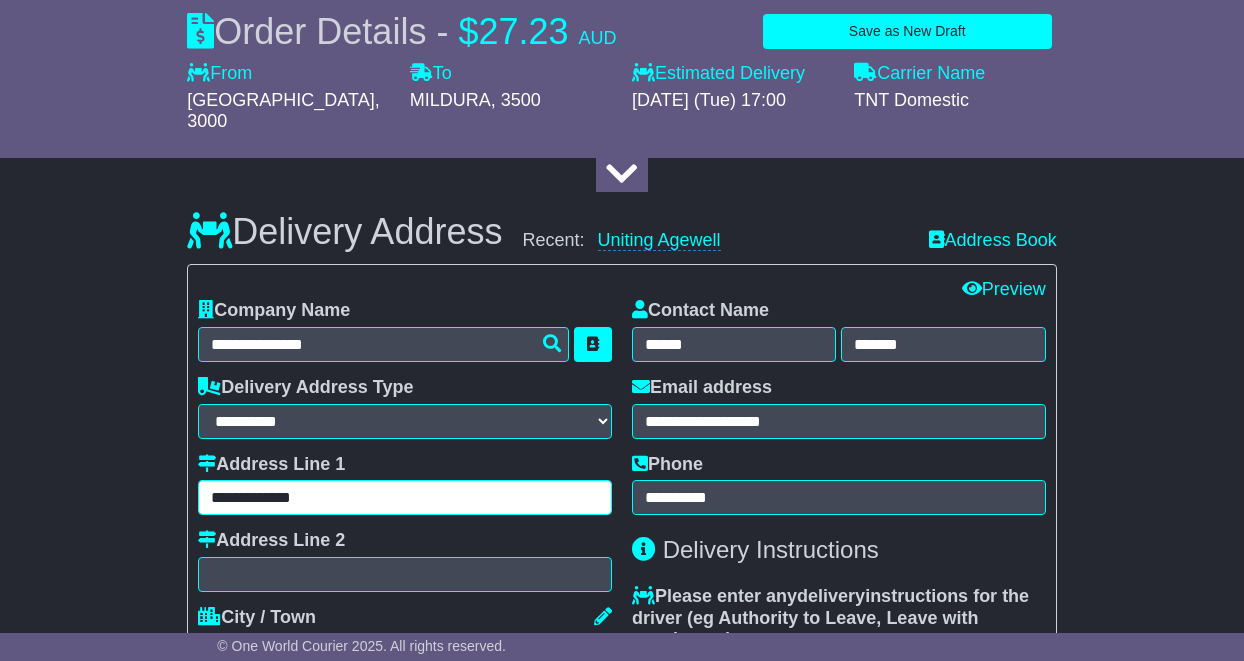 type on "**********" 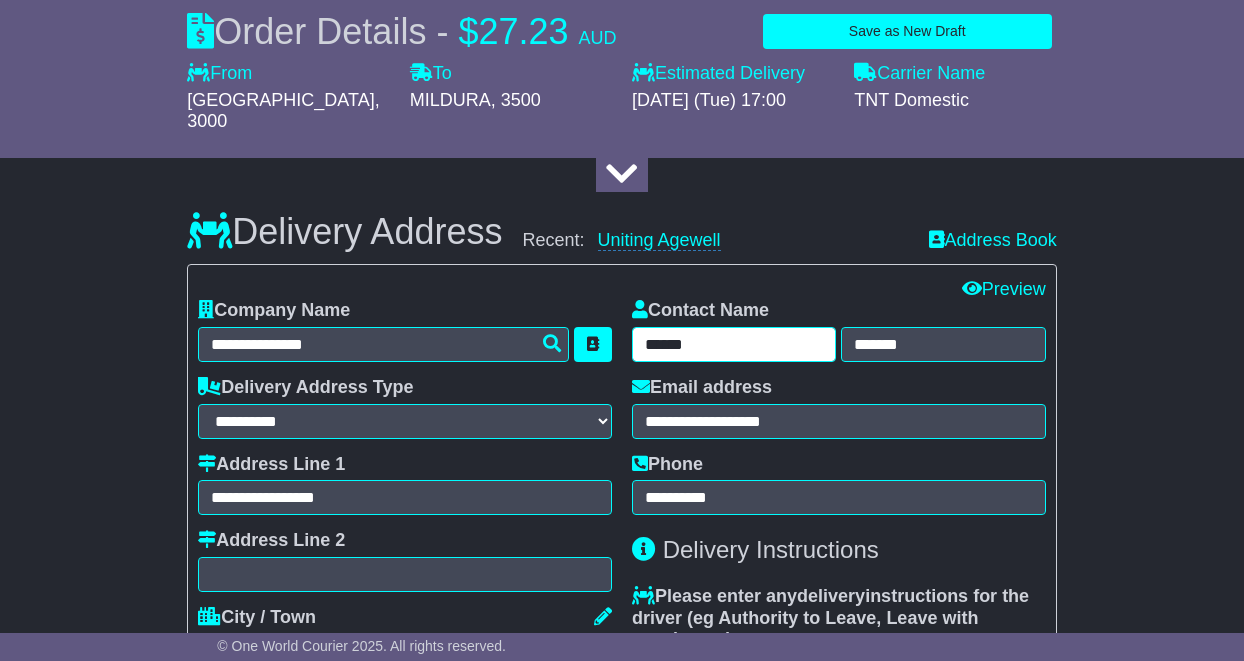 click on "******" at bounding box center [734, 344] 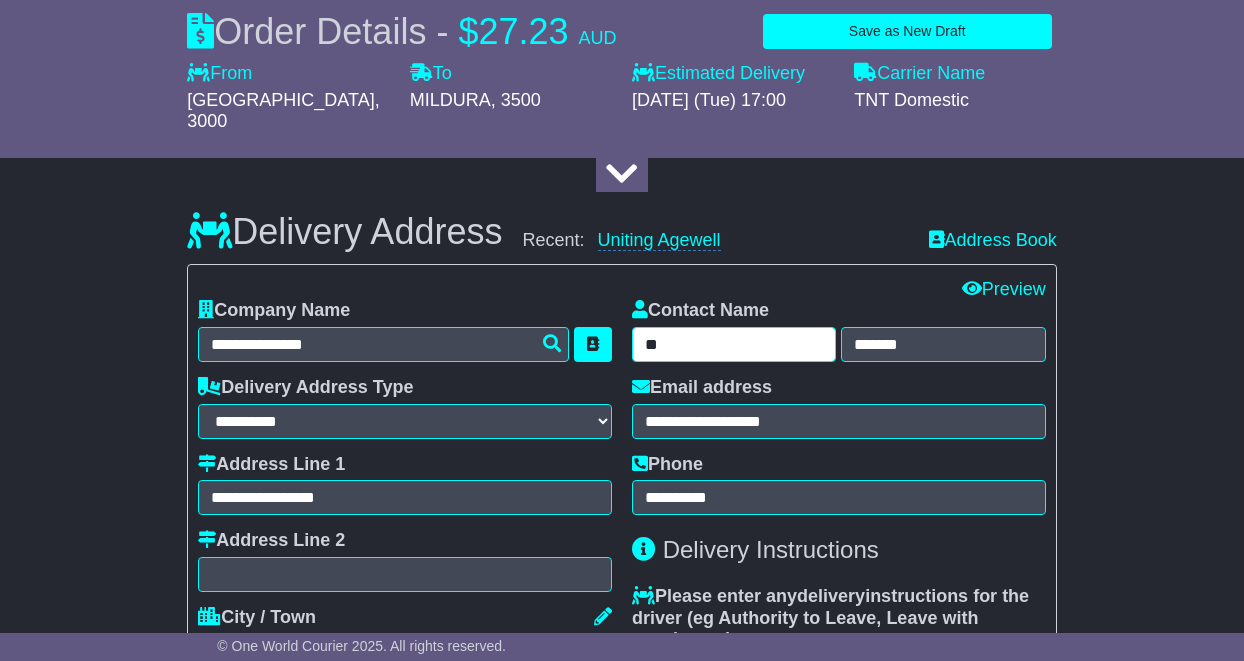 type on "*" 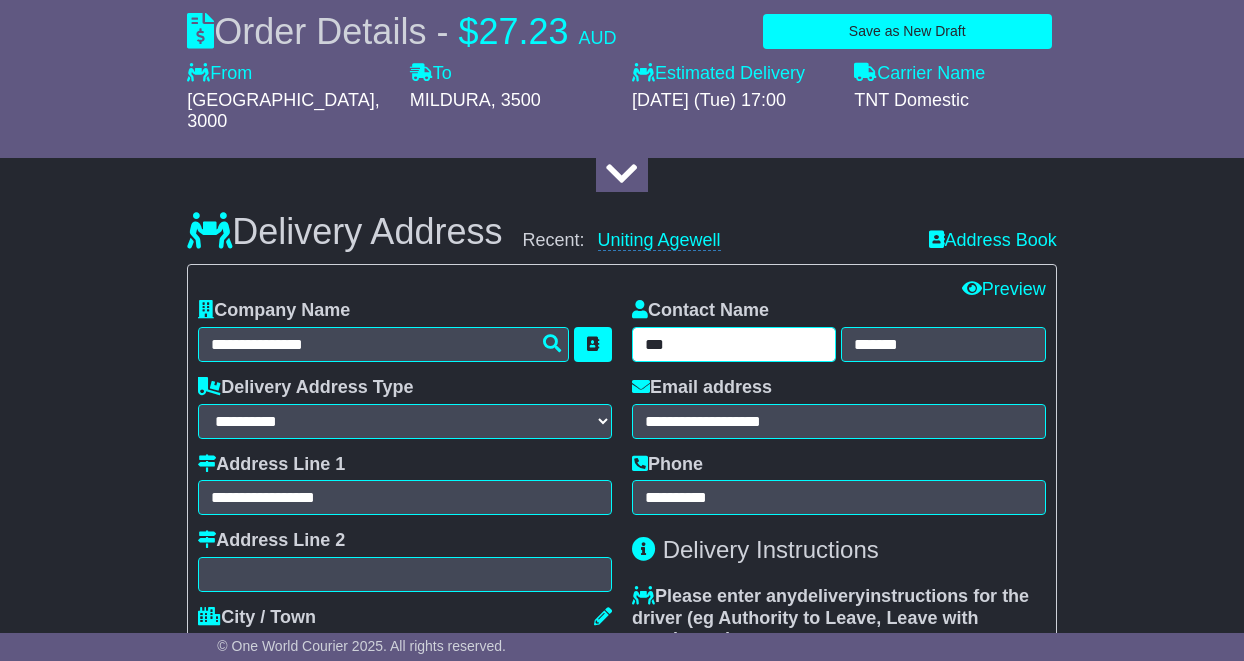 type on "***" 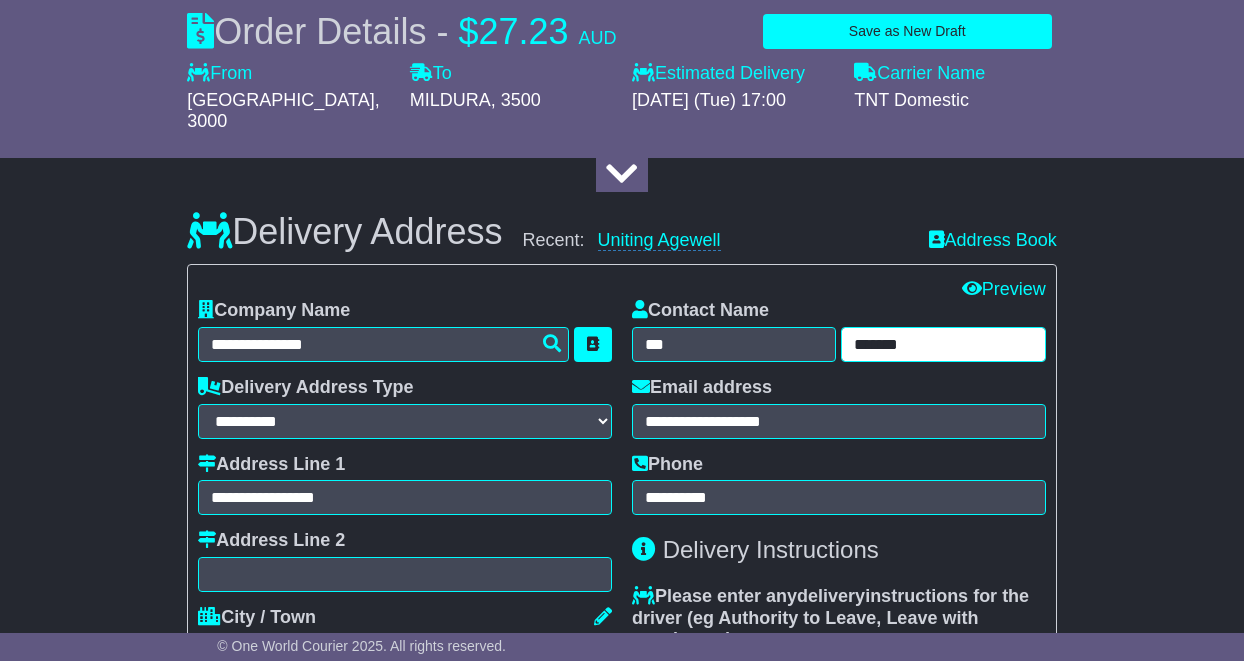 click on "*******" at bounding box center [943, 344] 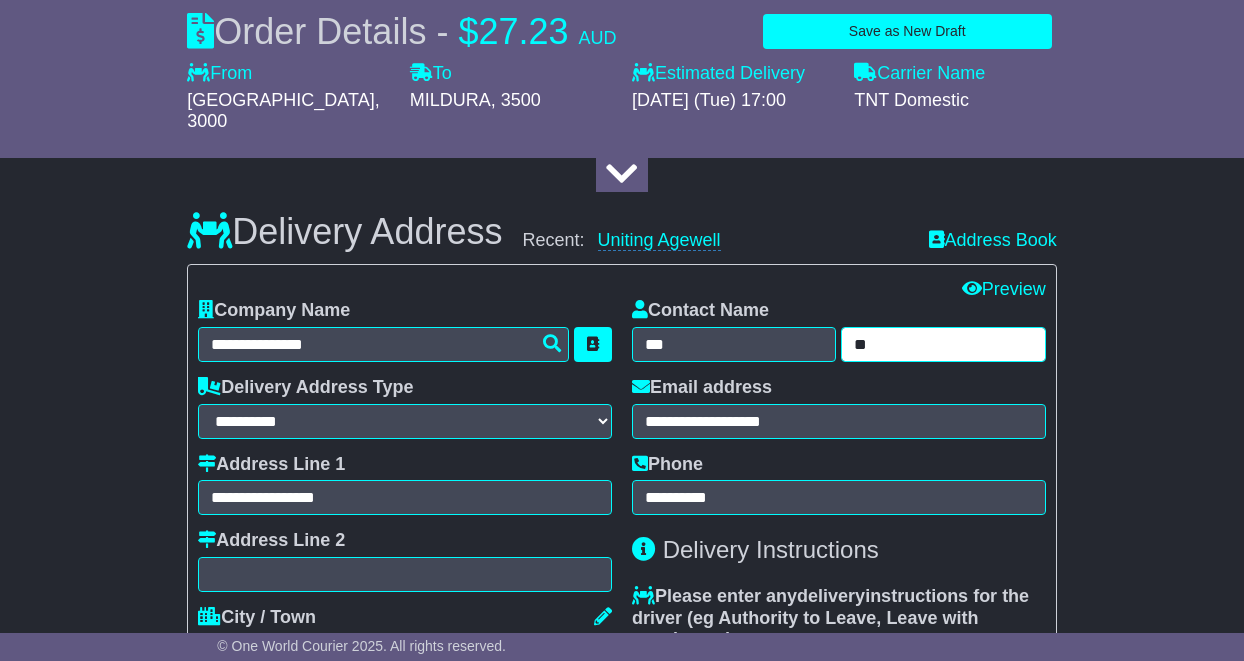 type on "*" 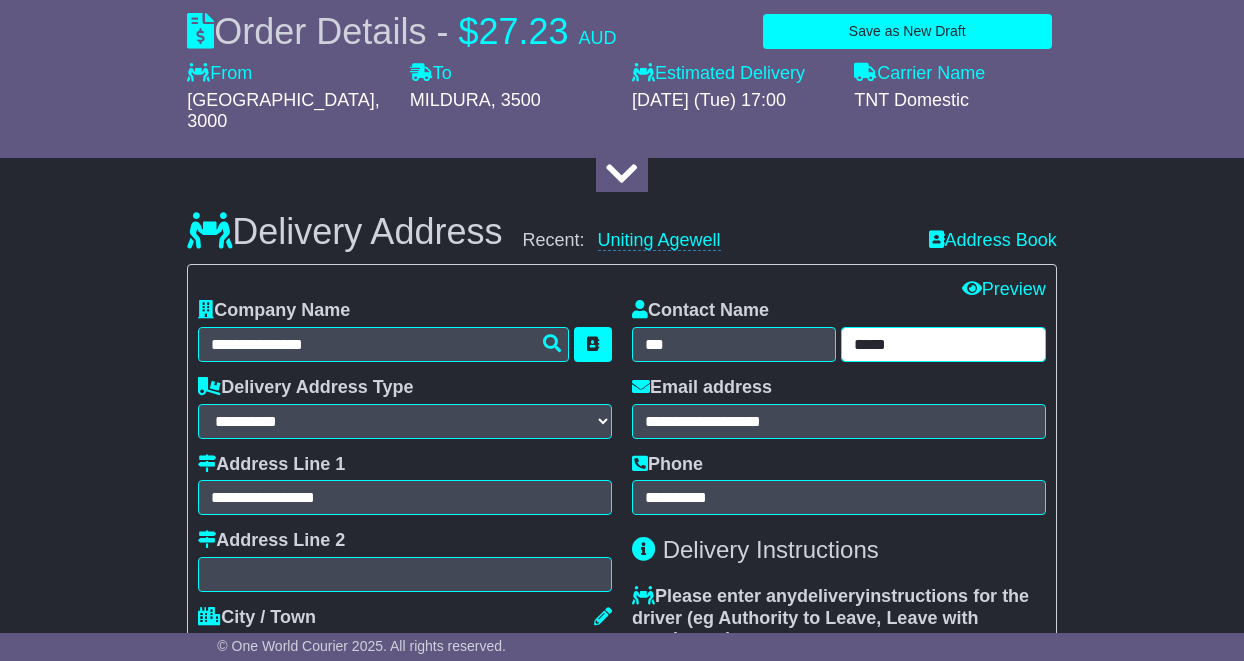 type on "*****" 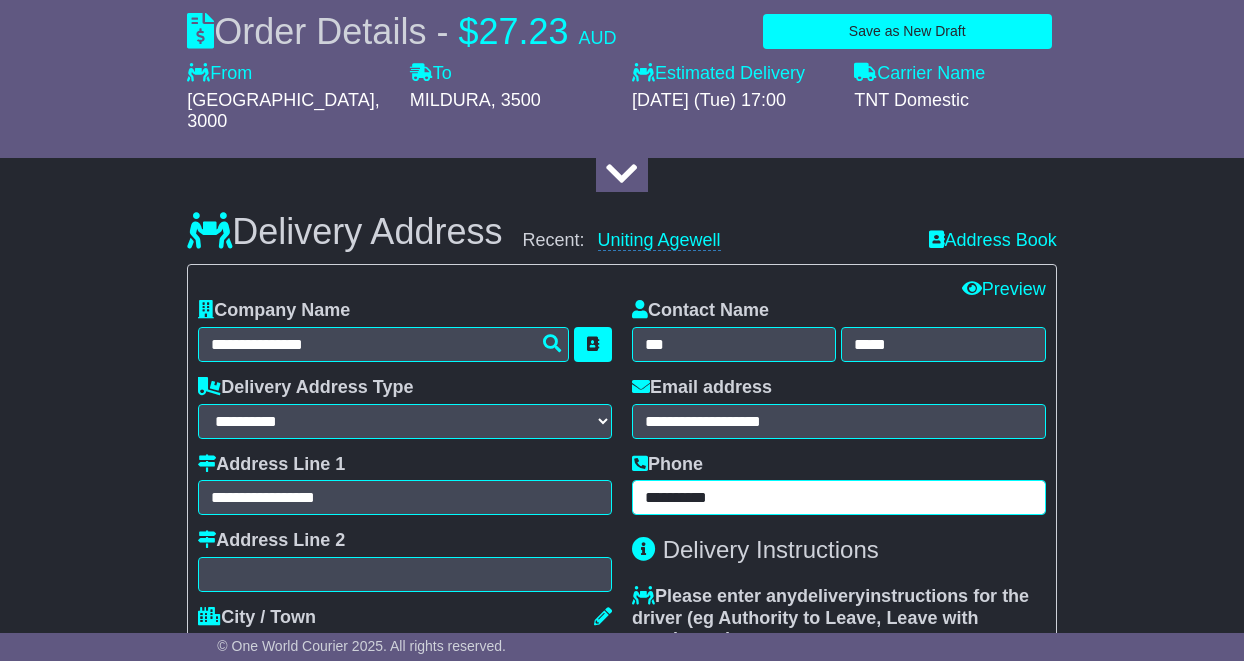 click on "**********" at bounding box center [839, 497] 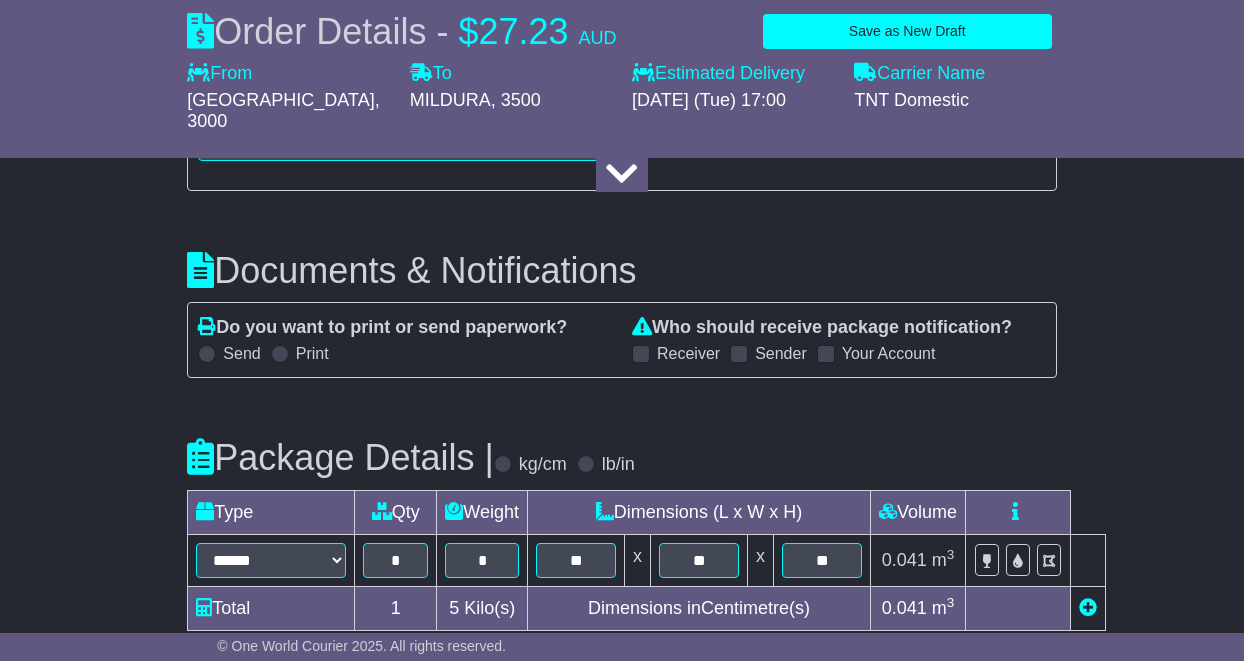 scroll, scrollTop: 2524, scrollLeft: 0, axis: vertical 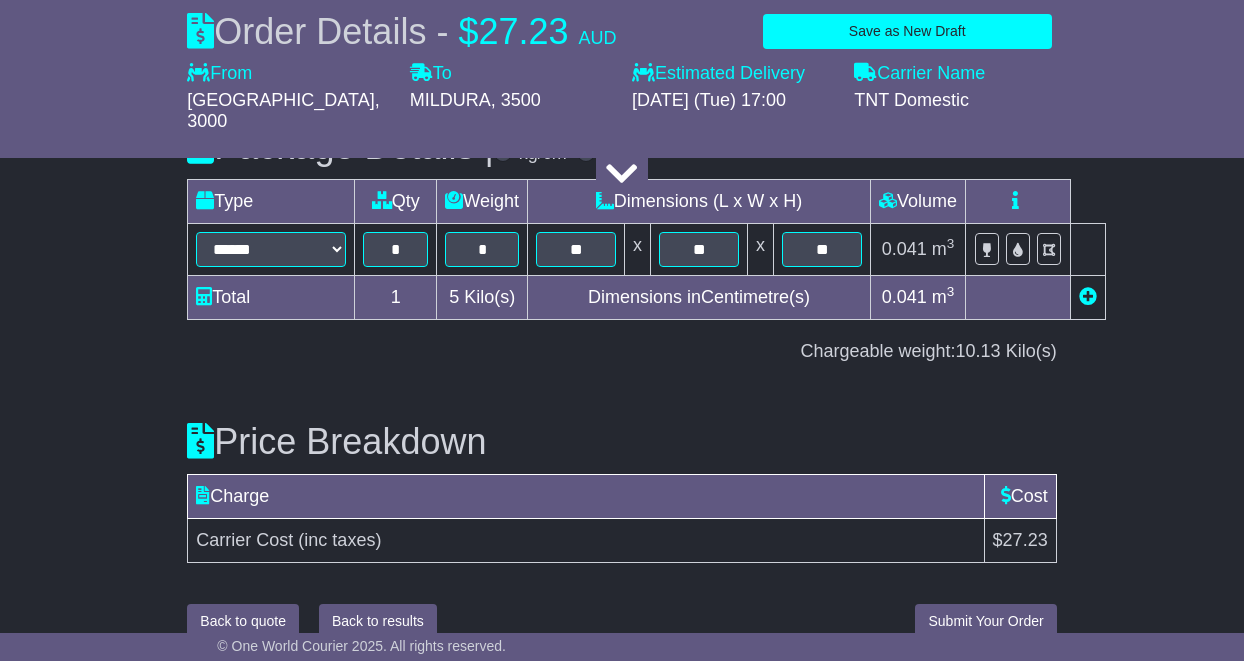 type on "**********" 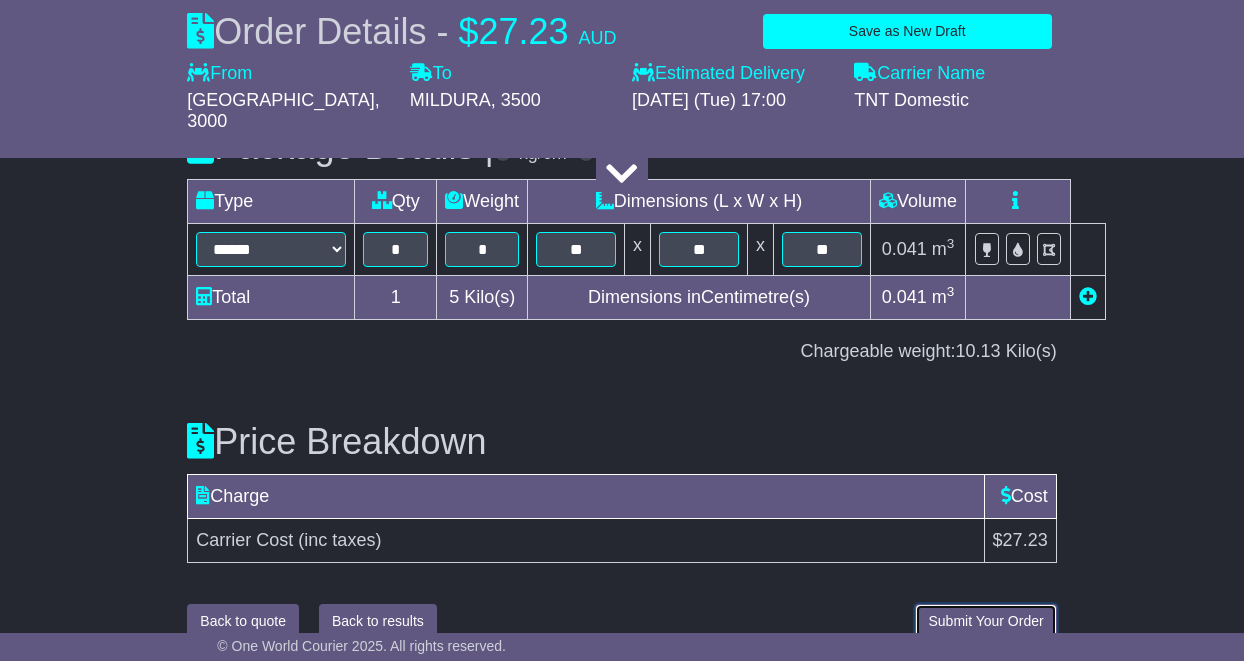 click on "Submit Your Order" at bounding box center [985, 621] 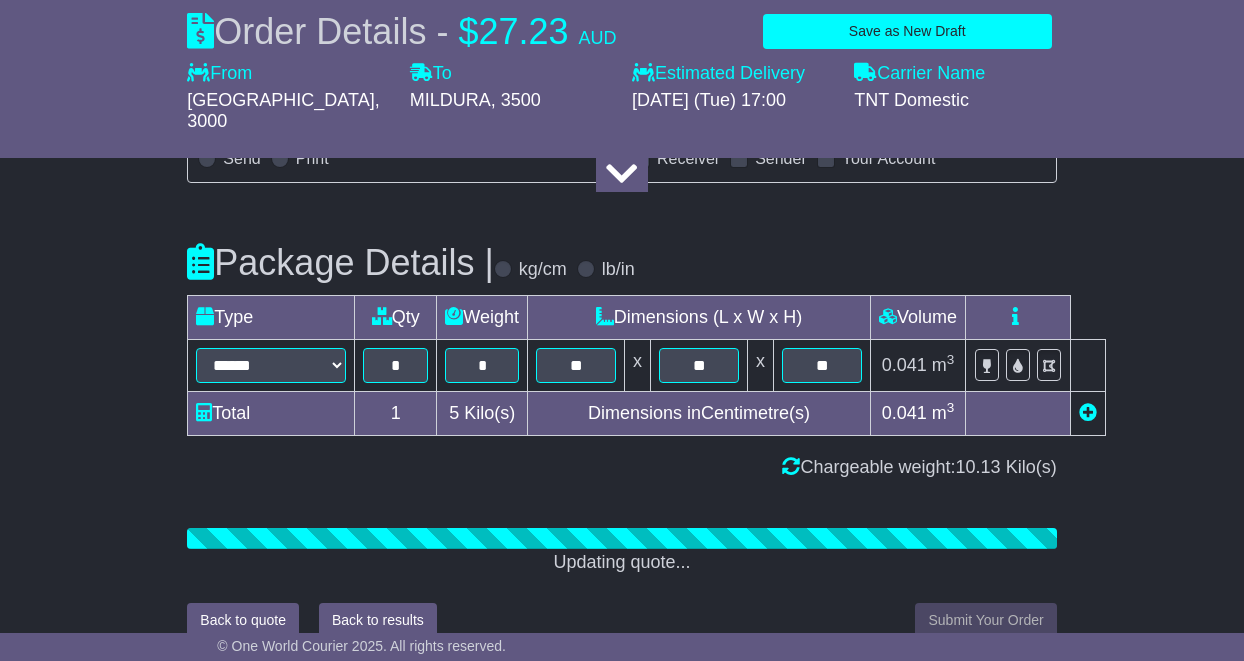 scroll, scrollTop: 2524, scrollLeft: 0, axis: vertical 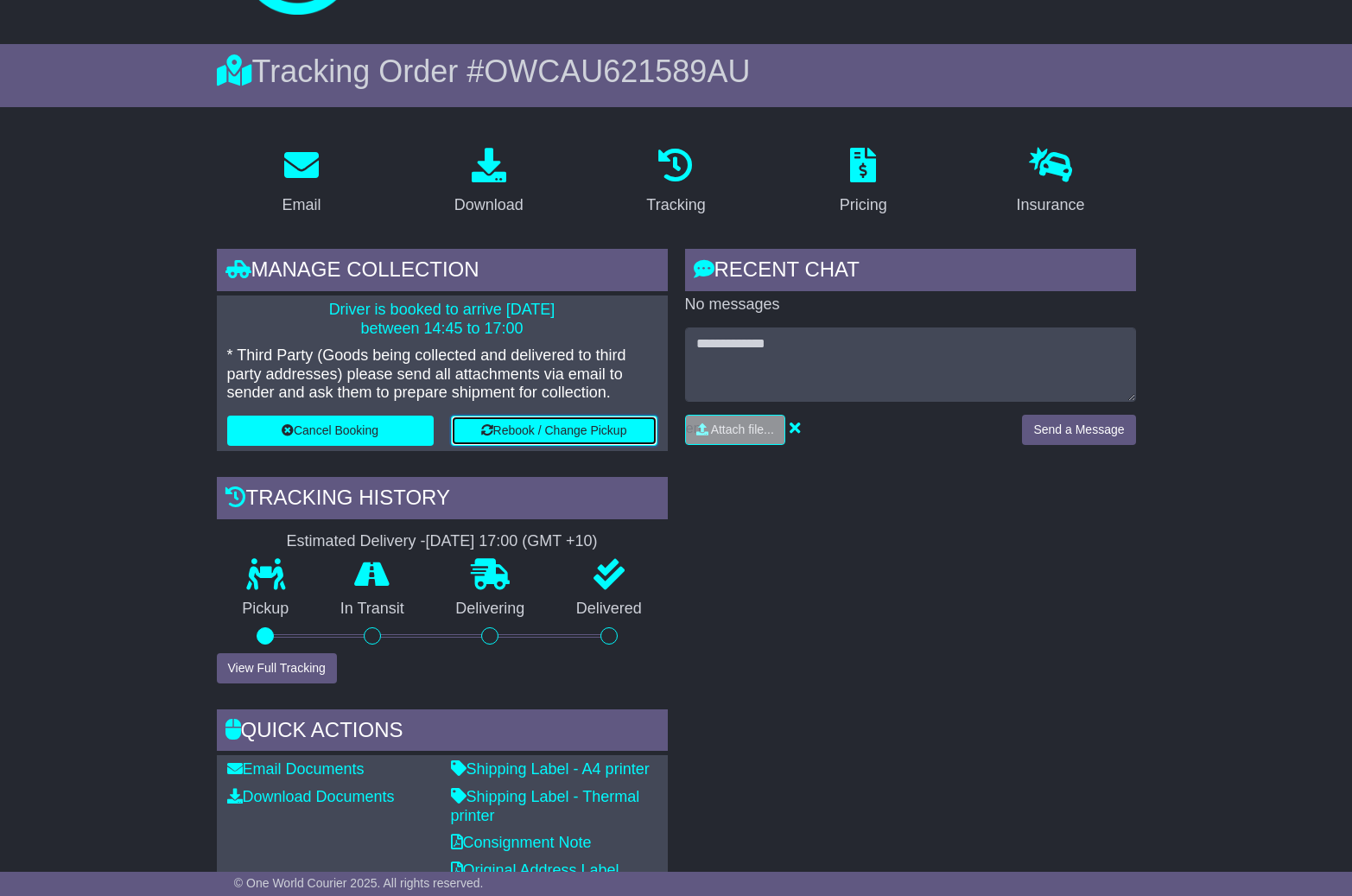 click on "Rebook / Change Pickup" at bounding box center (554, 430) 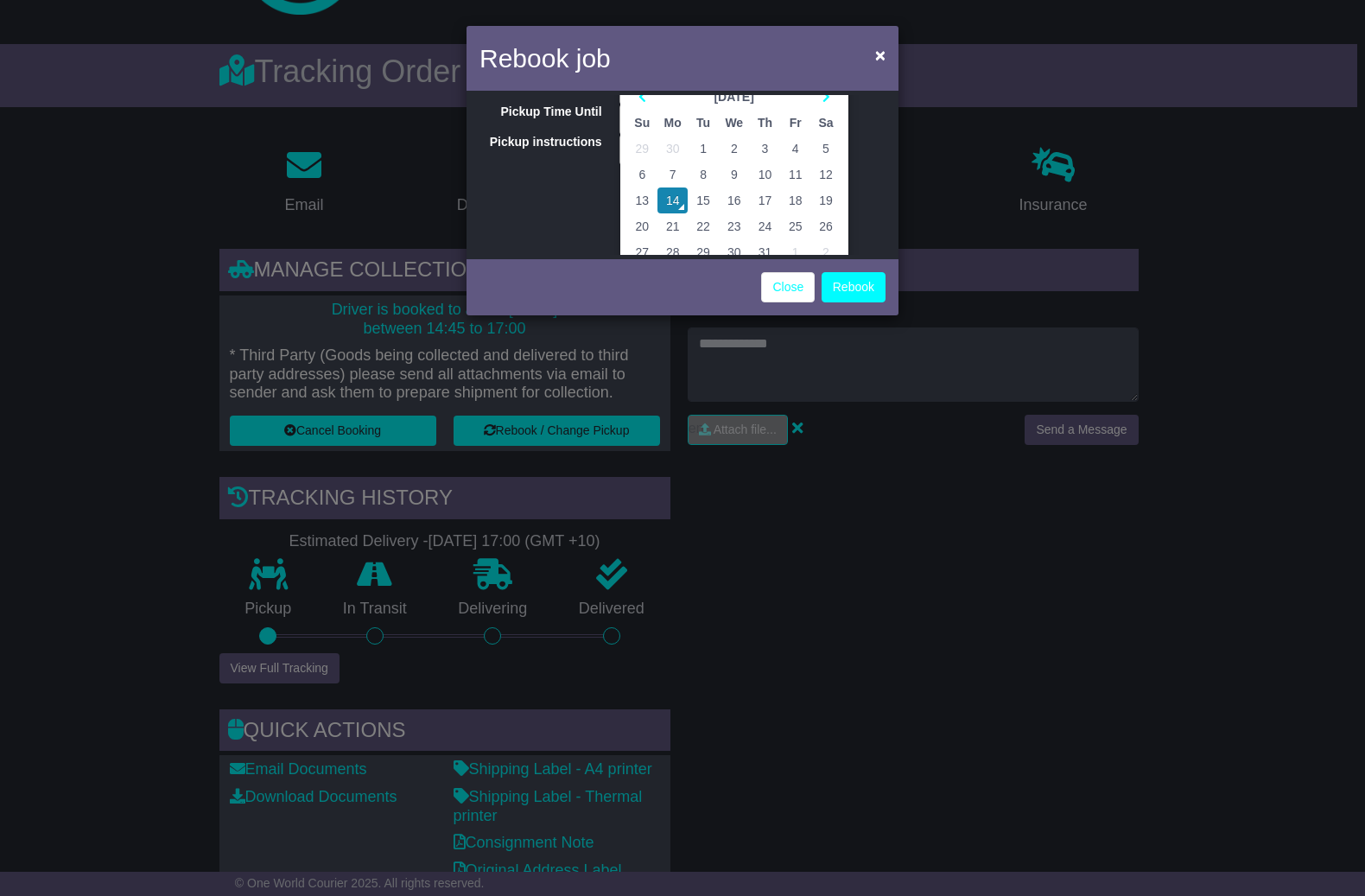 scroll, scrollTop: 79, scrollLeft: 0, axis: vertical 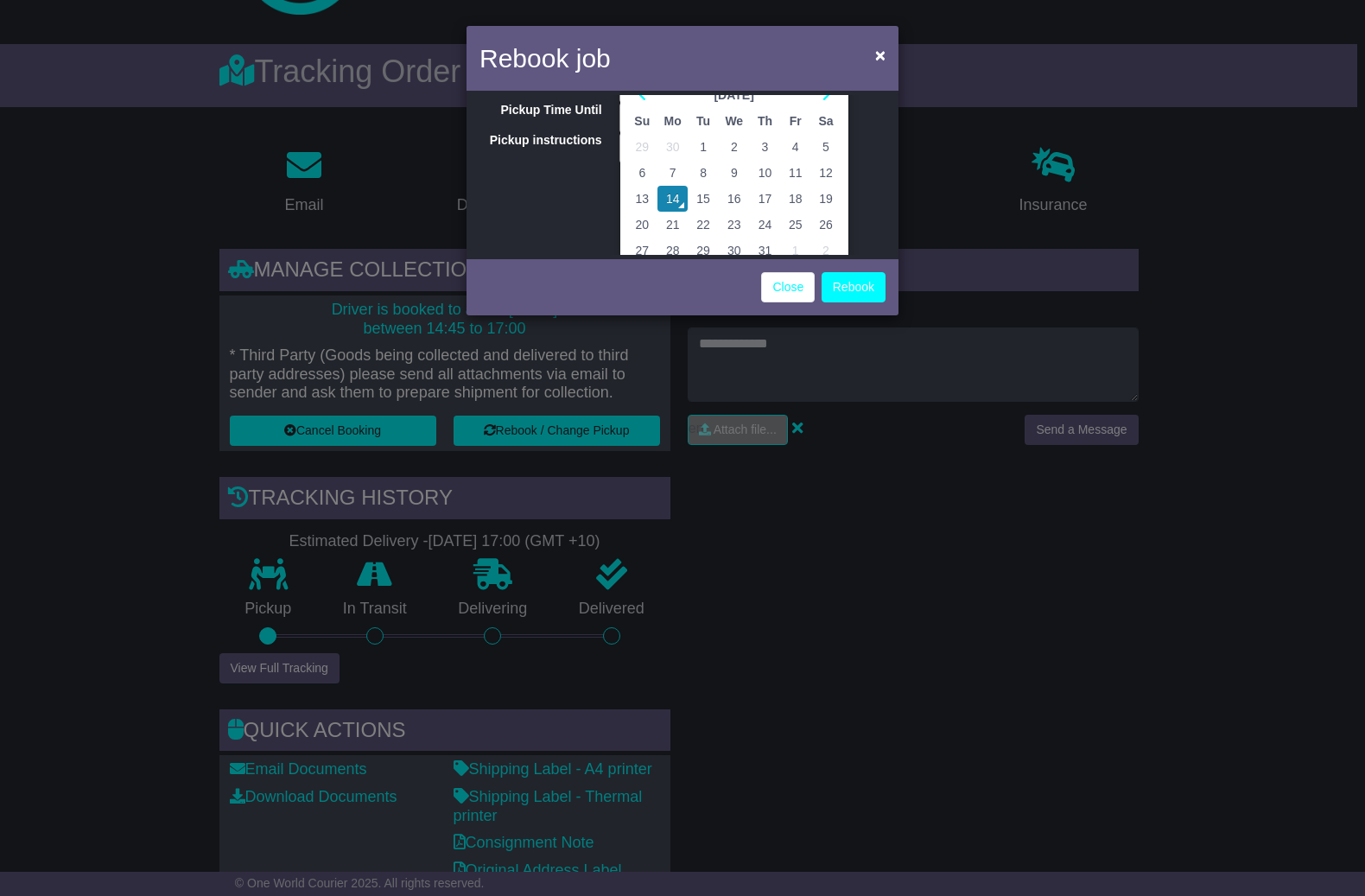 click on "15" at bounding box center [702, 199] 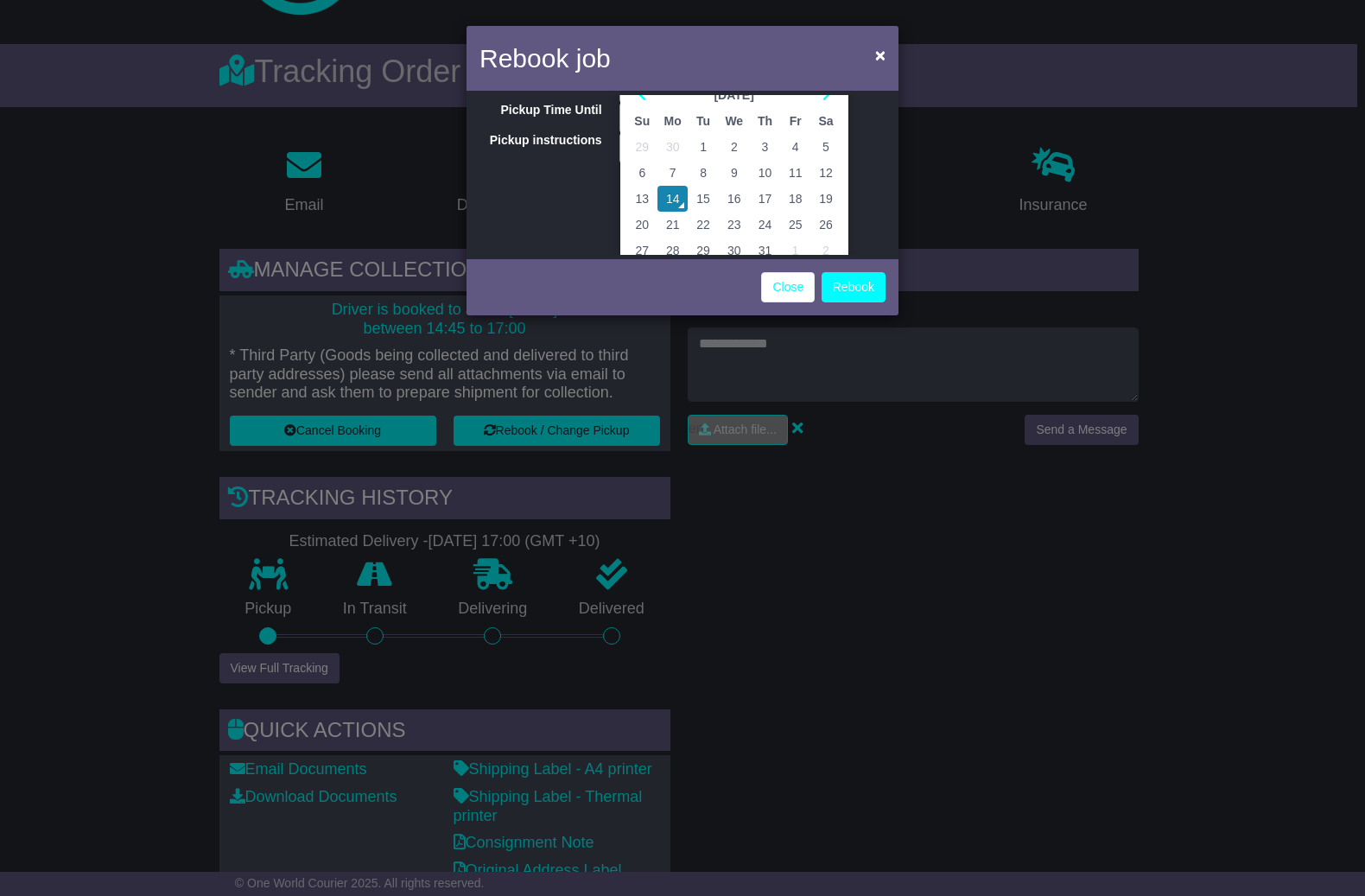 type on "**********" 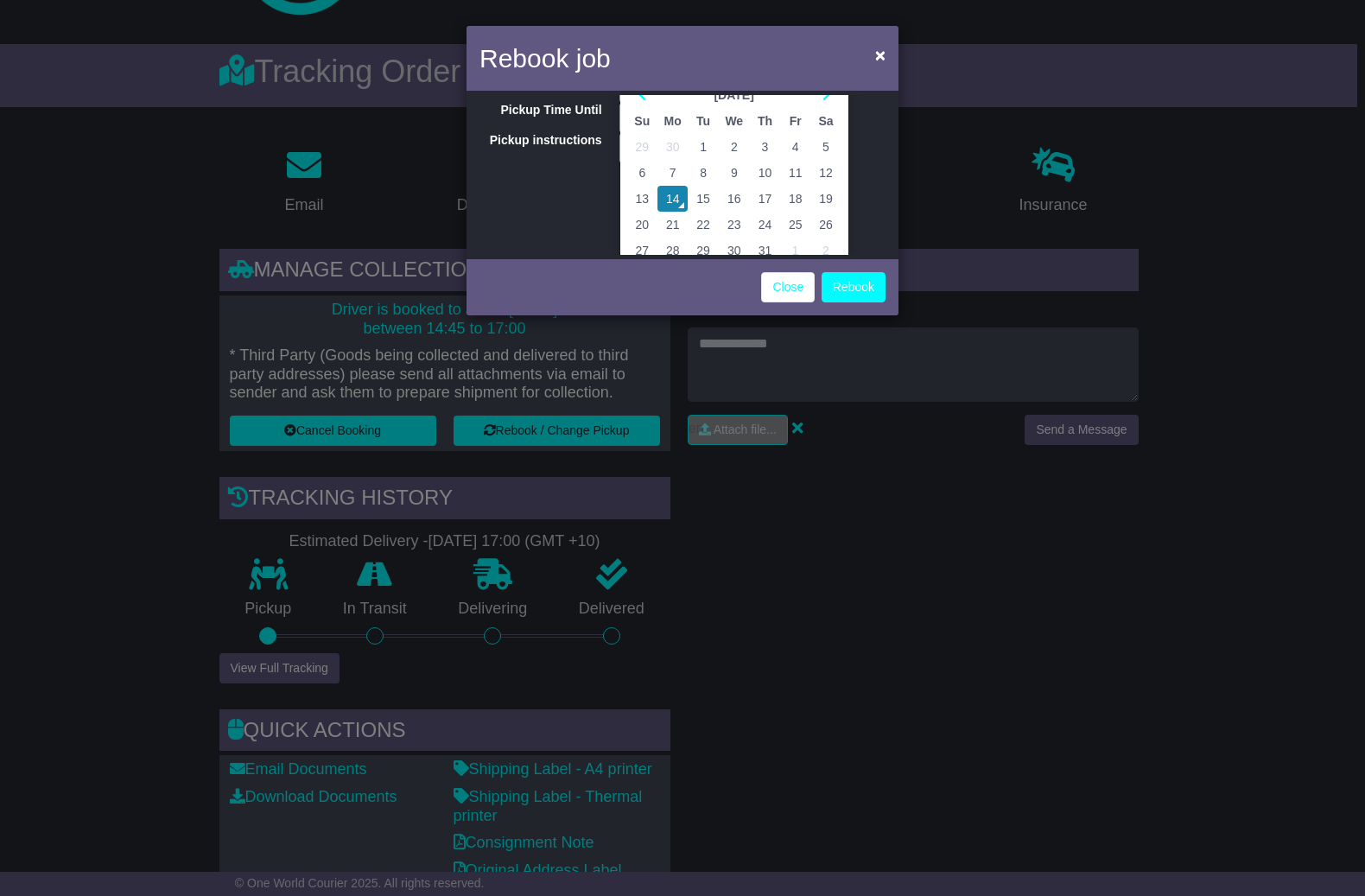 scroll, scrollTop: 0, scrollLeft: 0, axis: both 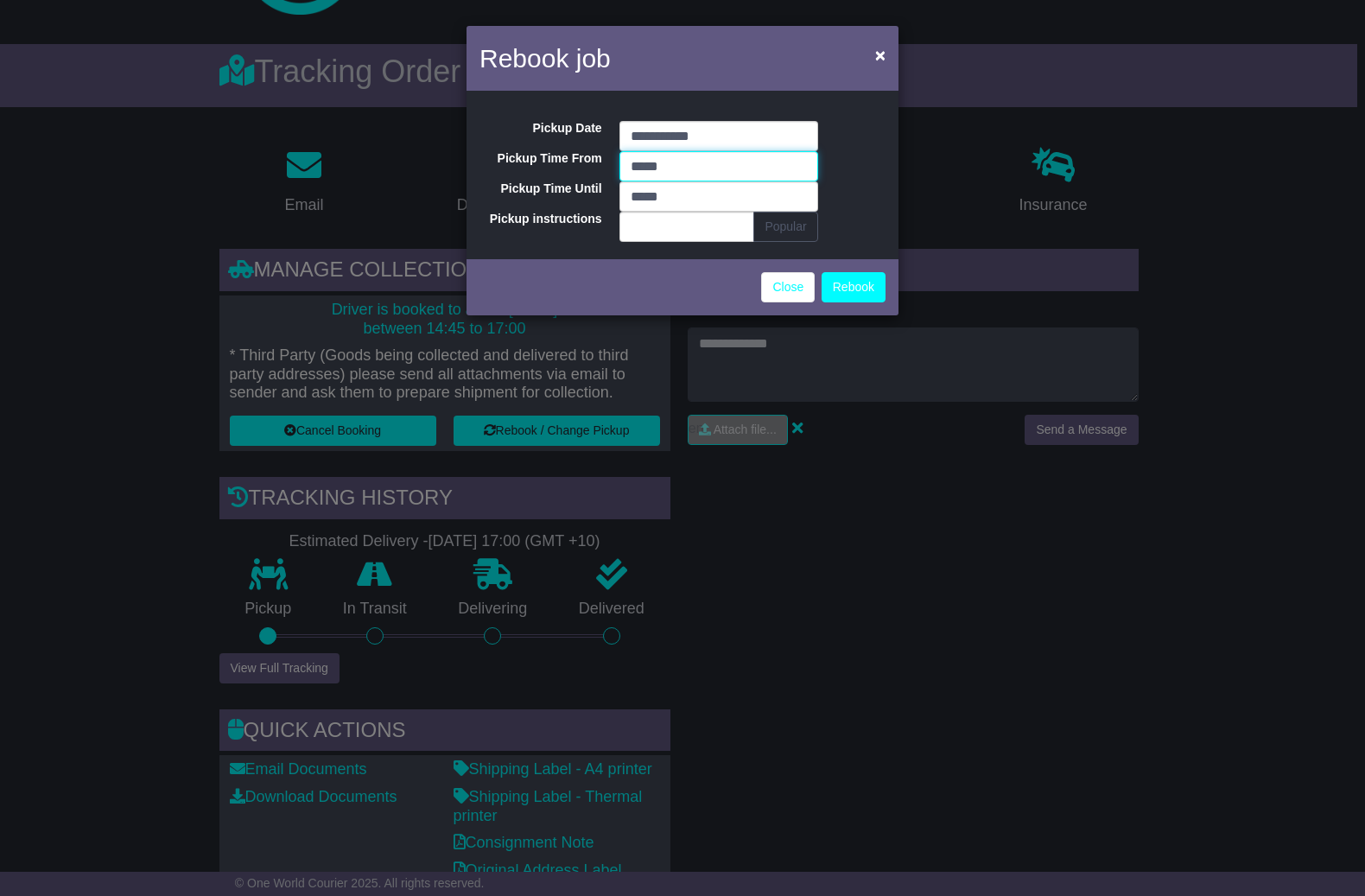 click on "*****" at bounding box center (719, 166) 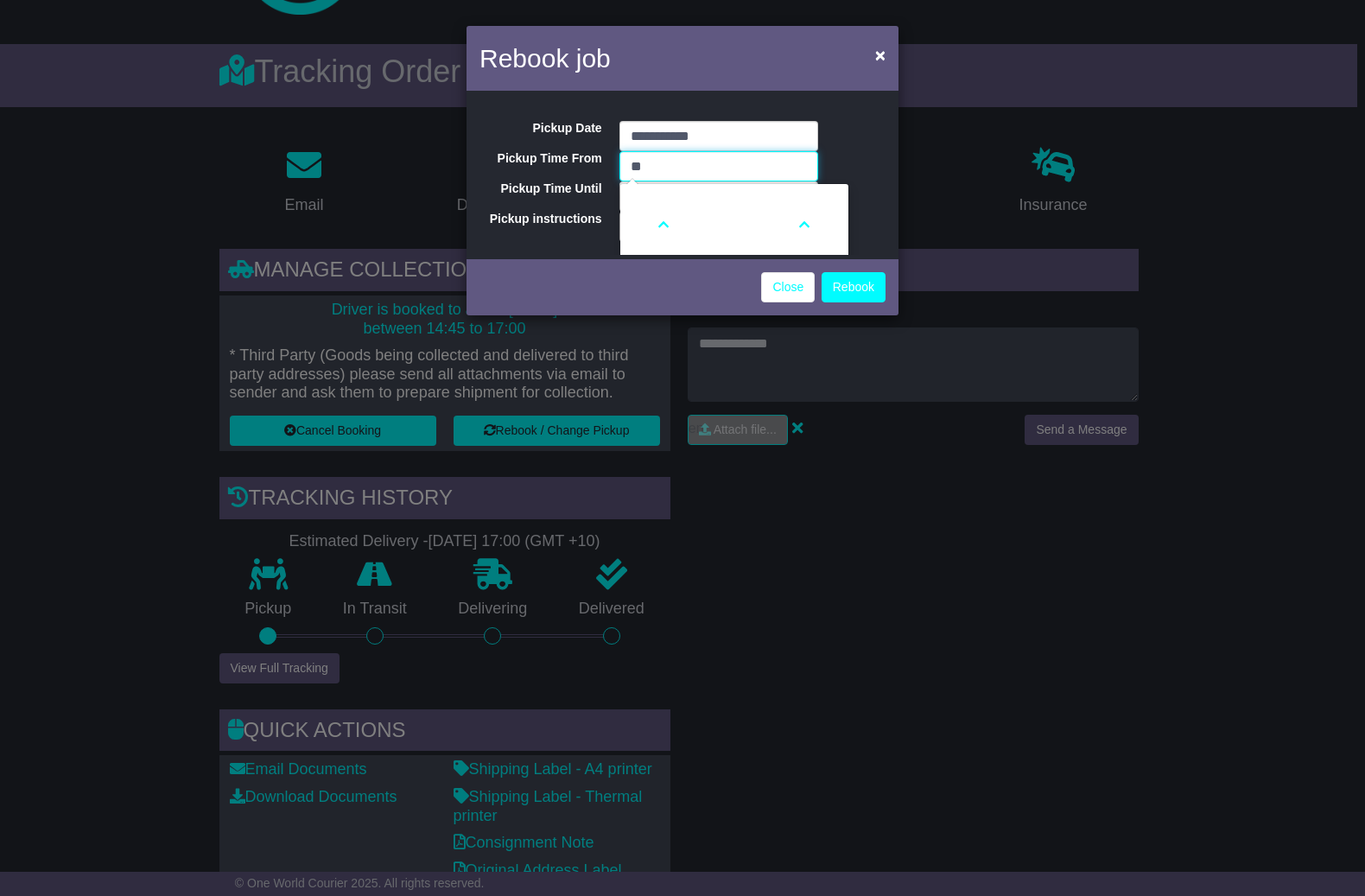 type on "*" 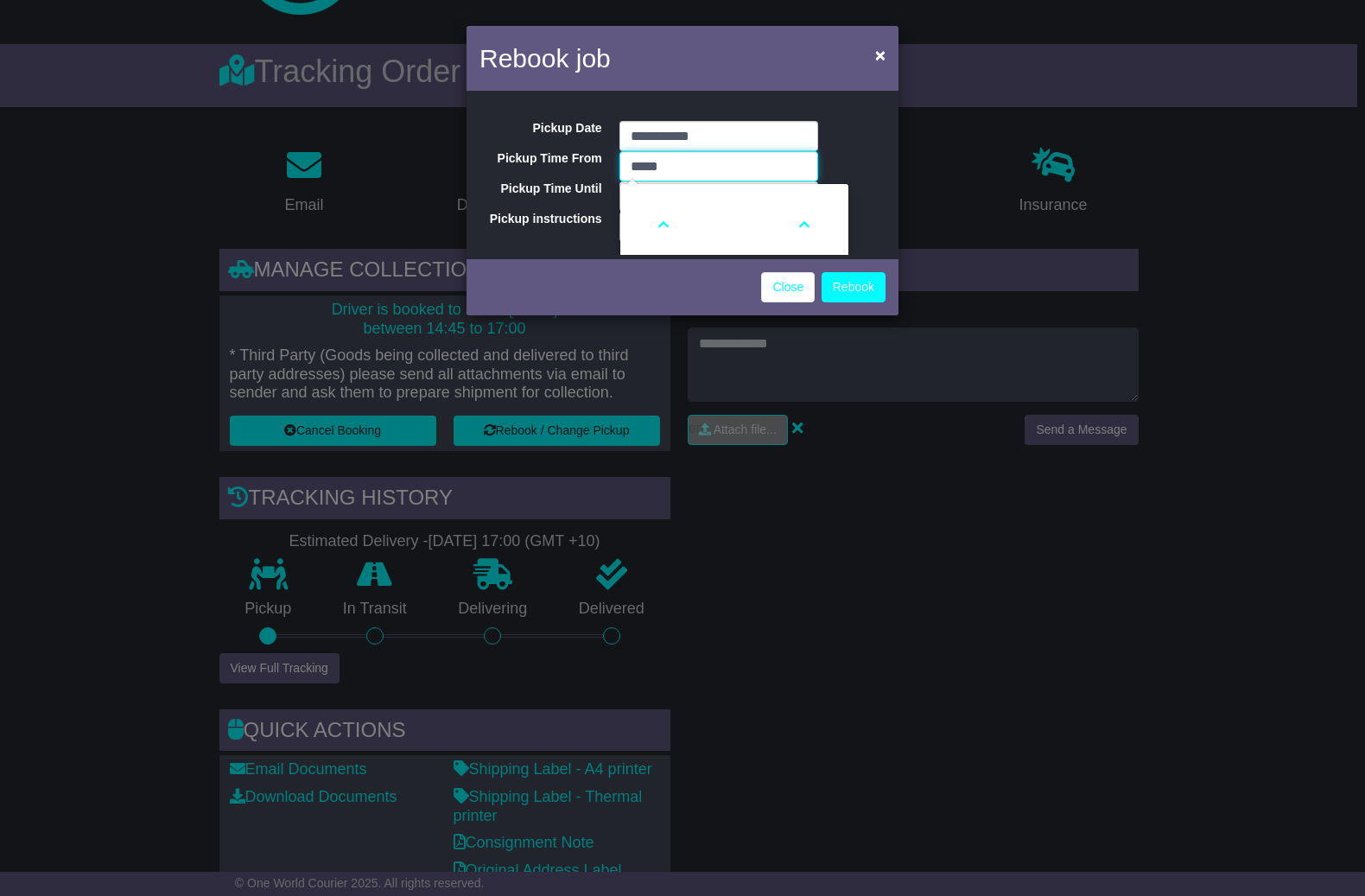 click on "*****" at bounding box center (719, 166) 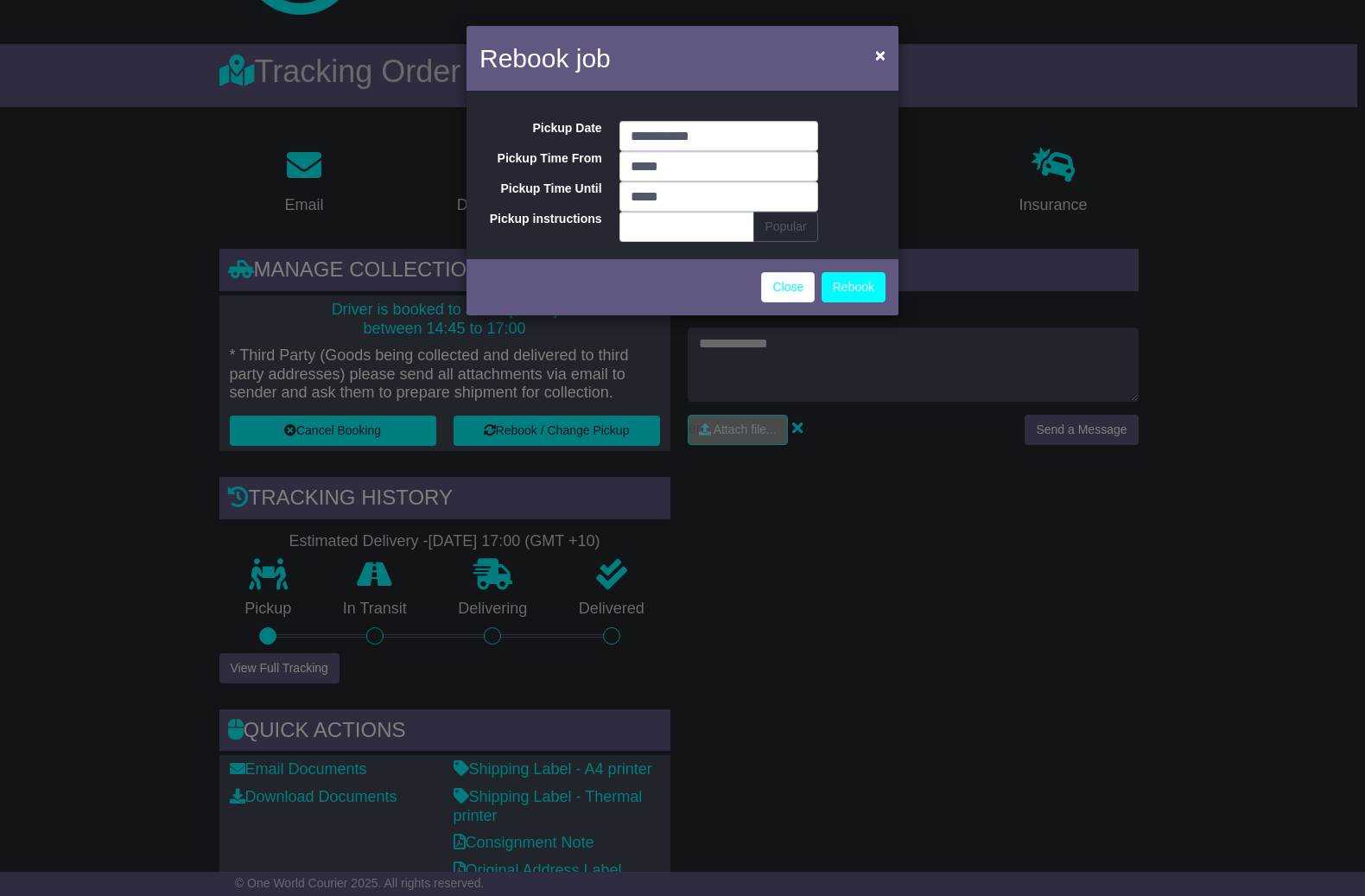 click on "**********" at bounding box center [682, 175] 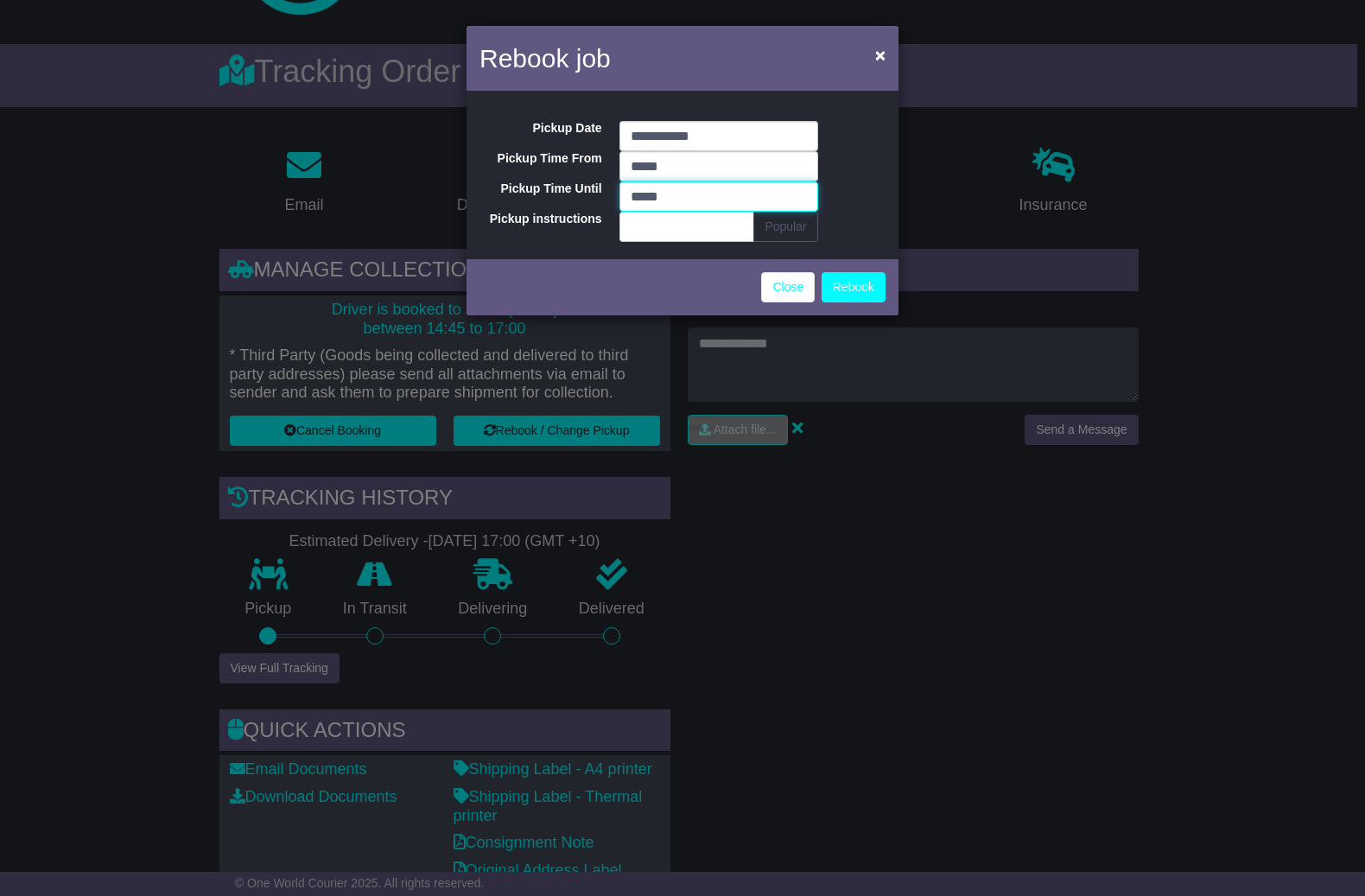 click on "*****" at bounding box center (719, 196) 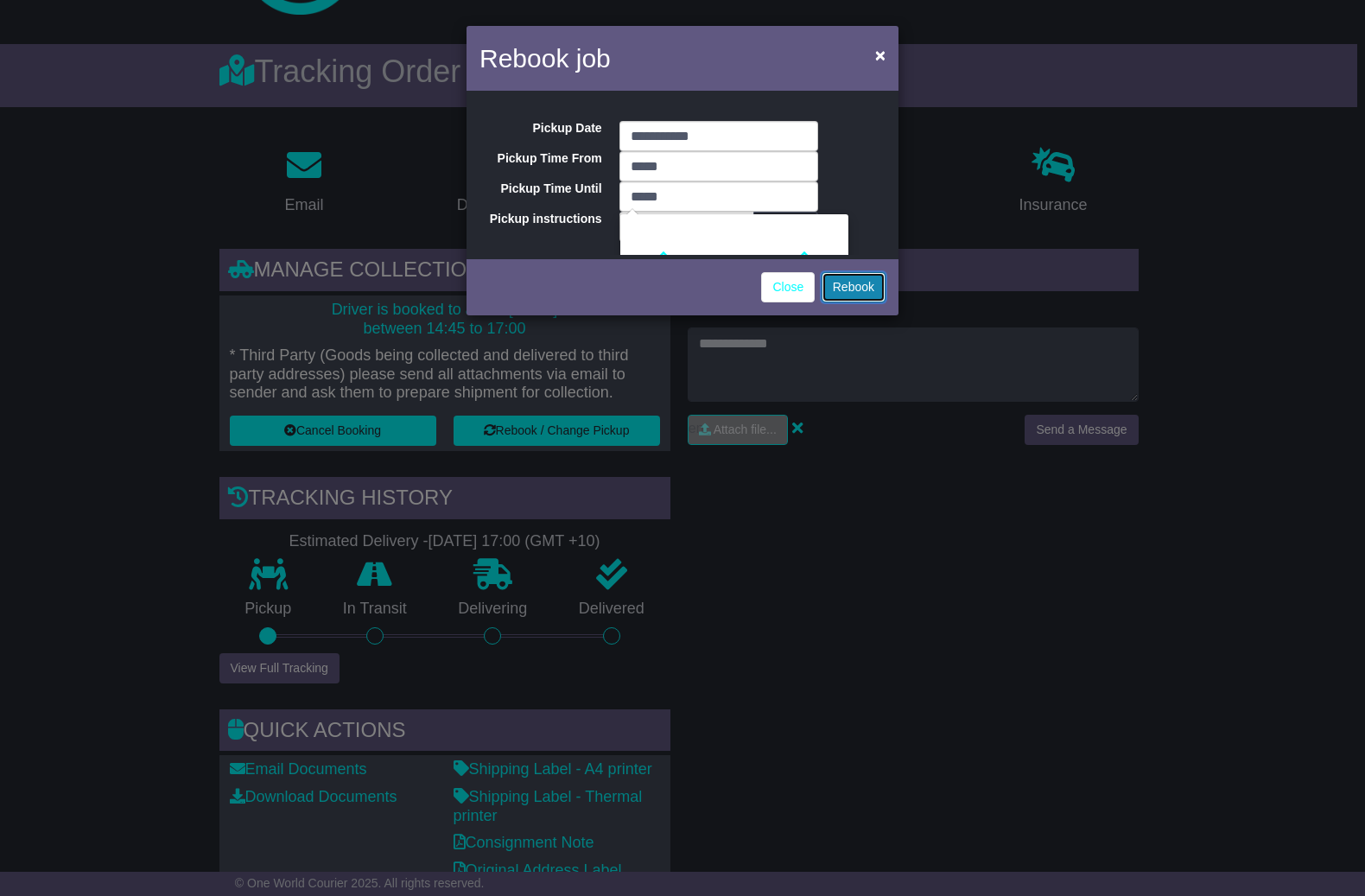 click on "Rebook" at bounding box center (854, 287) 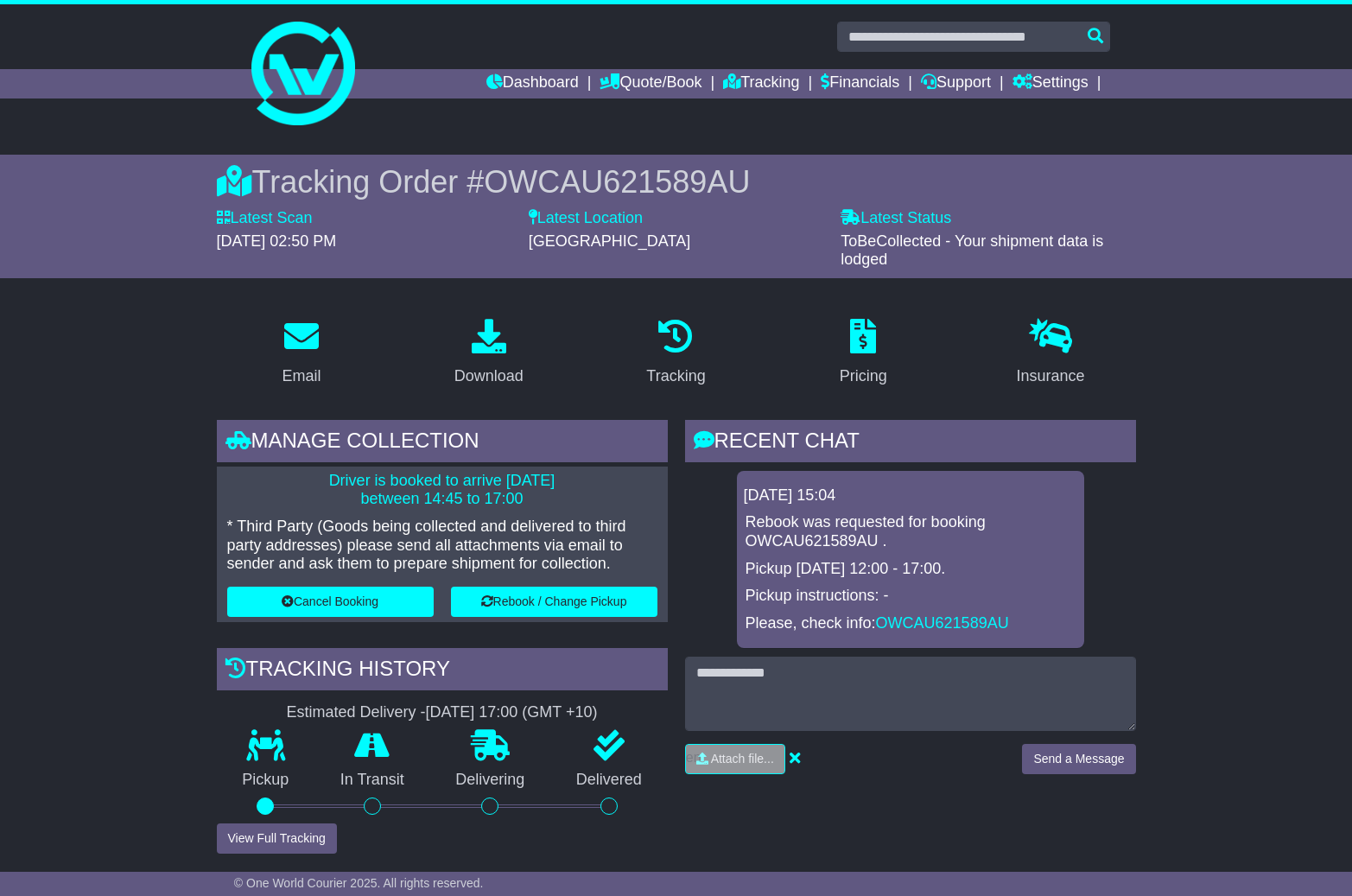 scroll, scrollTop: 111, scrollLeft: 0, axis: vertical 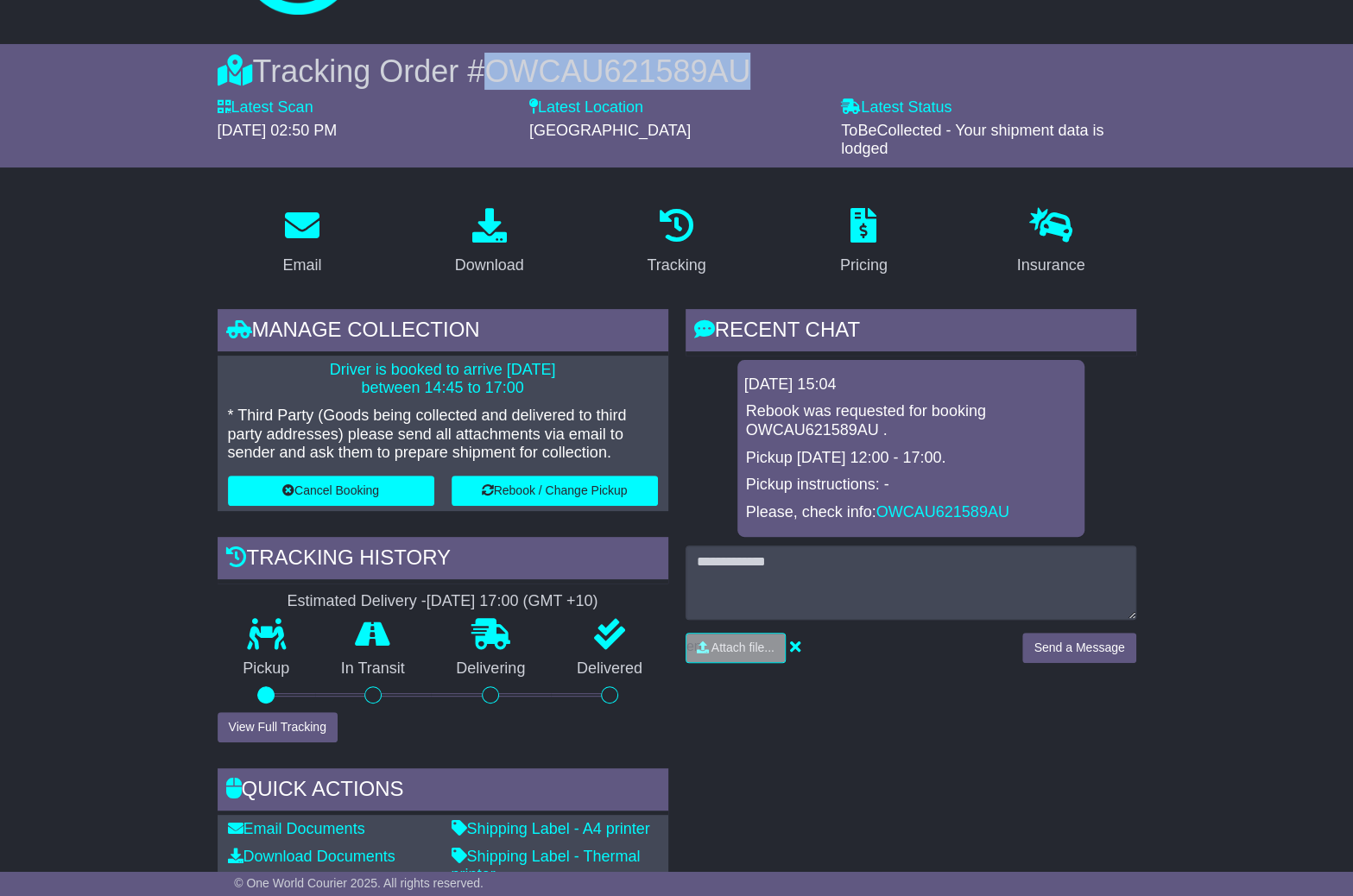 drag, startPoint x: 489, startPoint y: 66, endPoint x: 754, endPoint y: 59, distance: 265.0924 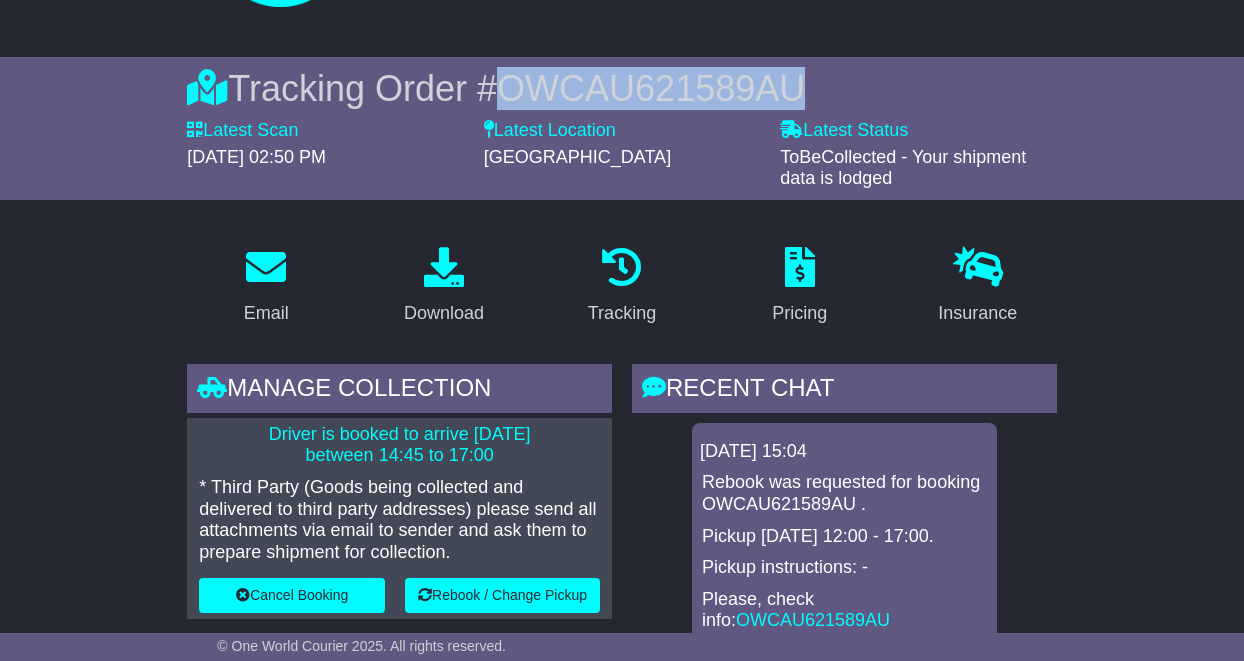 scroll, scrollTop: 0, scrollLeft: 0, axis: both 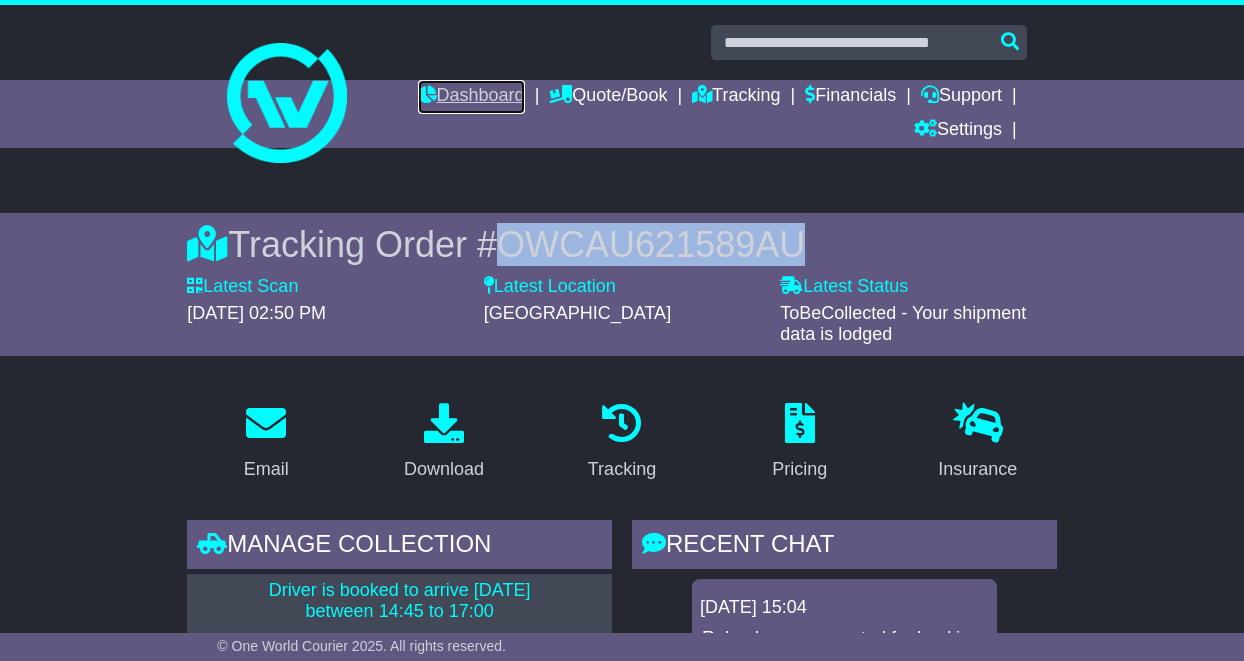 click on "Dashboard" at bounding box center (471, 97) 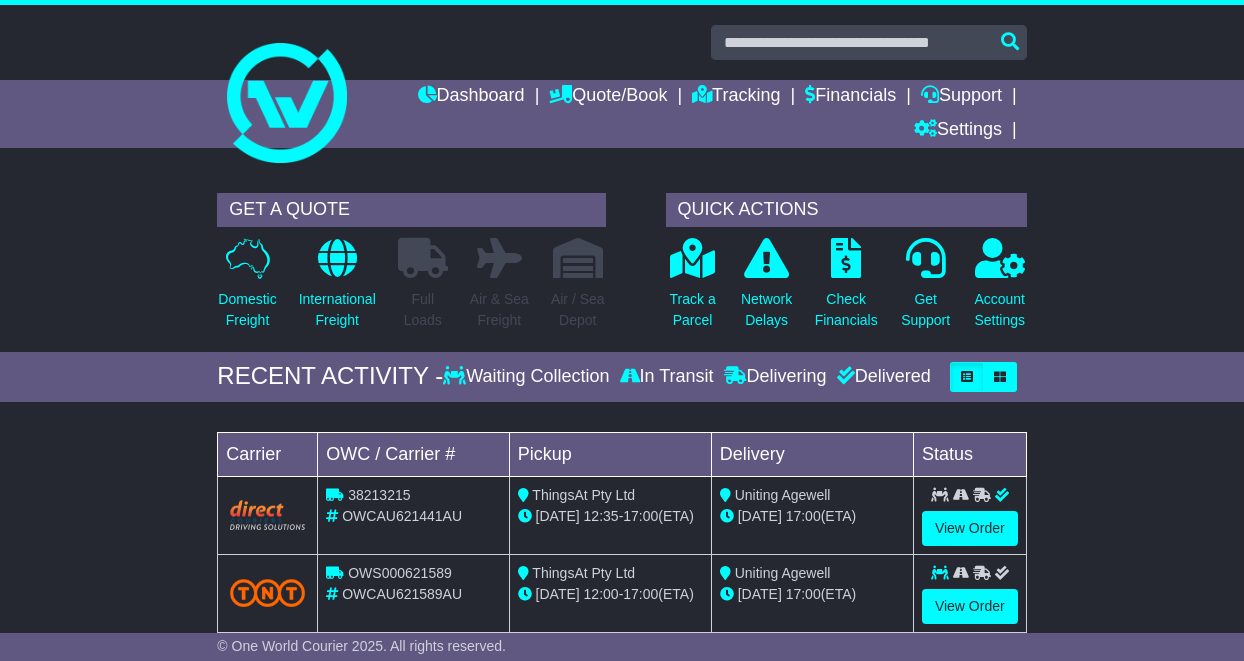 scroll, scrollTop: 0, scrollLeft: 0, axis: both 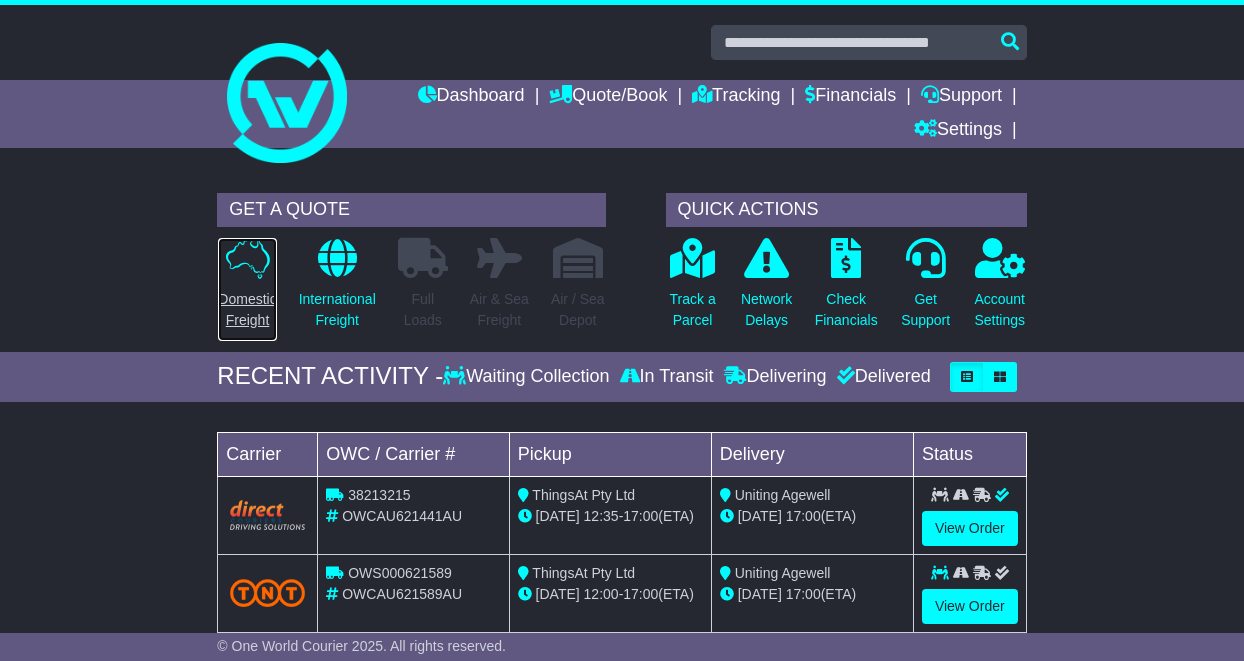 click on "Domestic Freight" at bounding box center (247, 310) 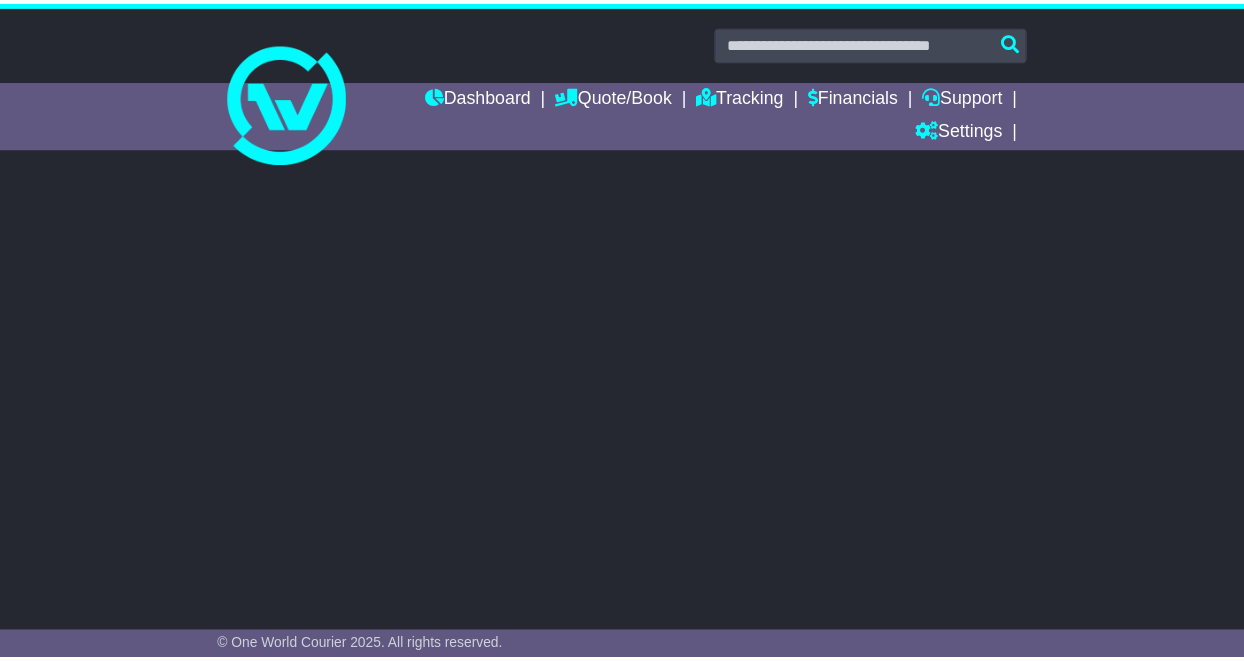 scroll, scrollTop: 0, scrollLeft: 0, axis: both 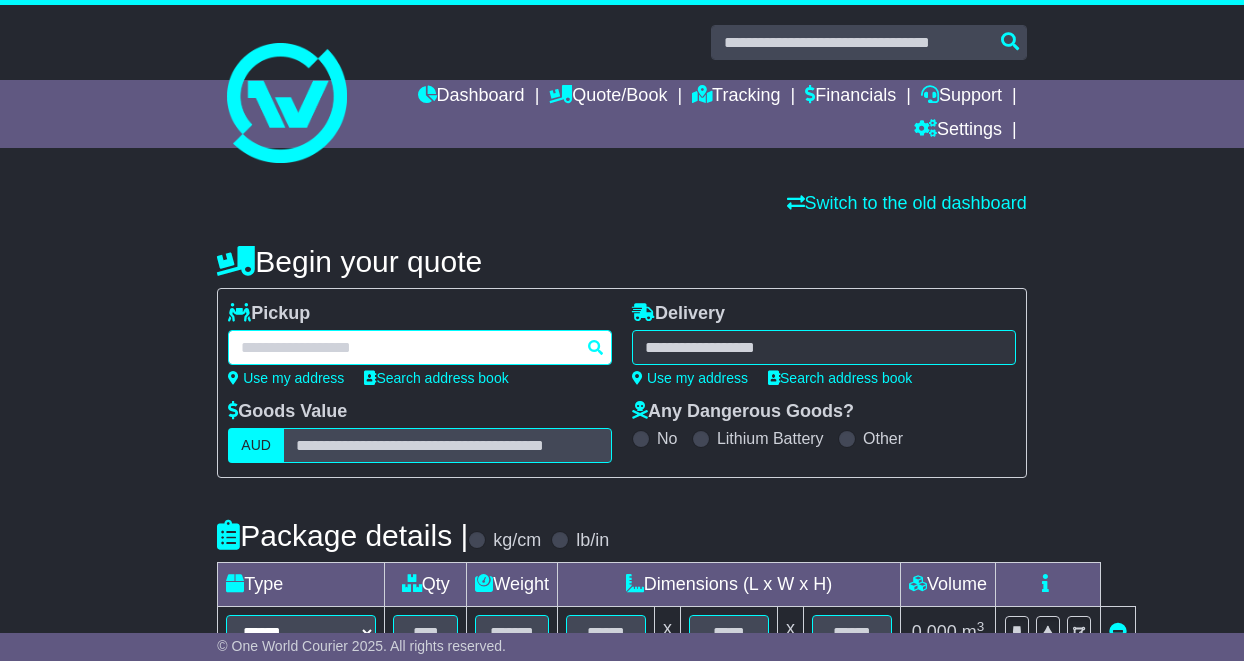 click at bounding box center [420, 347] 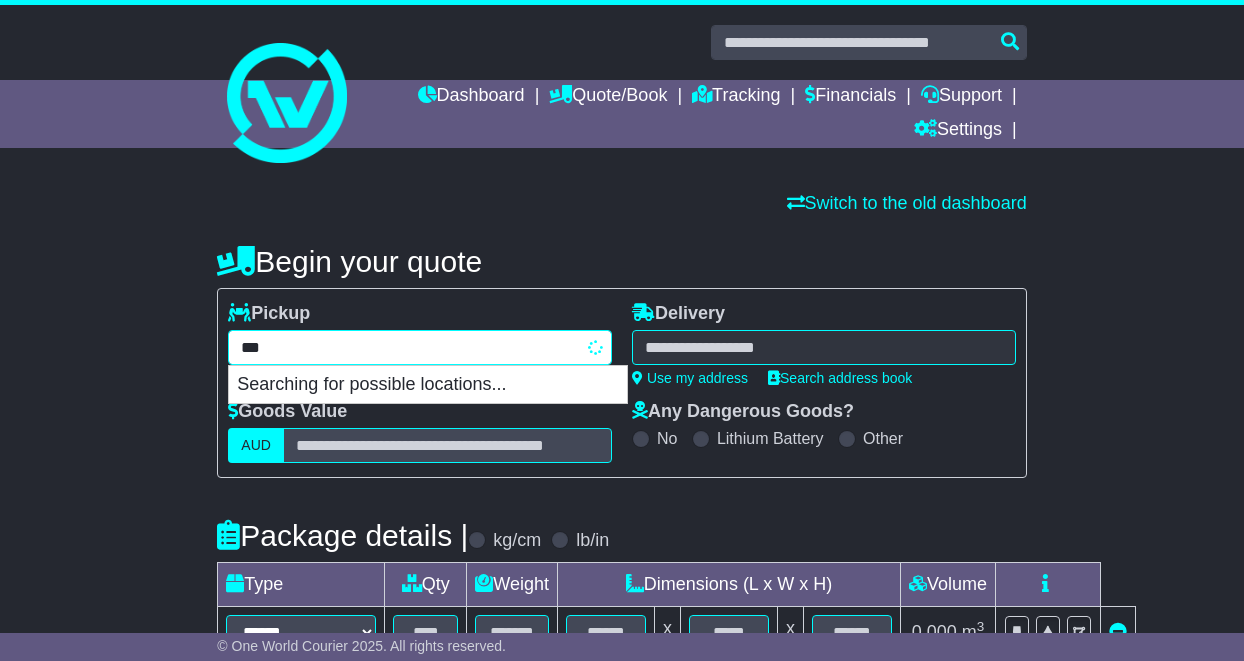 type on "****" 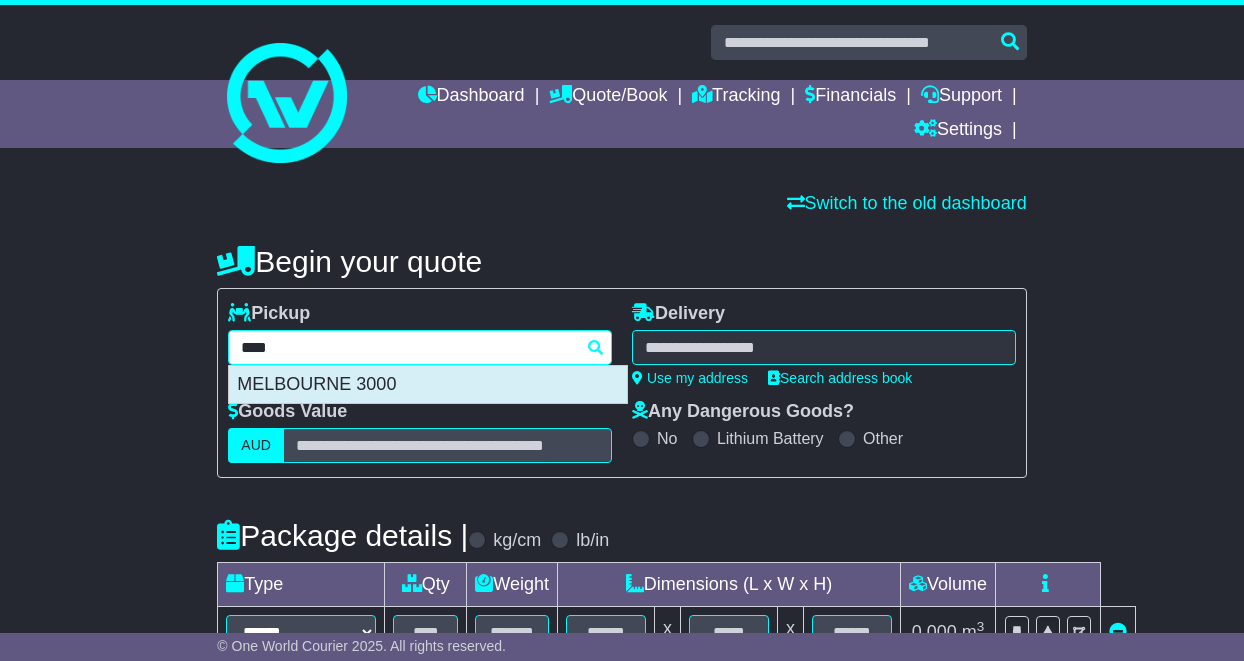 click on "MELBOURNE 3000" at bounding box center [428, 385] 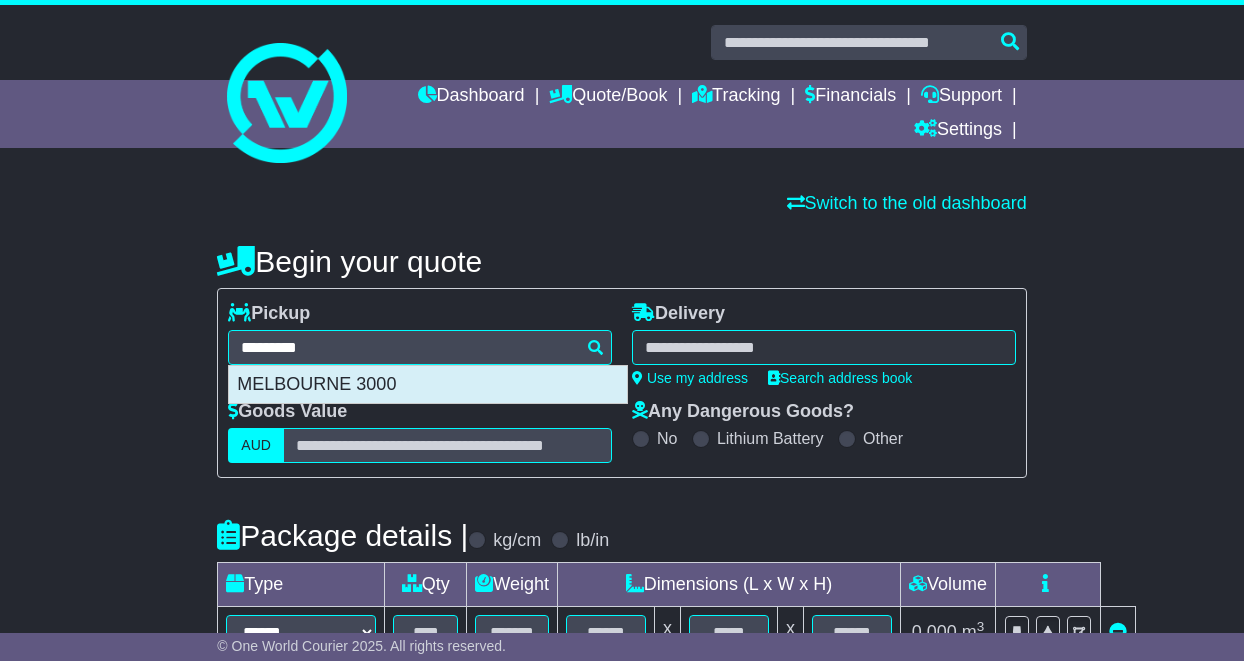 type on "**********" 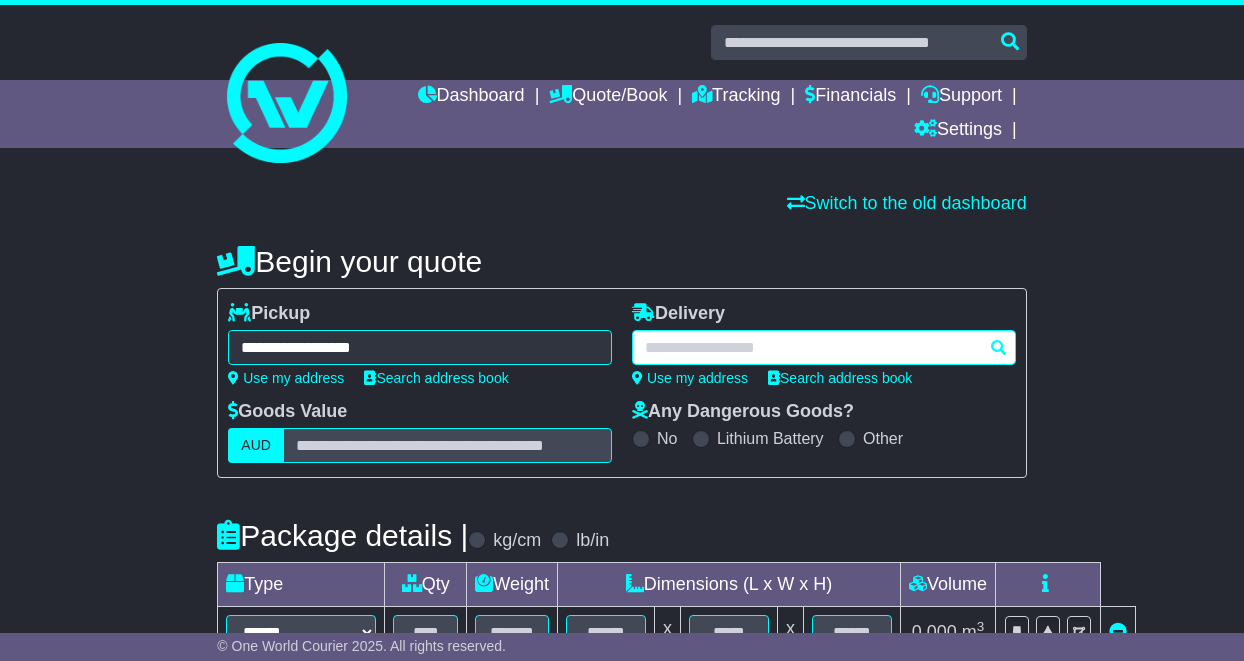 click at bounding box center (824, 347) 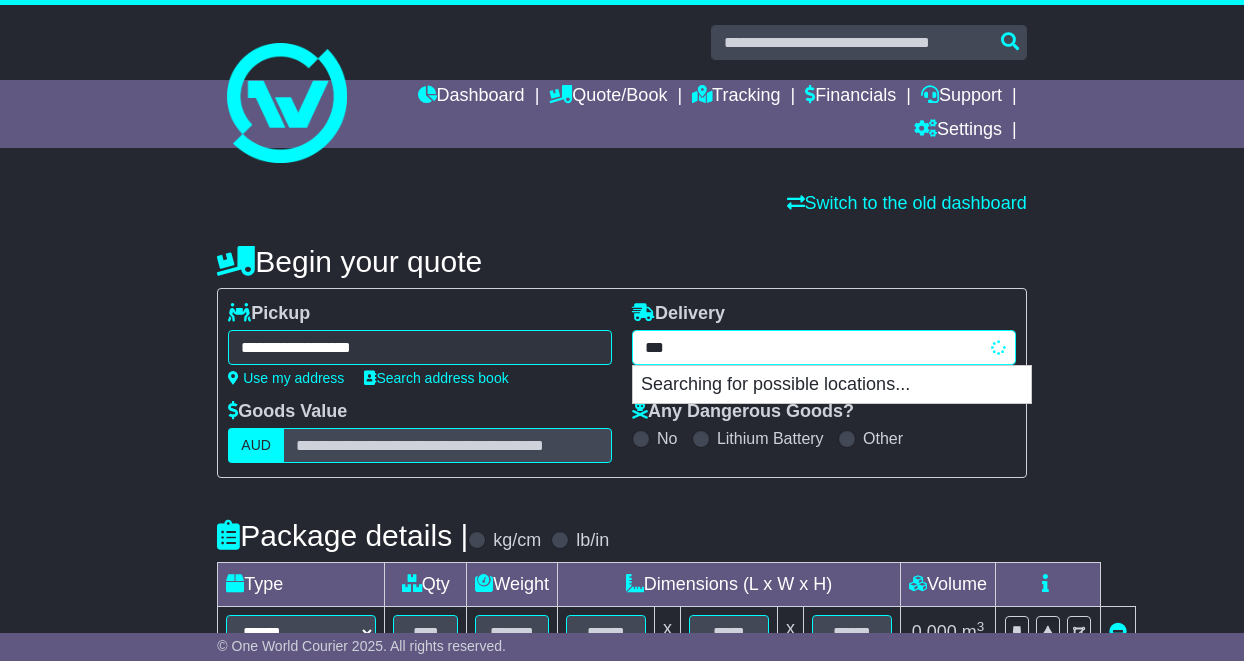 type on "****" 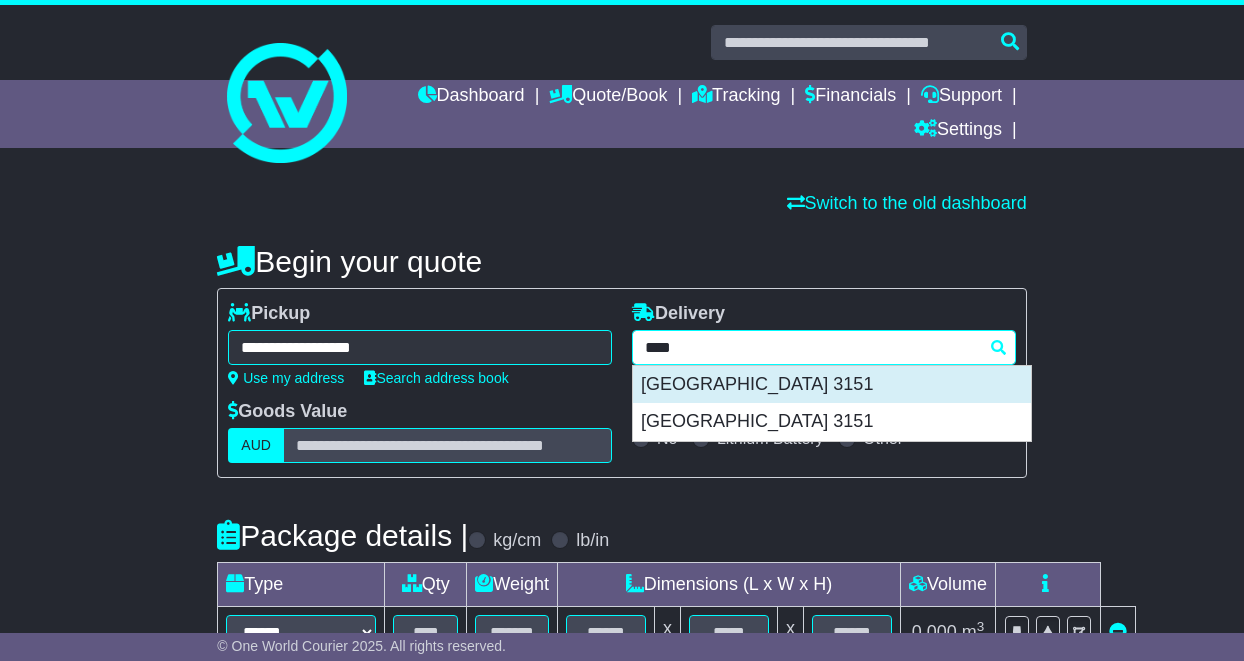 click on "BURWOOD EAST 3151" at bounding box center (832, 385) 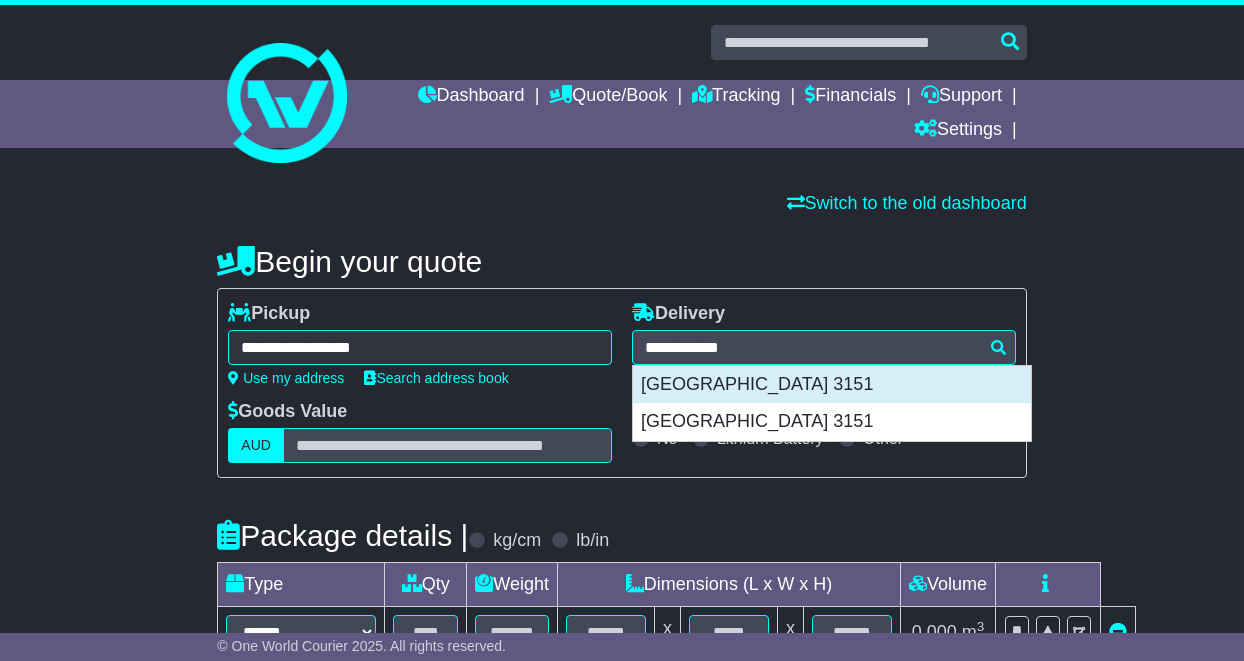 type on "**********" 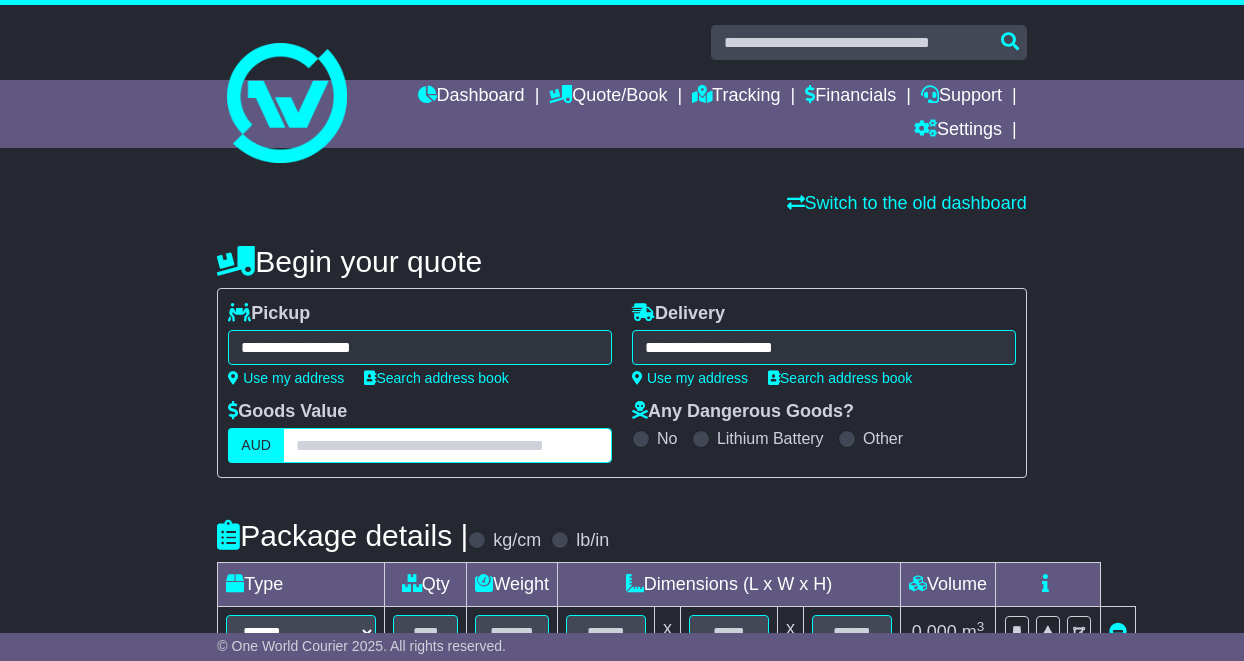 click at bounding box center (447, 445) 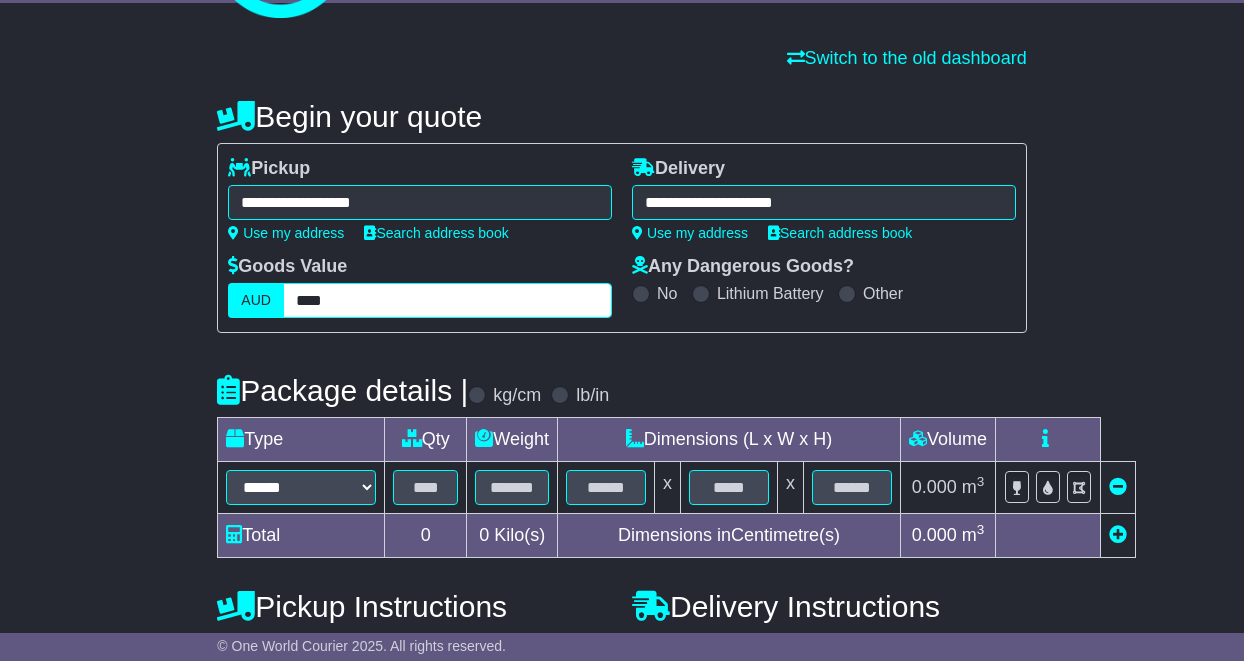scroll, scrollTop: 148, scrollLeft: 0, axis: vertical 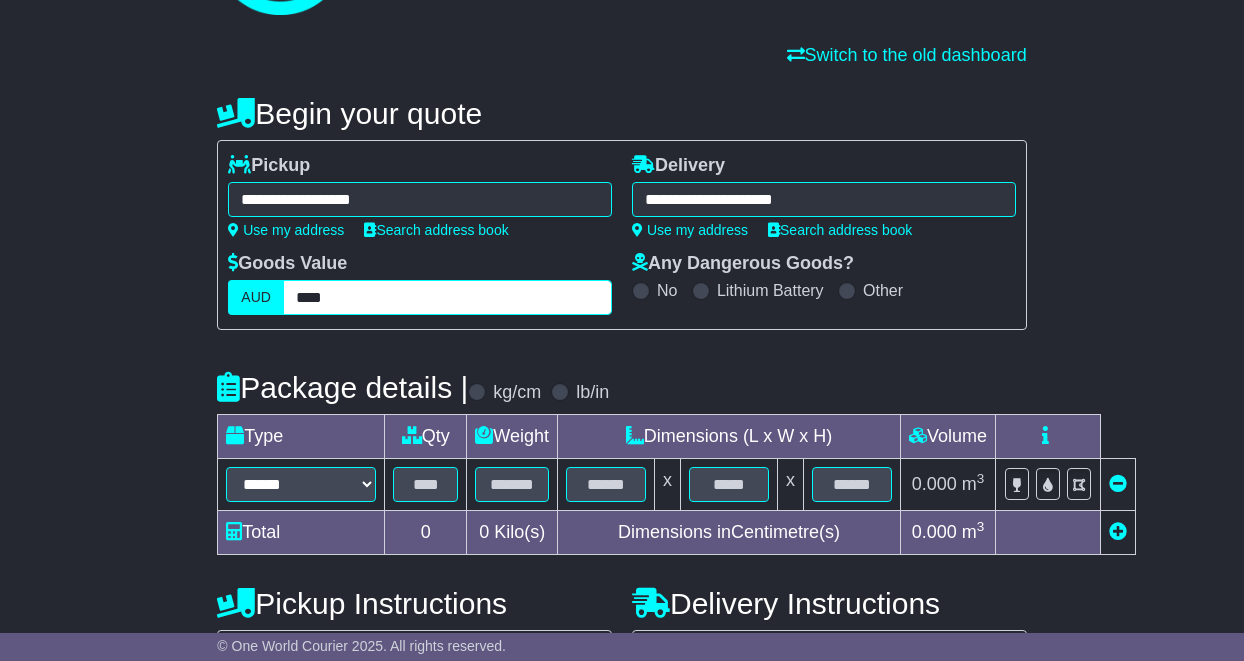 type on "****" 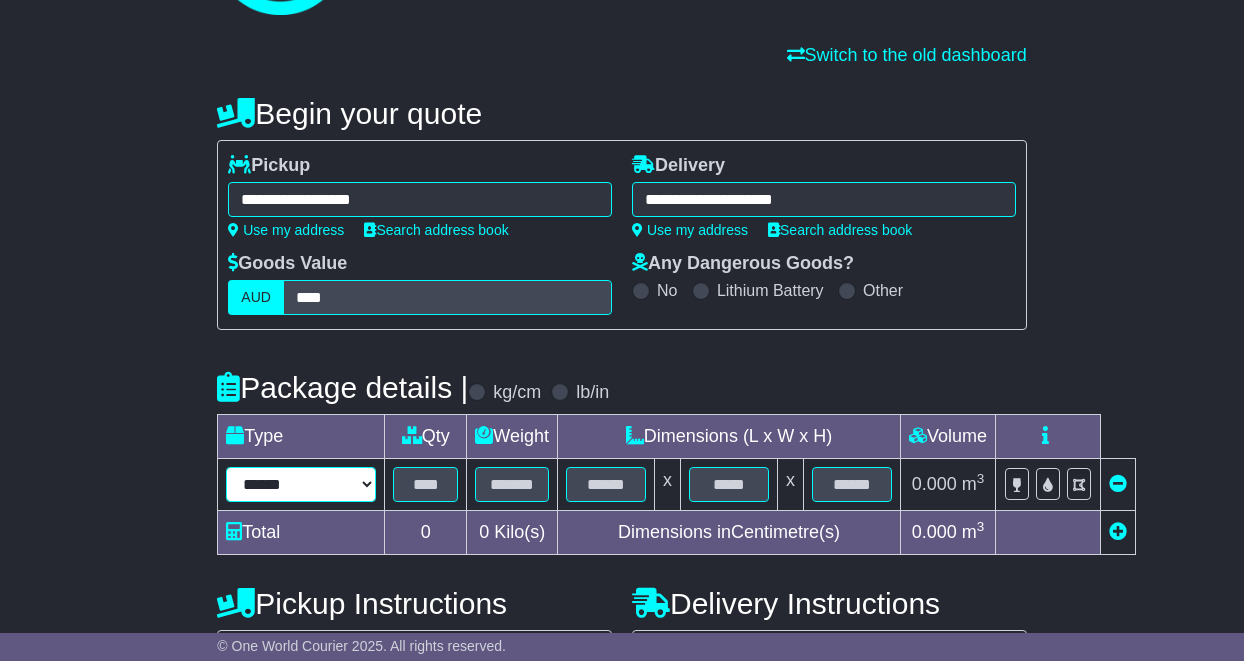 click on "****** ****** *** ******** ***** **** **** ****** *** *******" at bounding box center [301, 484] 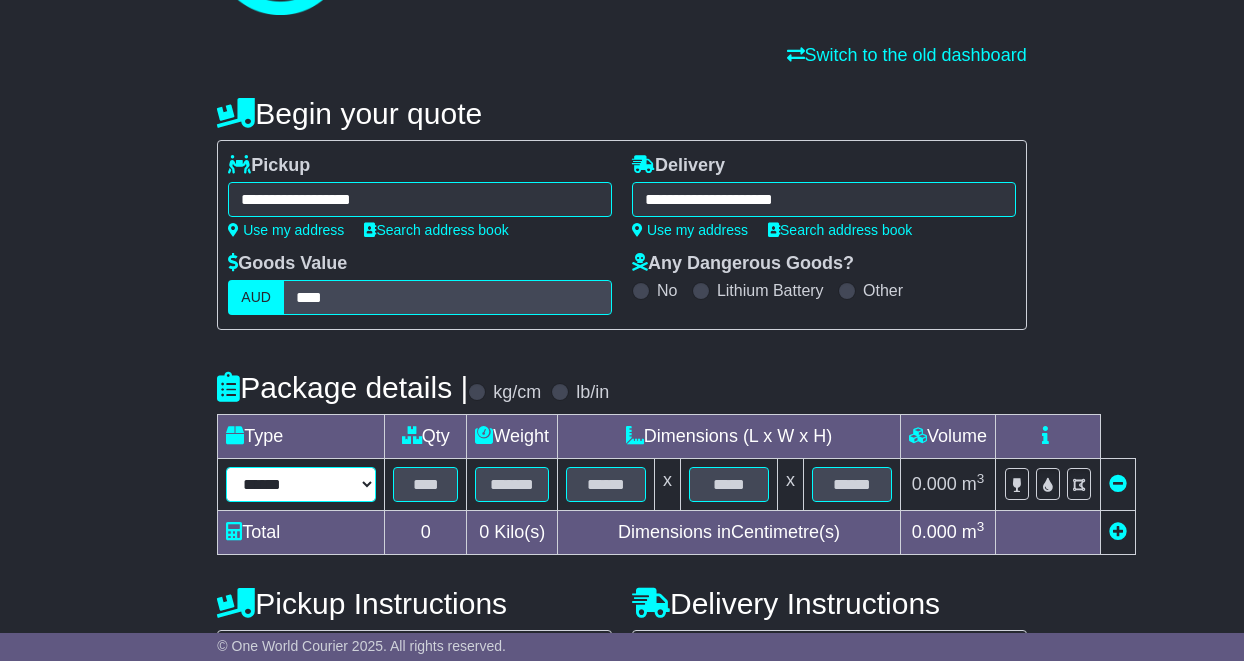 click on "****** ****** *** ******** ***** **** **** ****** *** *******" at bounding box center [301, 484] 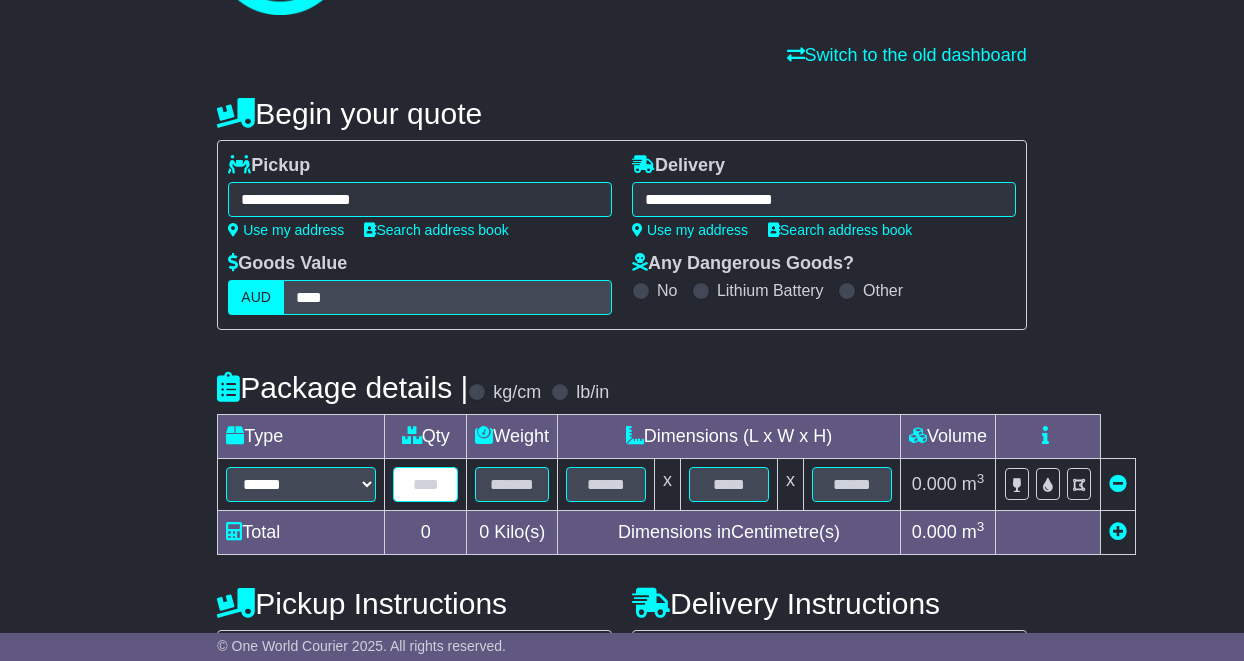 click at bounding box center [425, 484] 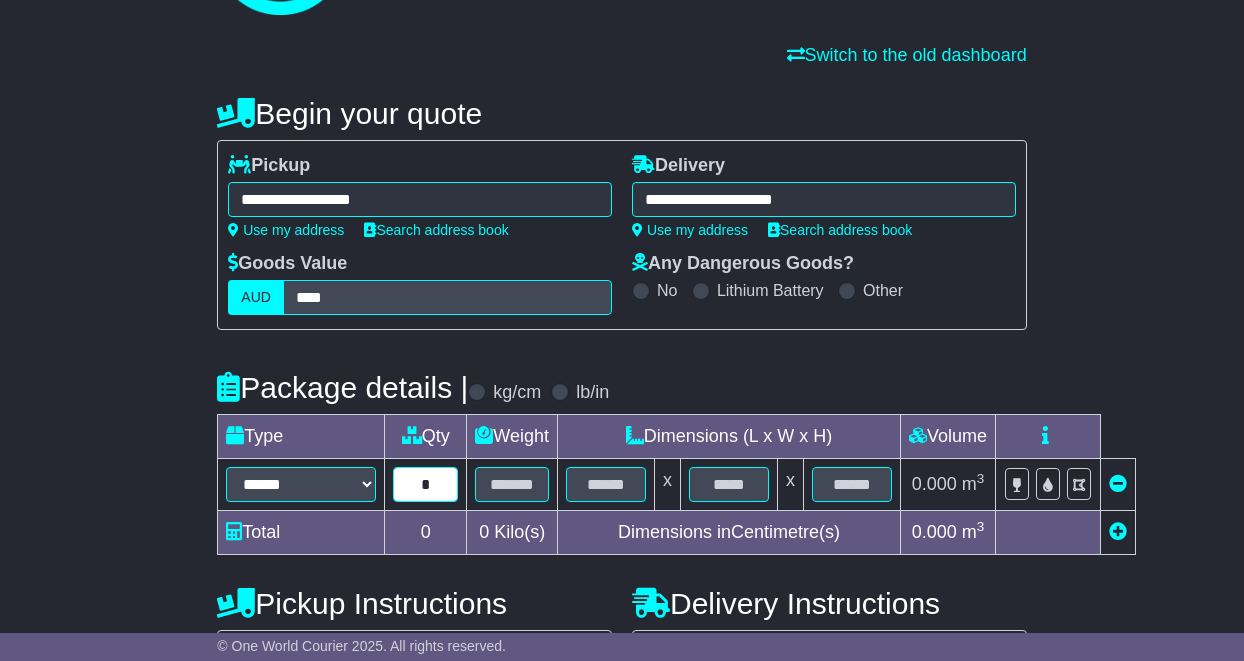 type on "*" 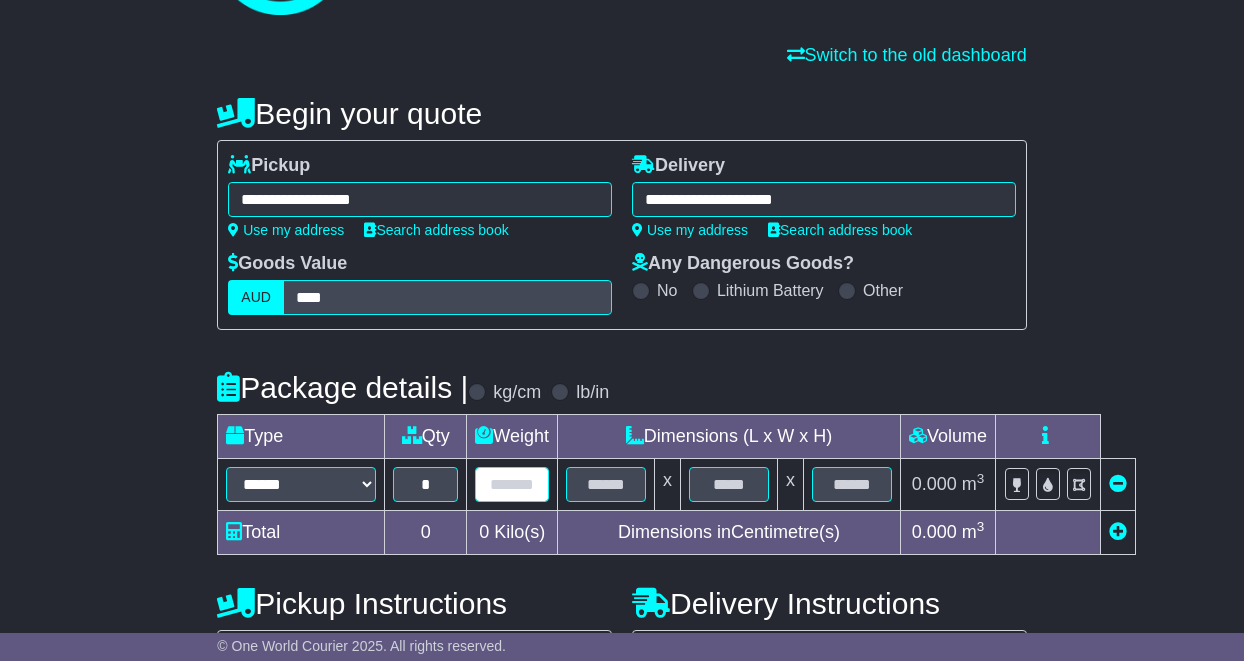 click at bounding box center [512, 484] 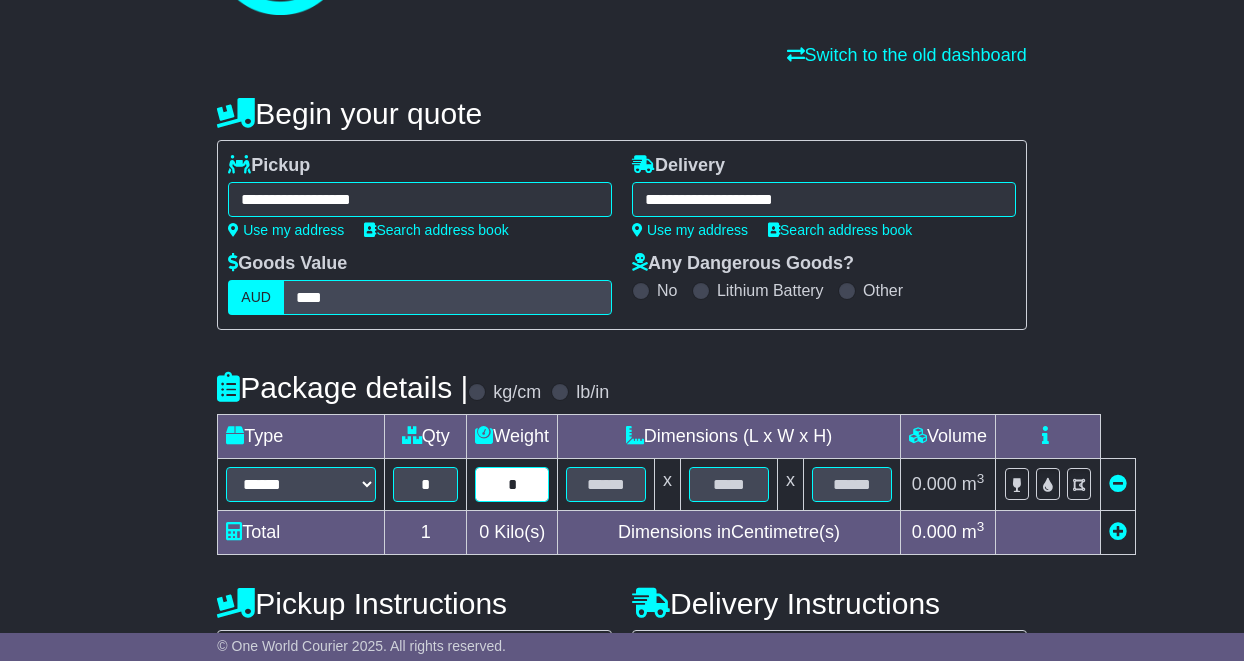 click on "*" at bounding box center [512, 484] 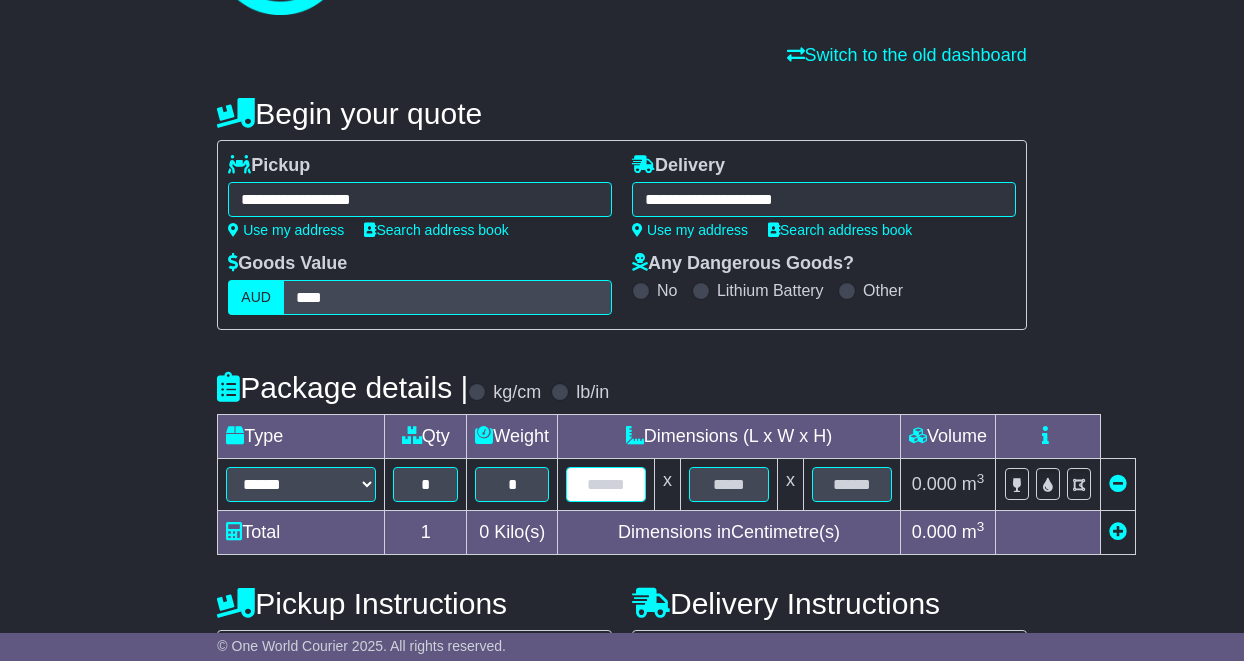 click at bounding box center [606, 484] 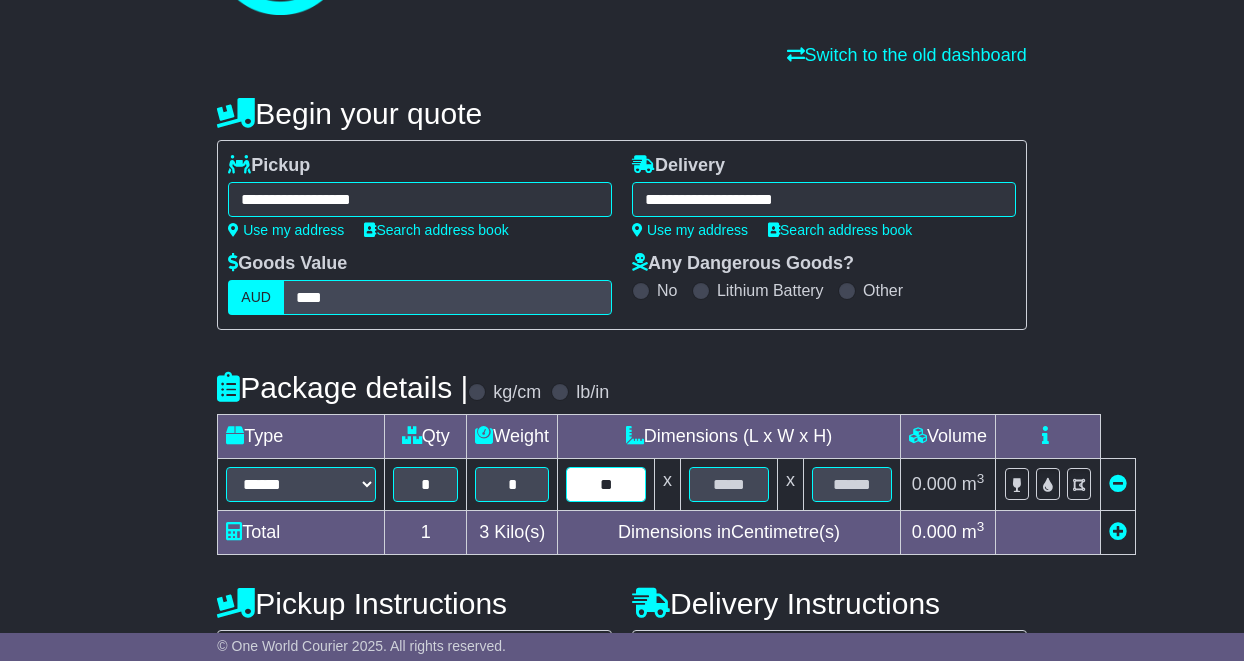 type on "**" 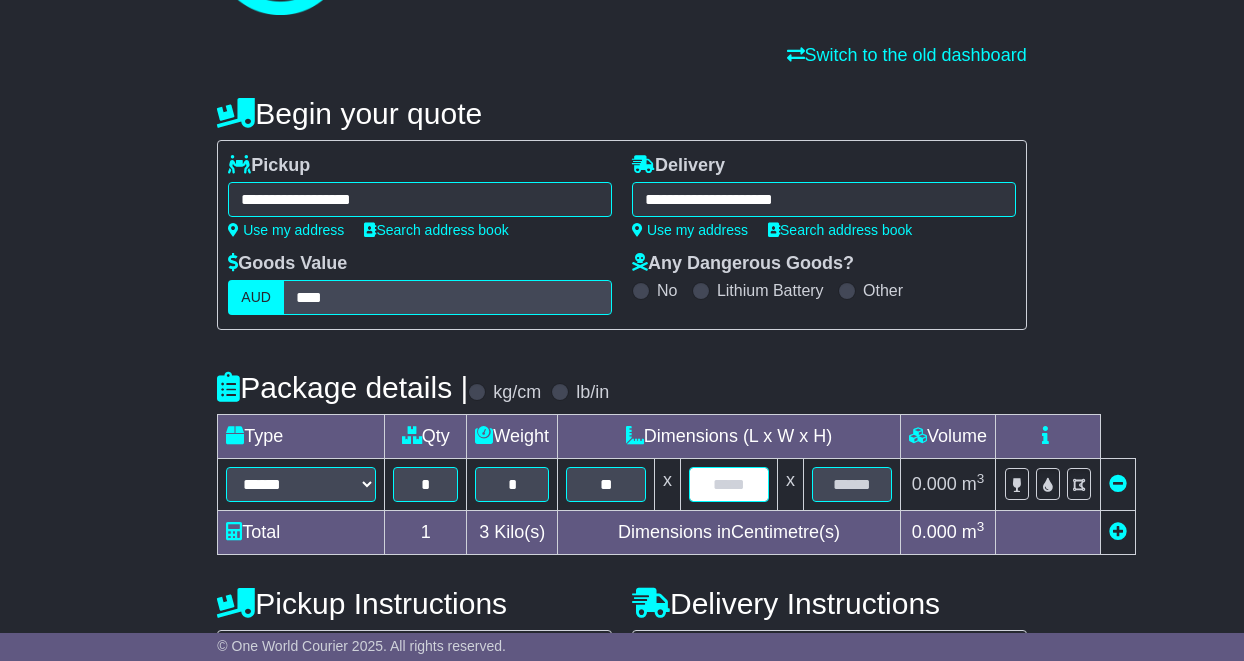 click at bounding box center (729, 484) 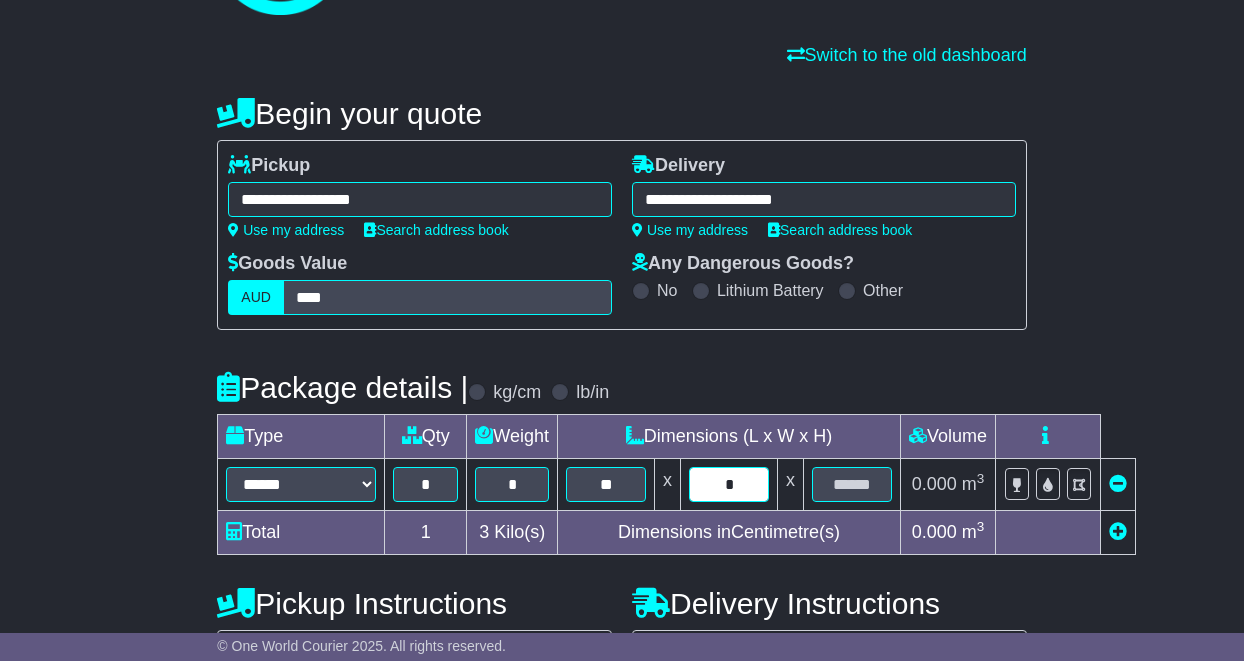 type on "*" 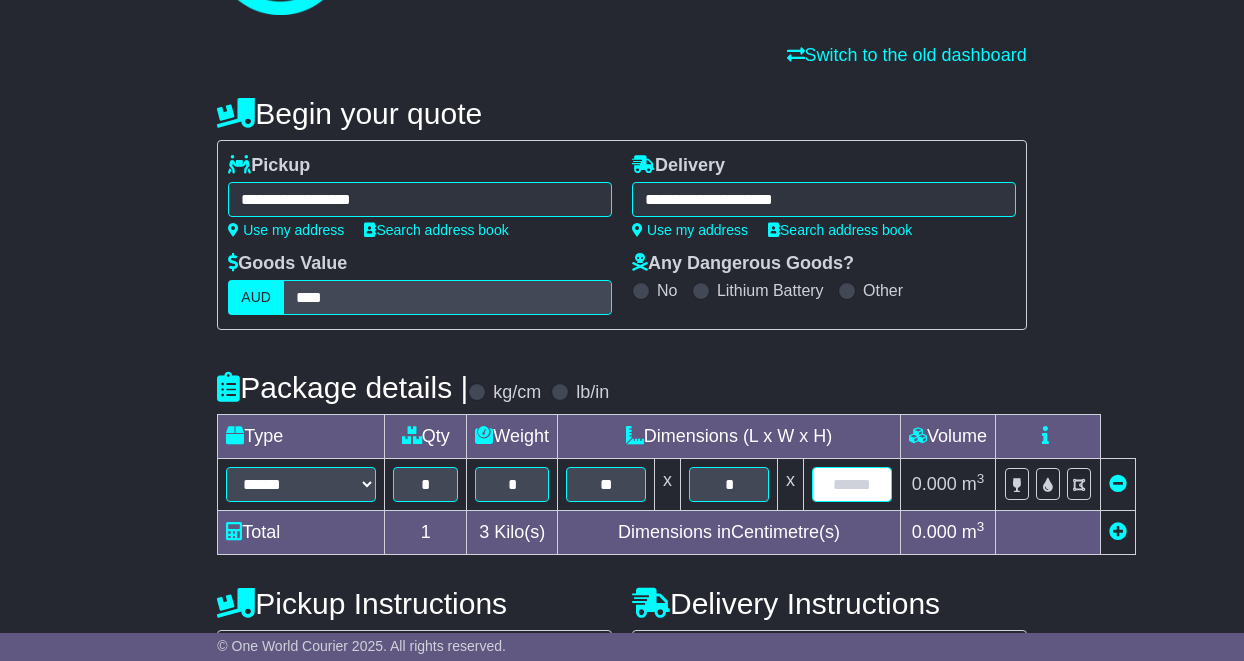 click at bounding box center [852, 484] 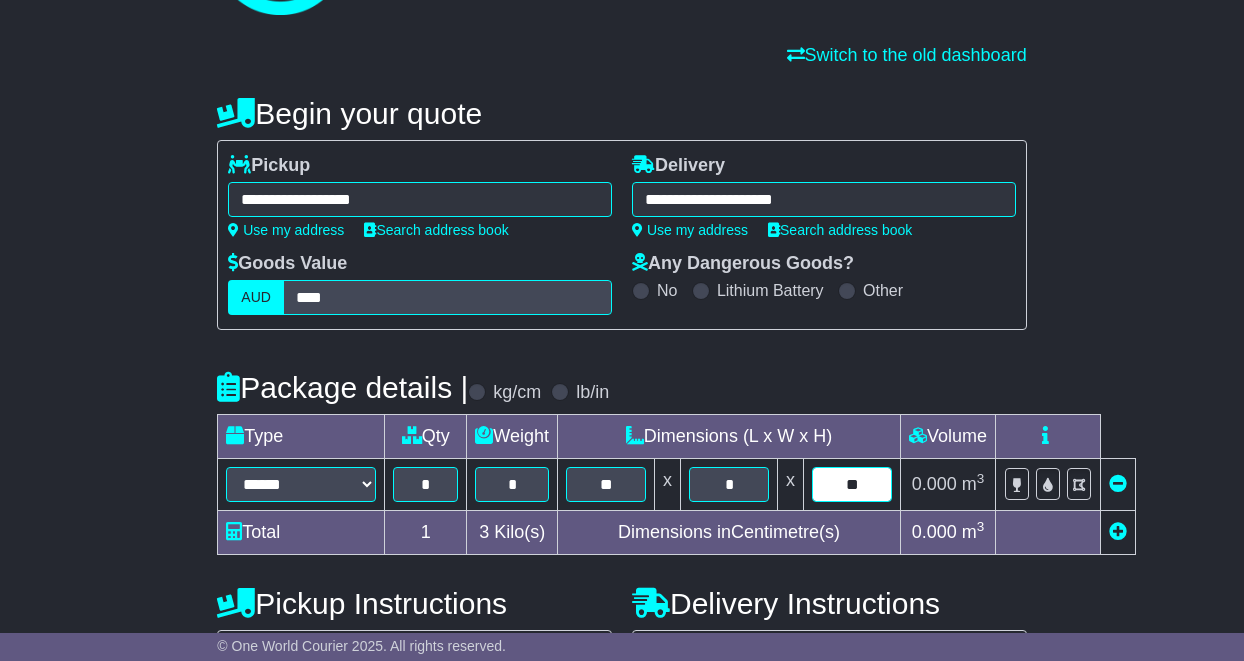 type on "**" 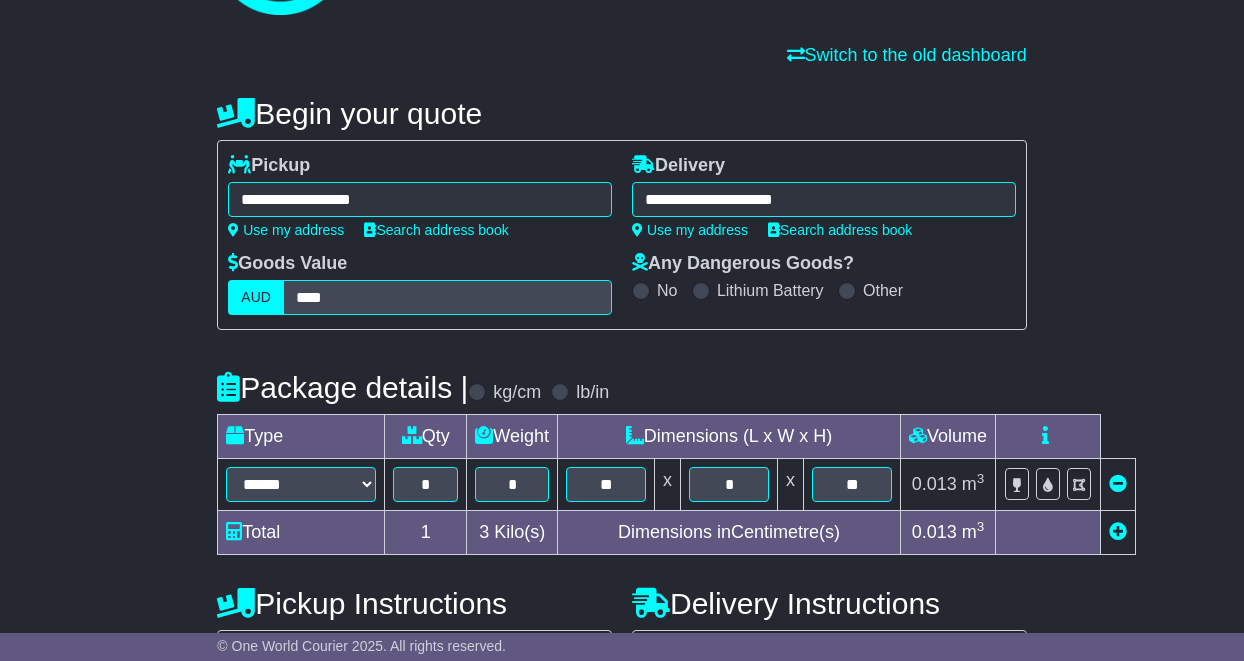 click on "**********" at bounding box center [622, 614] 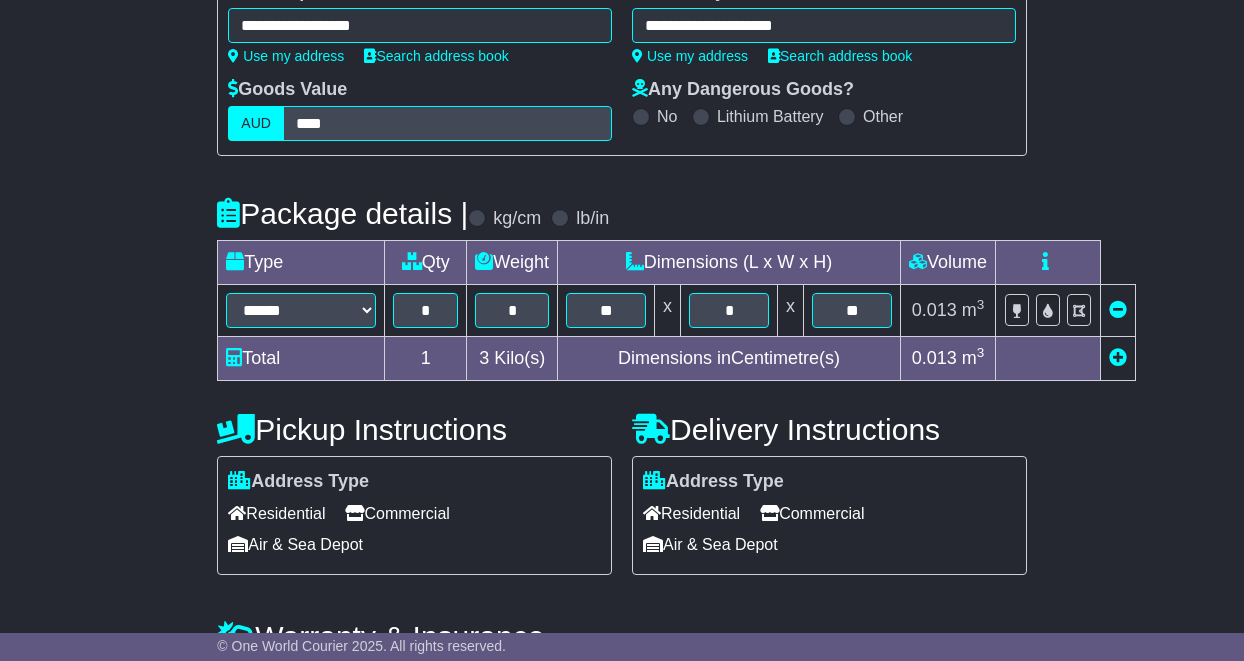 scroll, scrollTop: 324, scrollLeft: 0, axis: vertical 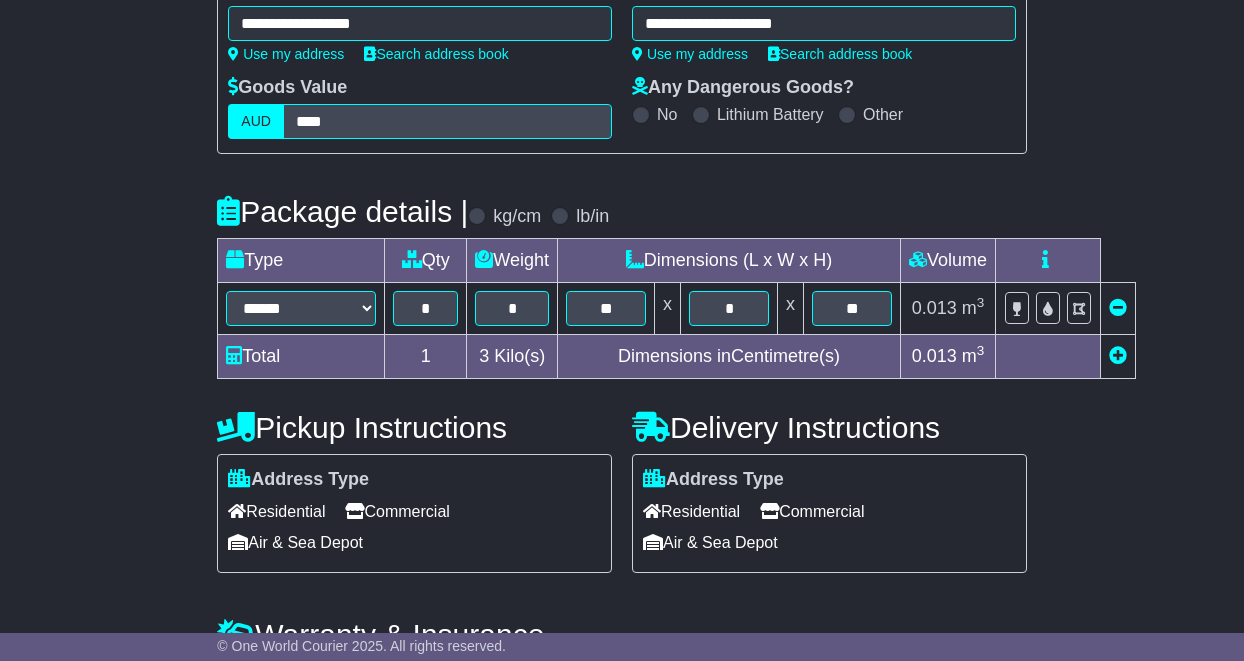 click on "Commercial" at bounding box center [812, 511] 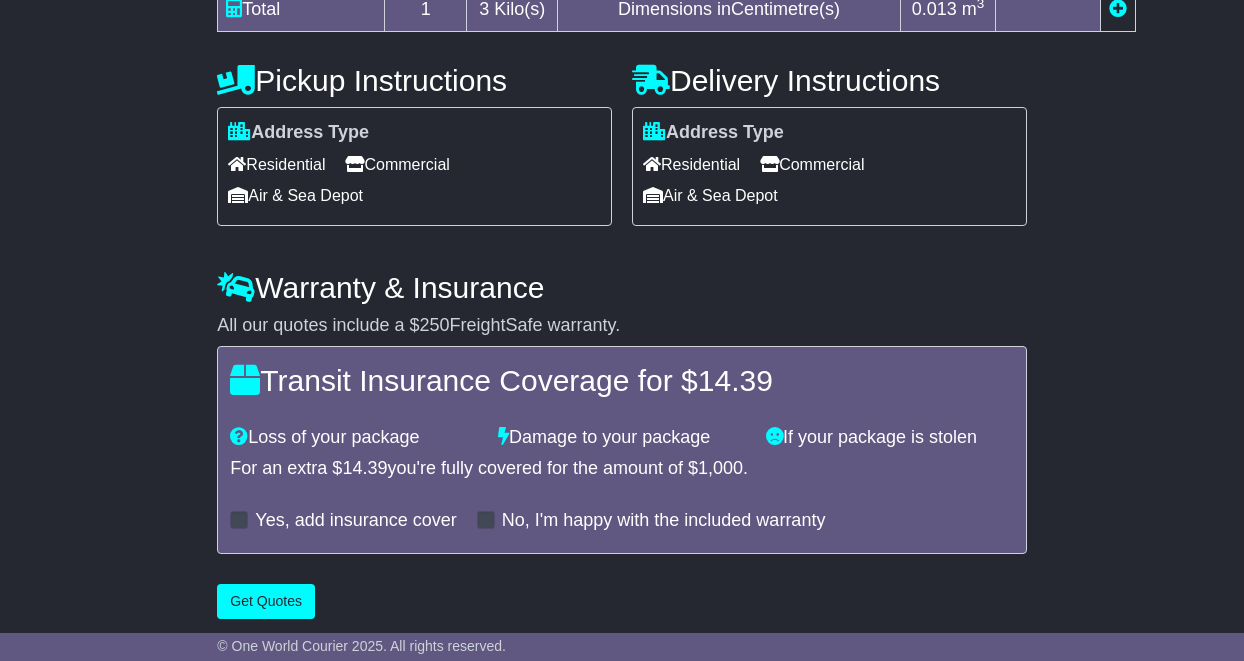 scroll, scrollTop: 674, scrollLeft: 0, axis: vertical 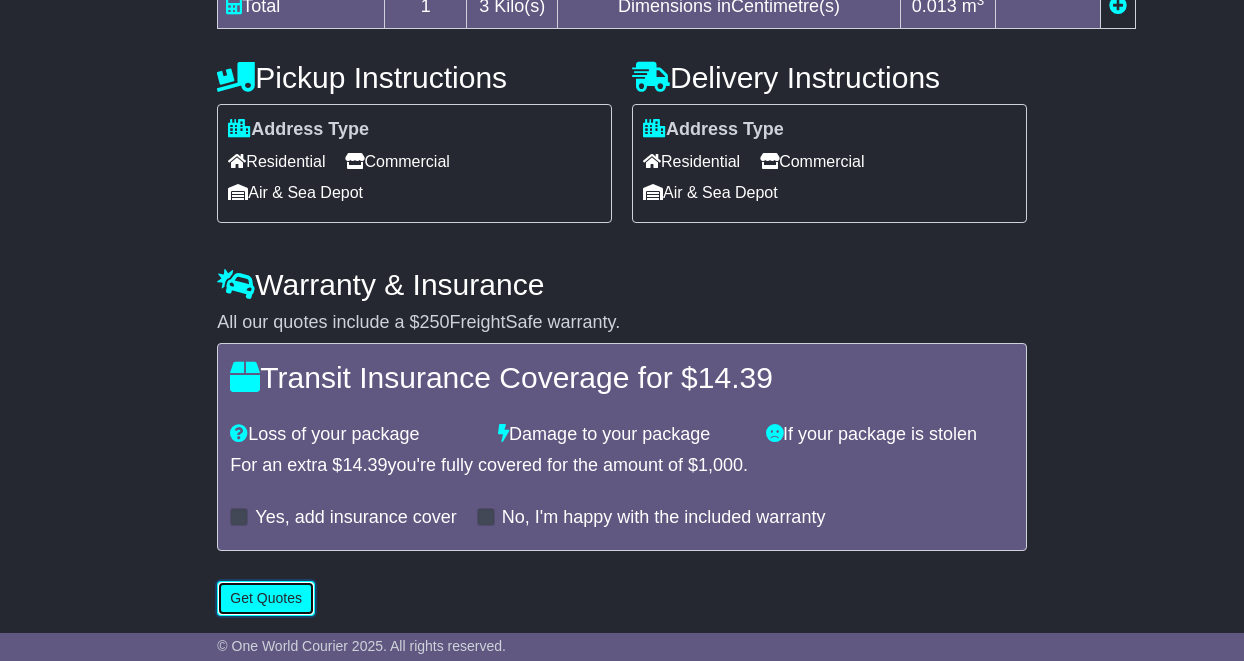 click on "Get Quotes" at bounding box center (266, 598) 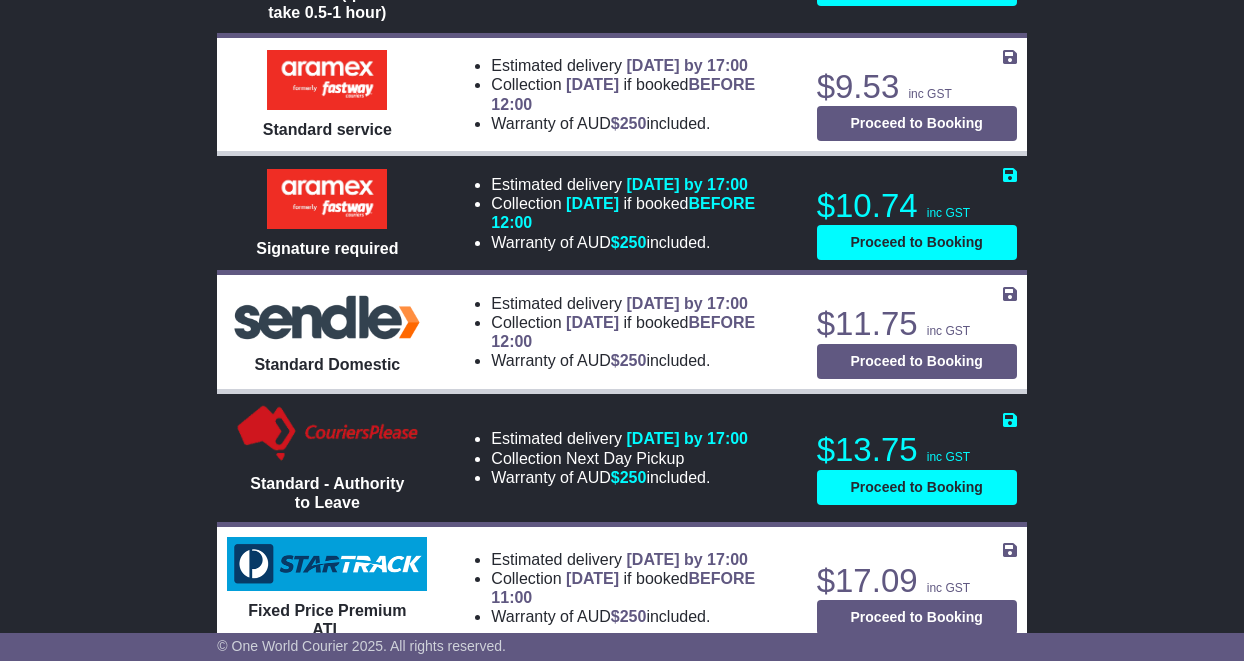 scroll, scrollTop: 1025, scrollLeft: 0, axis: vertical 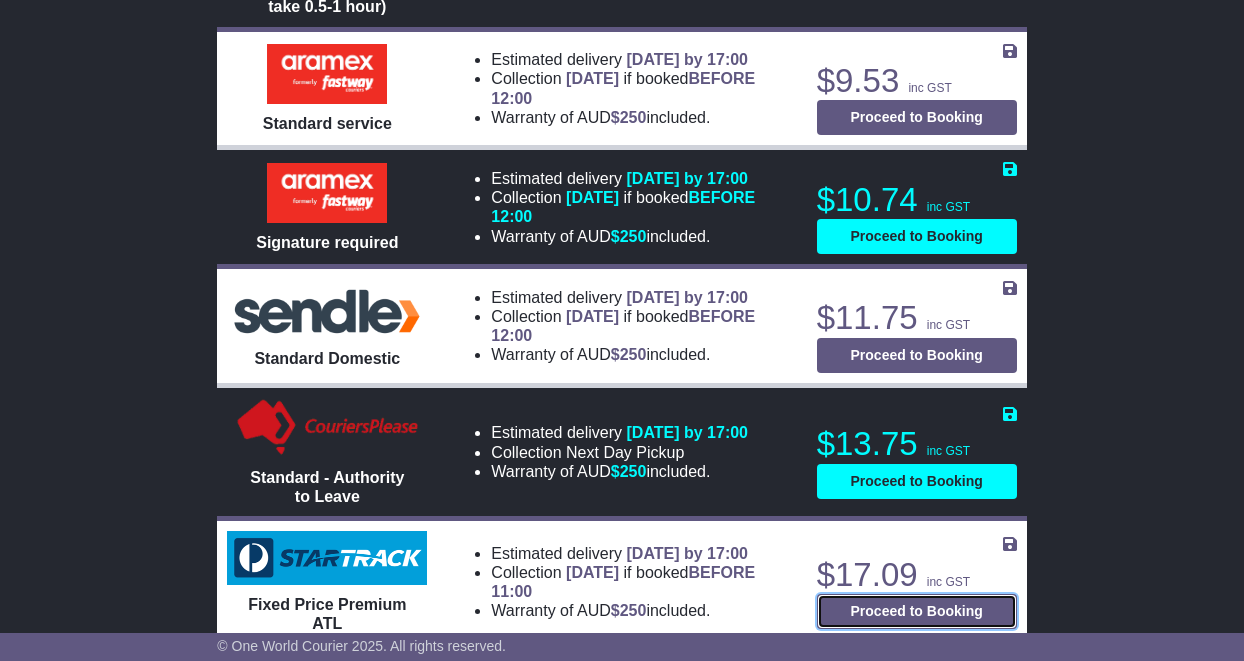 click on "Proceed to Booking" at bounding box center [917, 611] 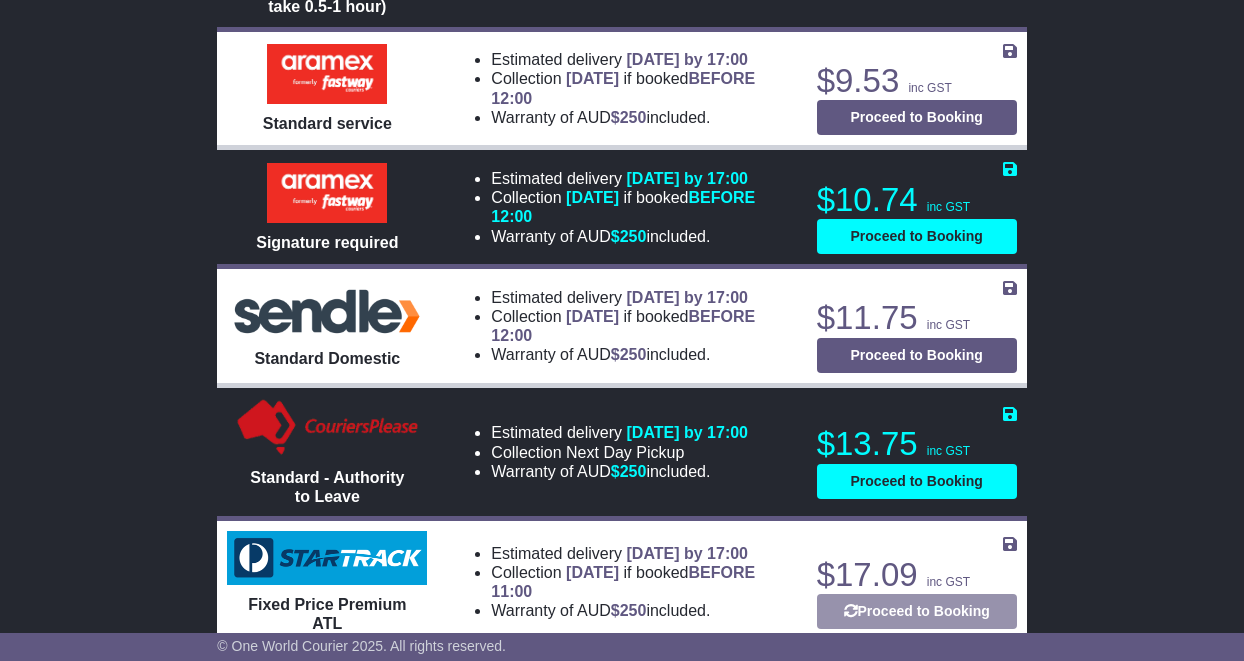 select on "*****" 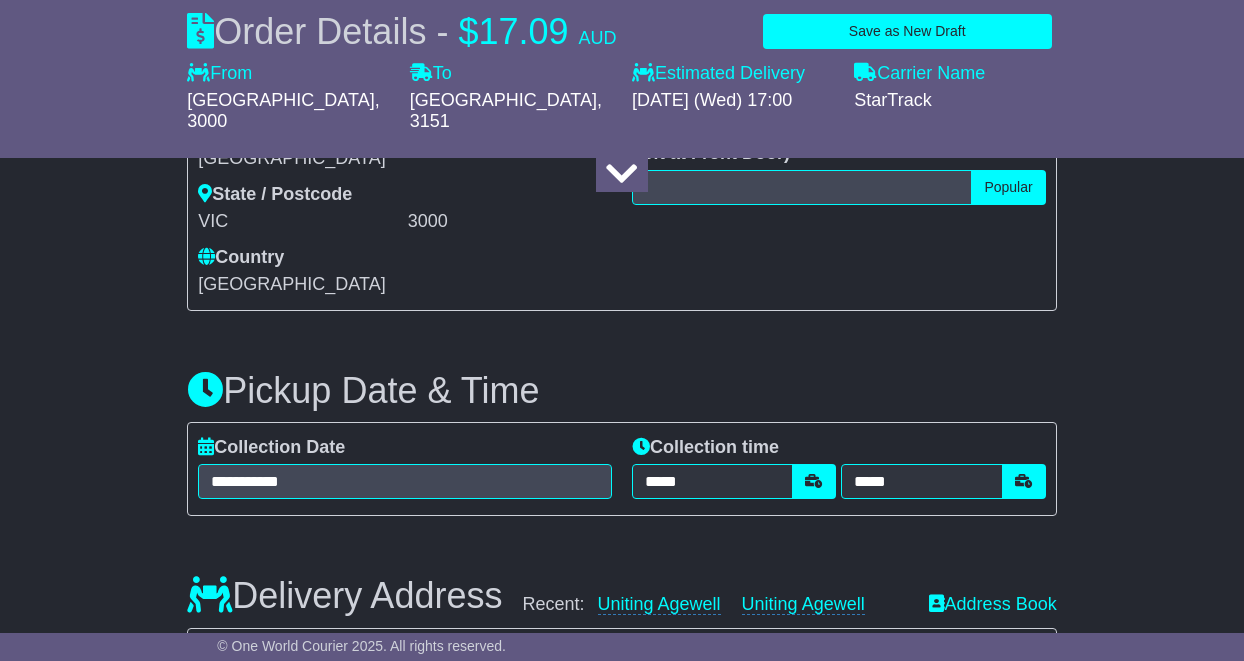 select 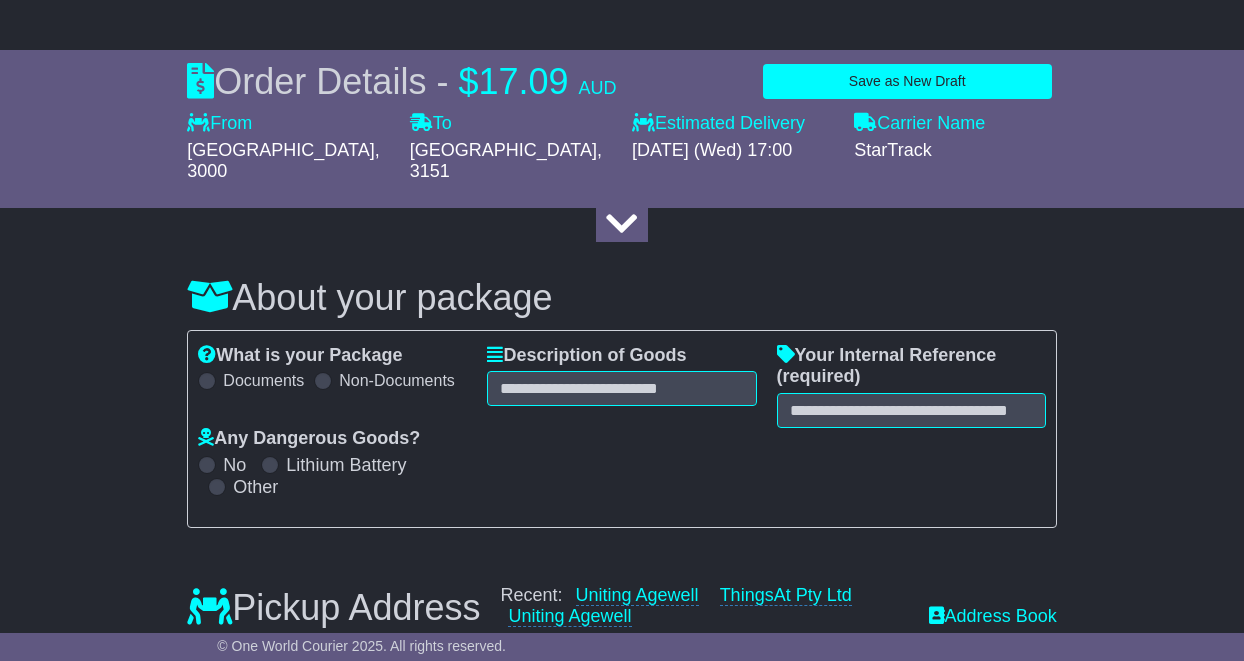 scroll, scrollTop: 164, scrollLeft: 0, axis: vertical 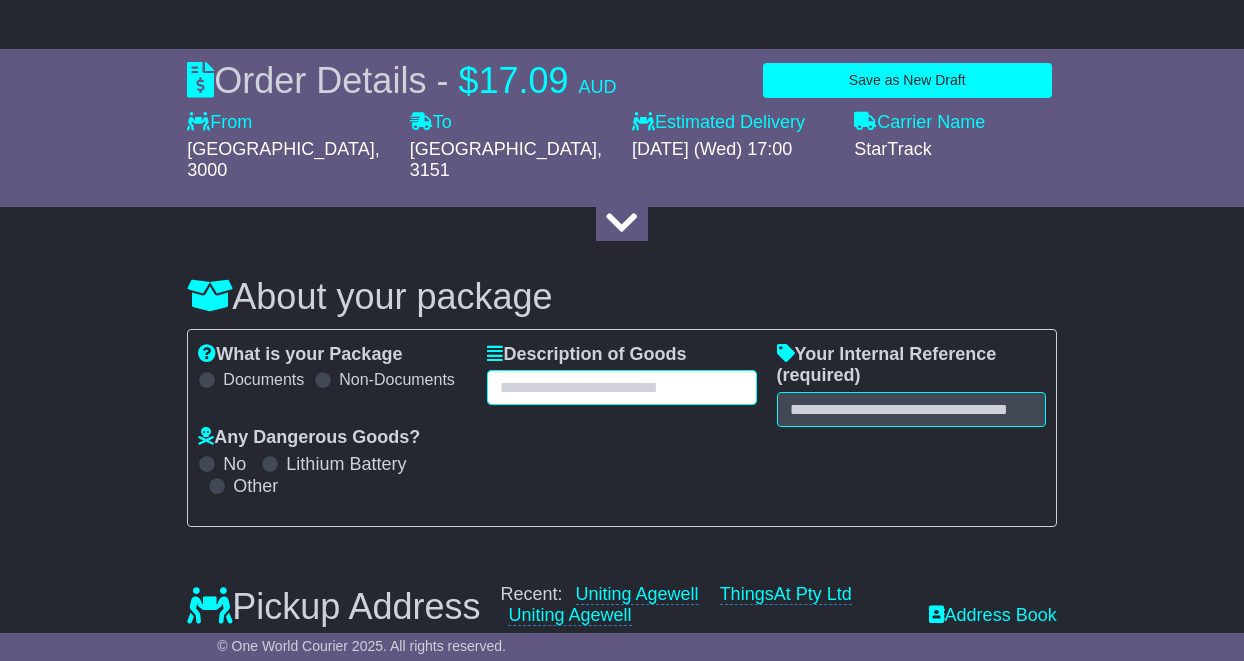 click at bounding box center (621, 387) 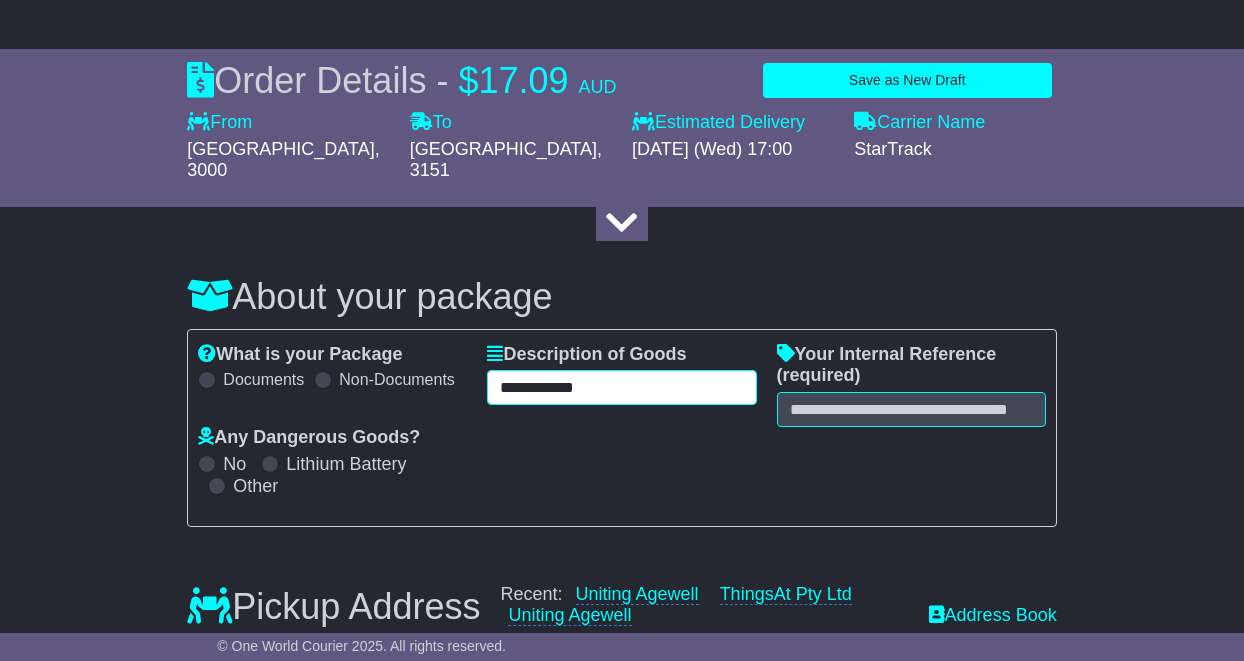 type on "**********" 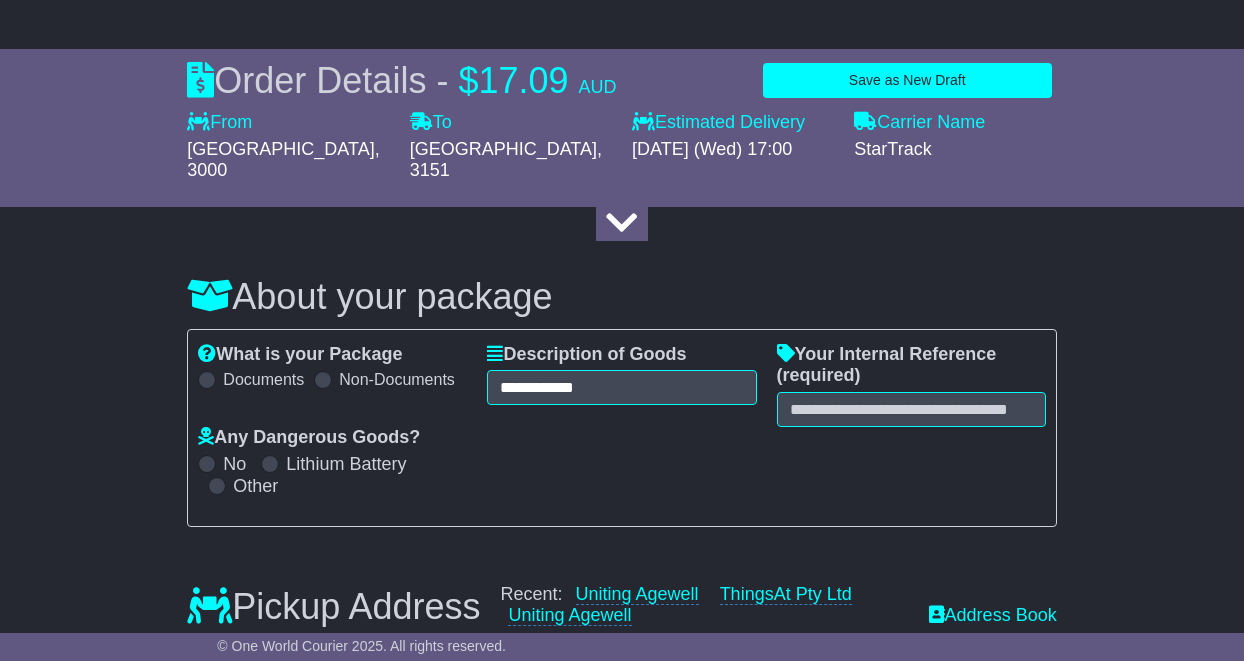 click on "**********" at bounding box center [621, 428] 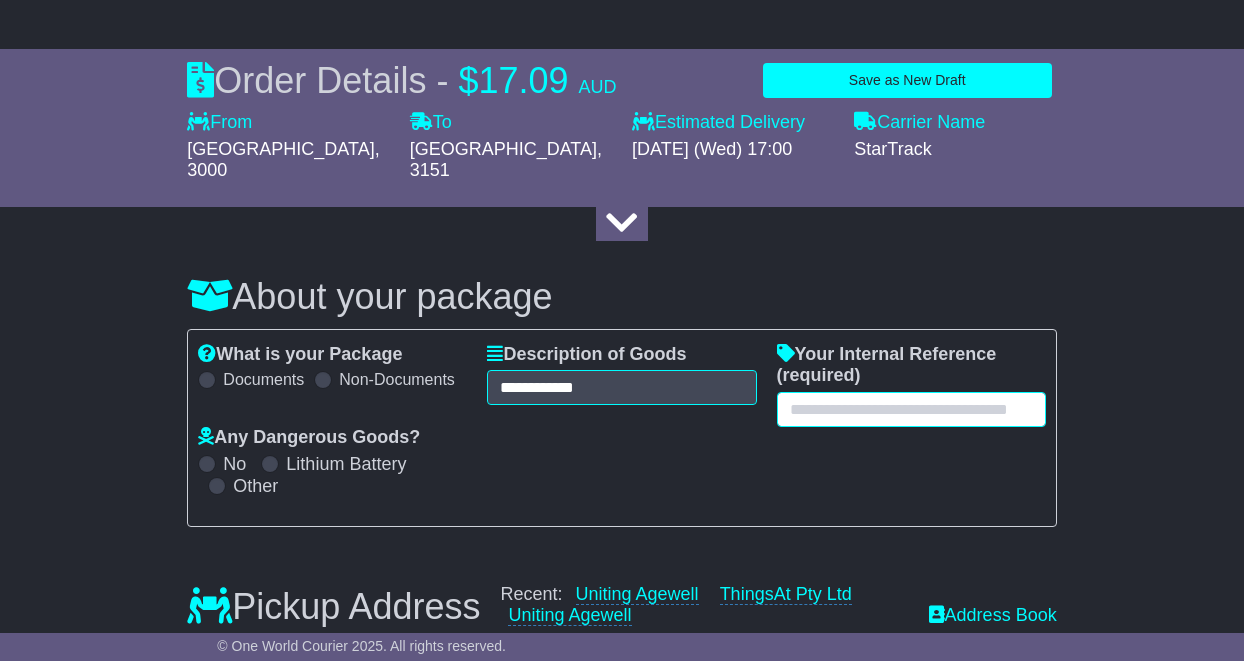 click at bounding box center [911, 409] 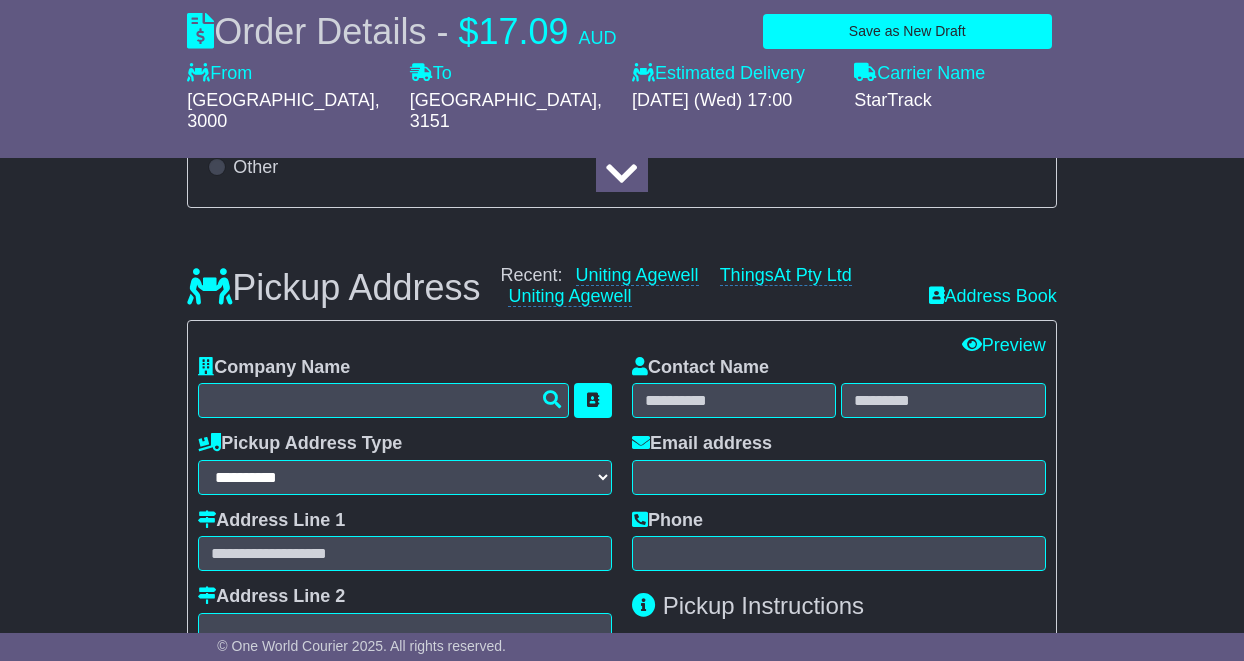 scroll, scrollTop: 485, scrollLeft: 0, axis: vertical 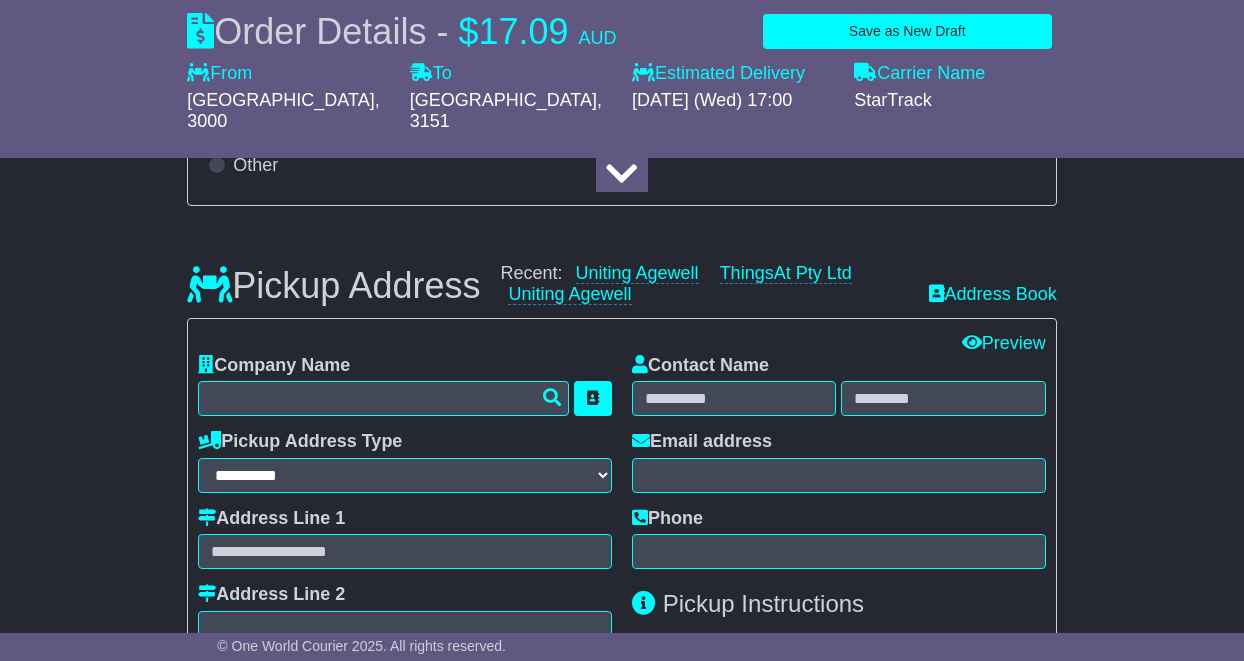 type on "****" 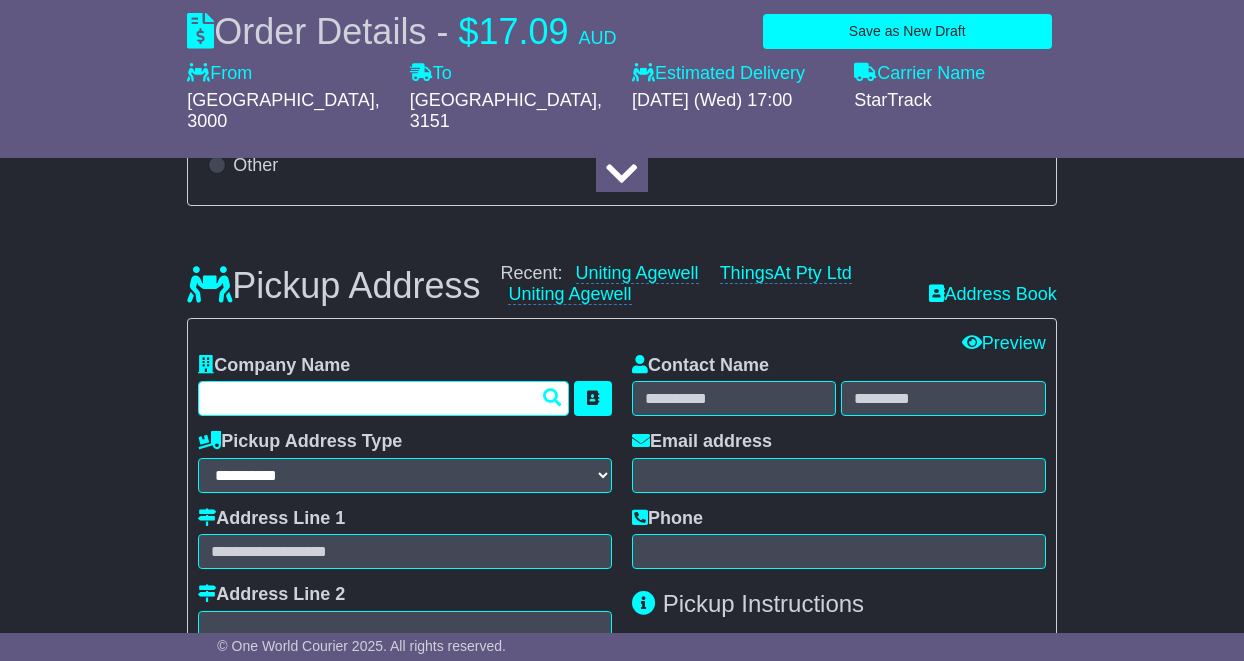 click at bounding box center [383, 398] 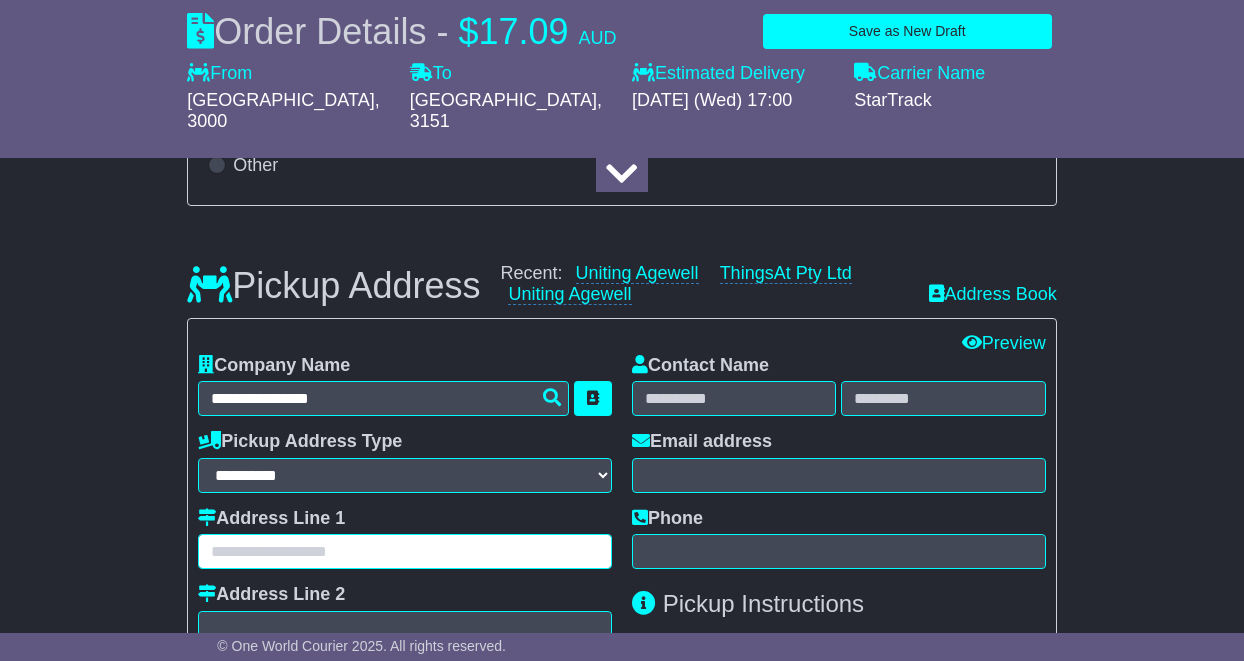 type on "**********" 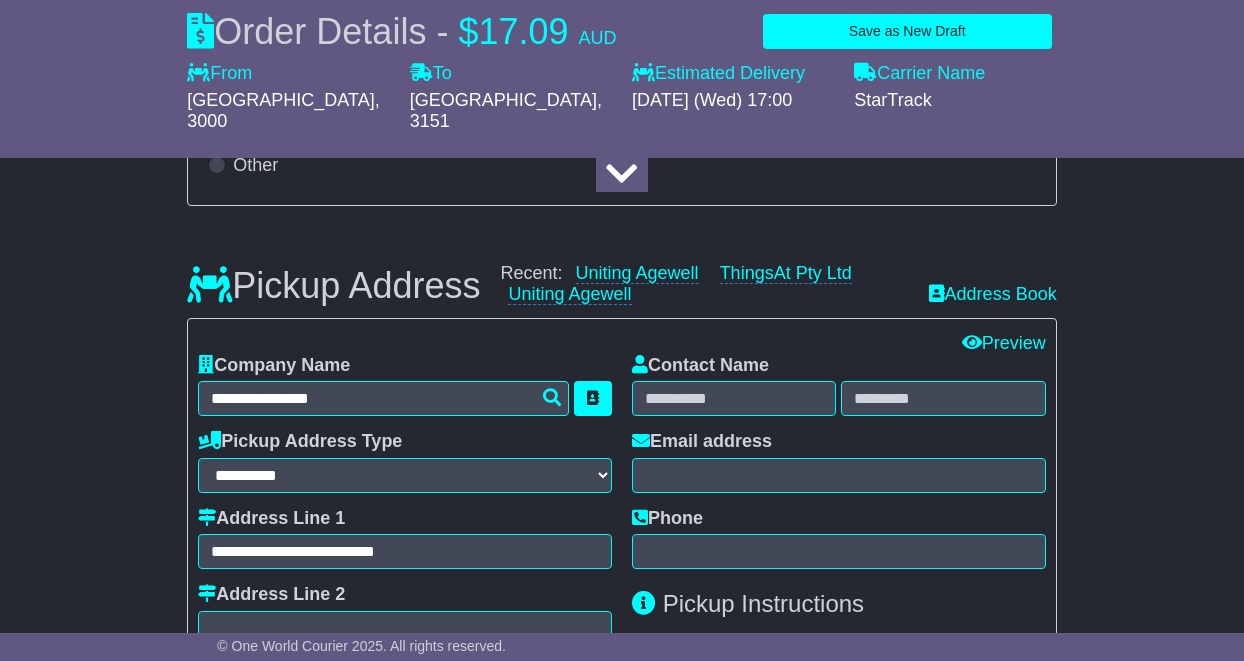type on "******" 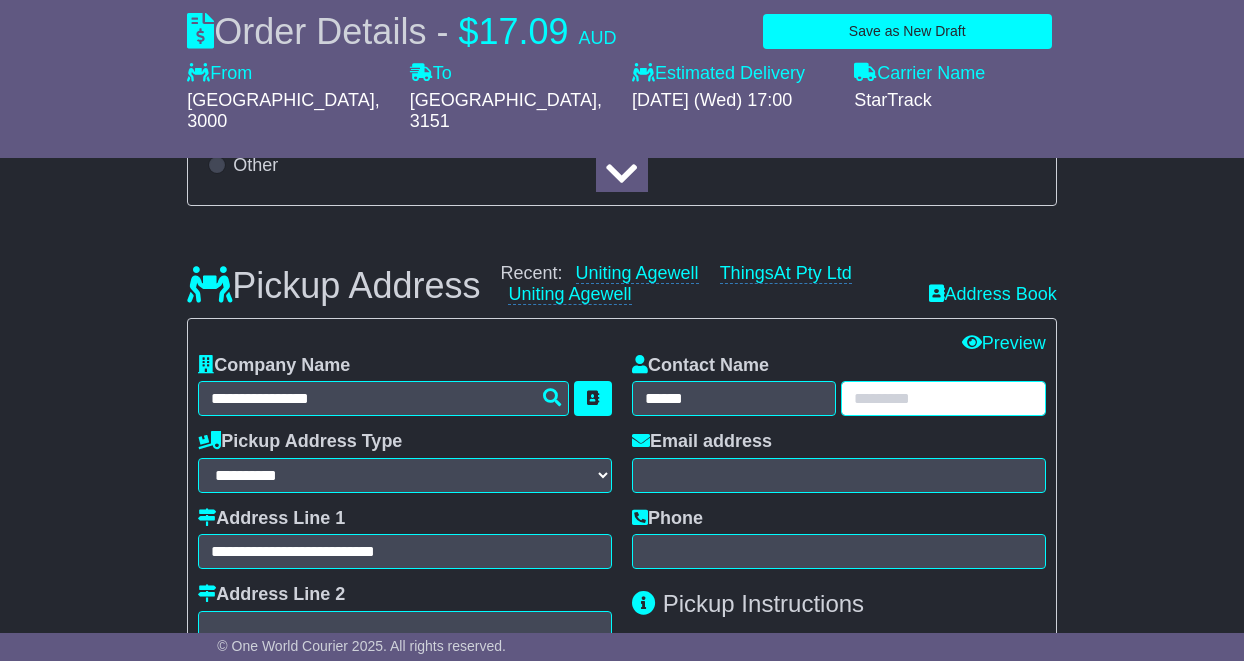 type on "********" 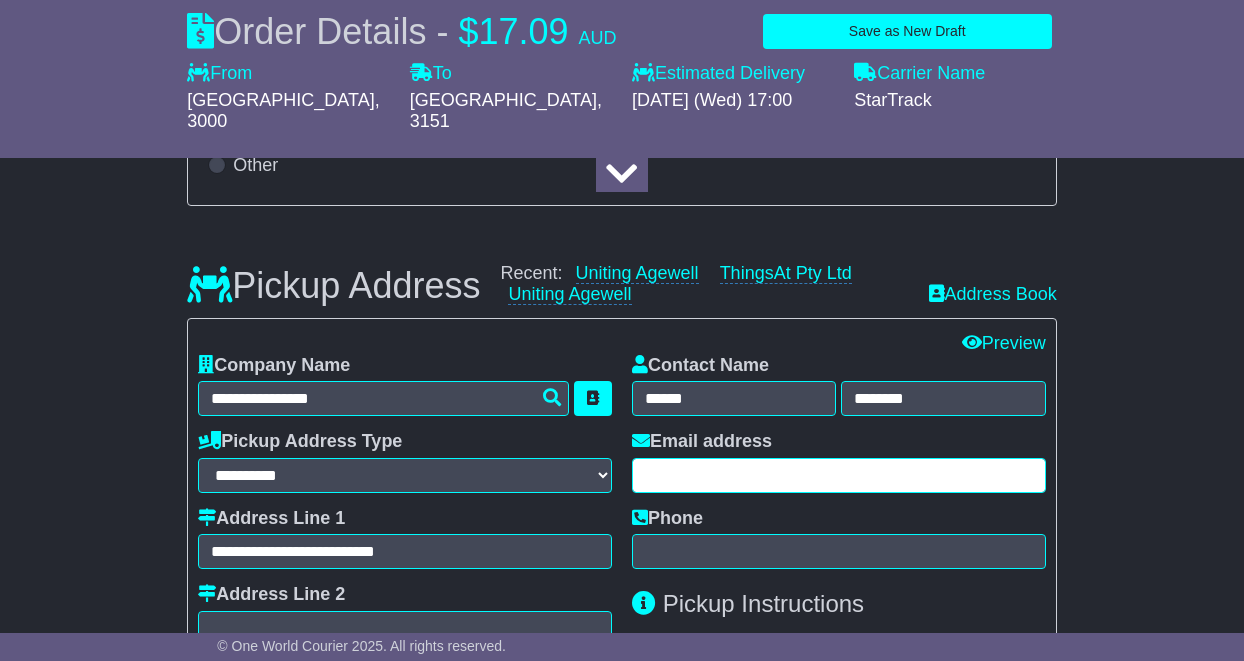 type on "**********" 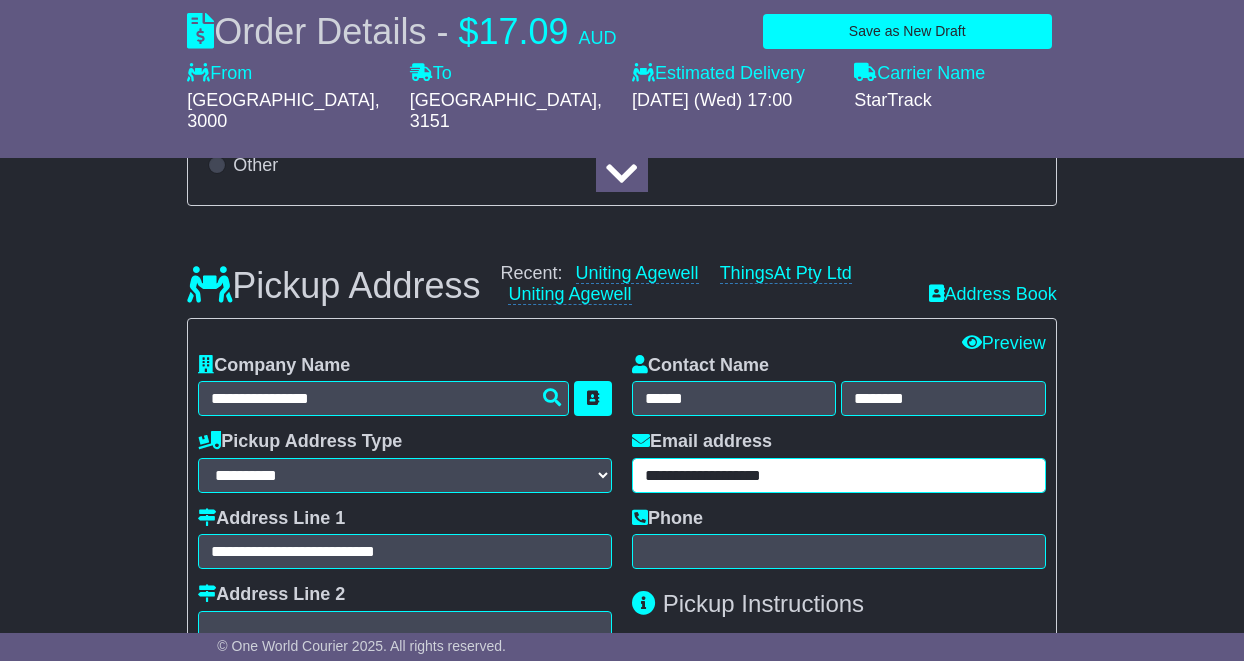 type on "**********" 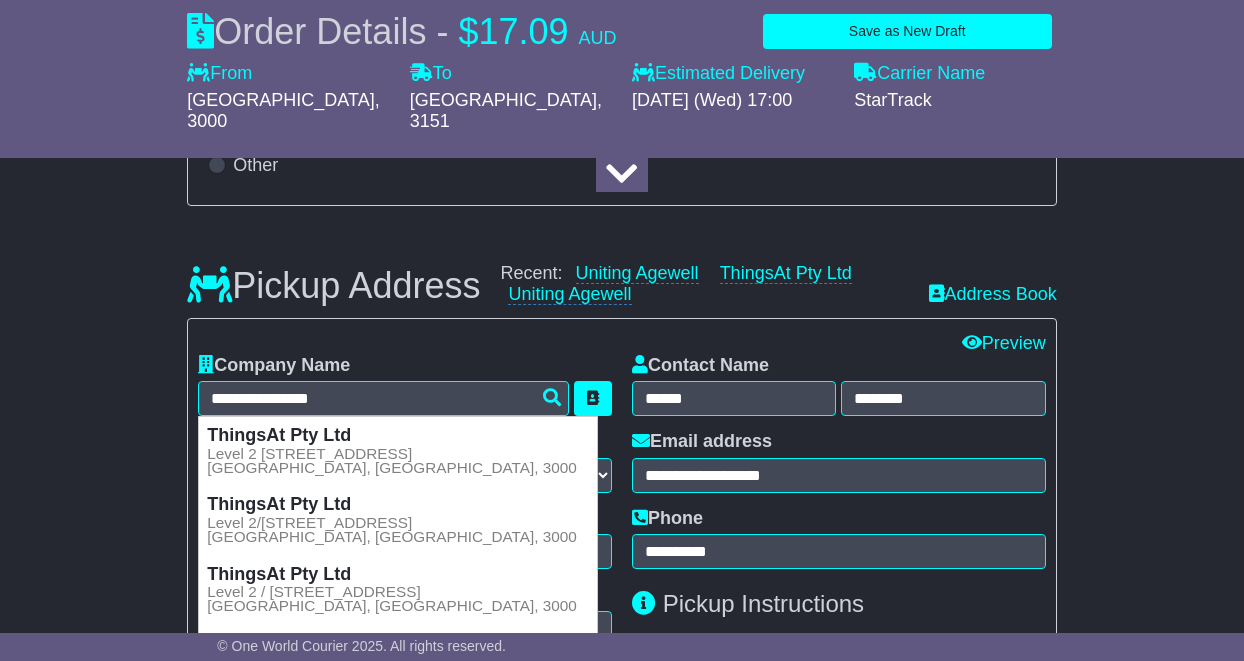 click on "**********" at bounding box center [839, 539] 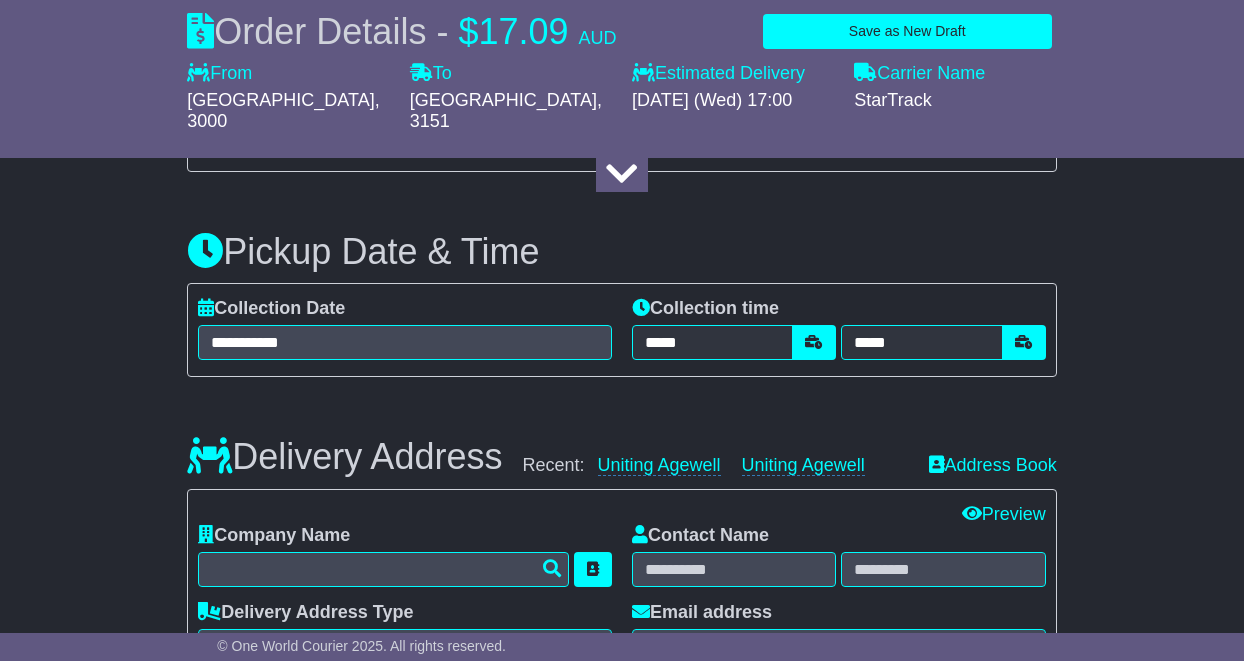 scroll, scrollTop: 1331, scrollLeft: 0, axis: vertical 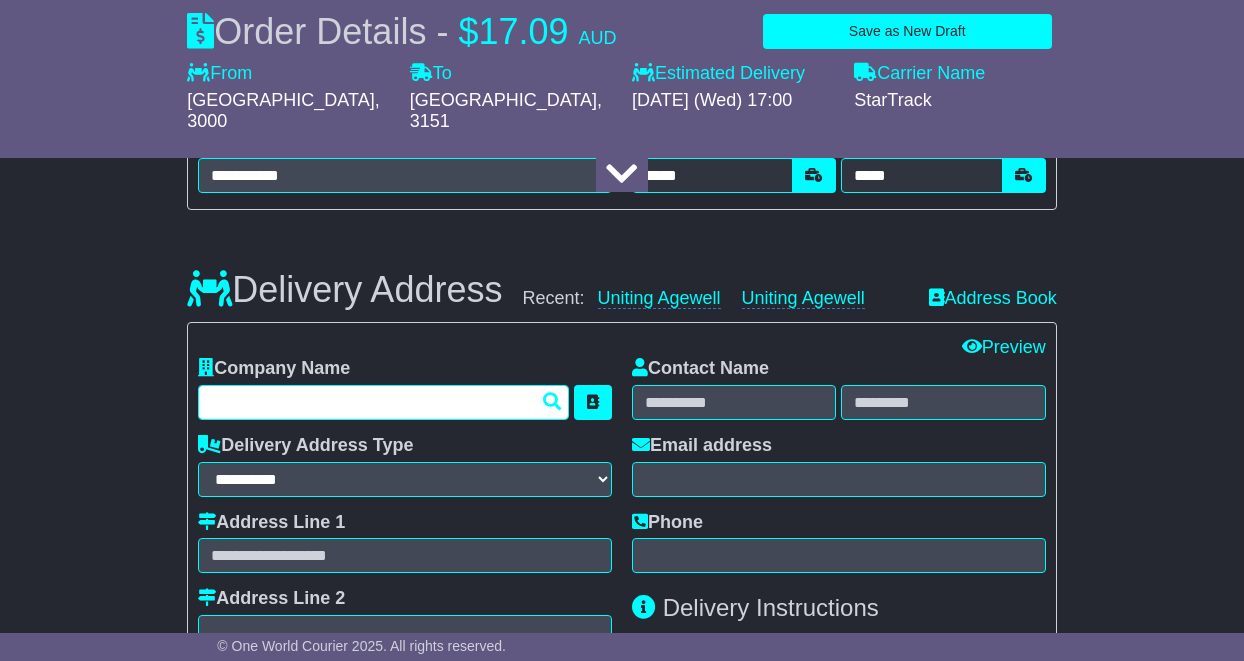click at bounding box center (383, 402) 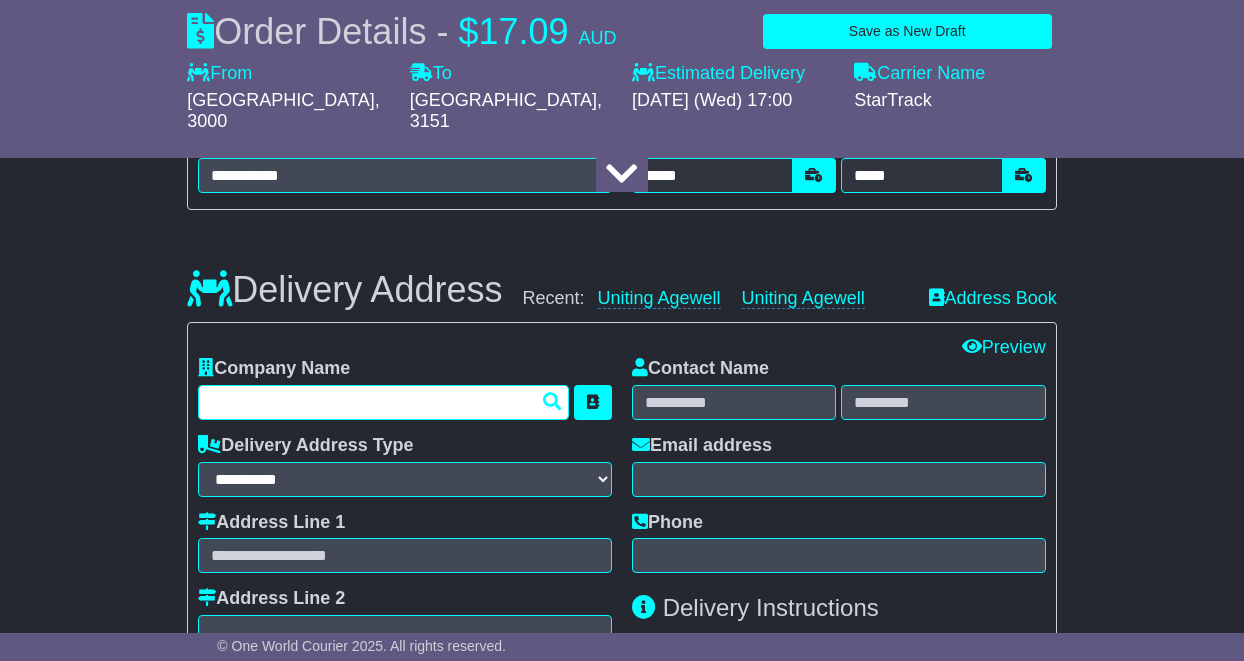 type on "**********" 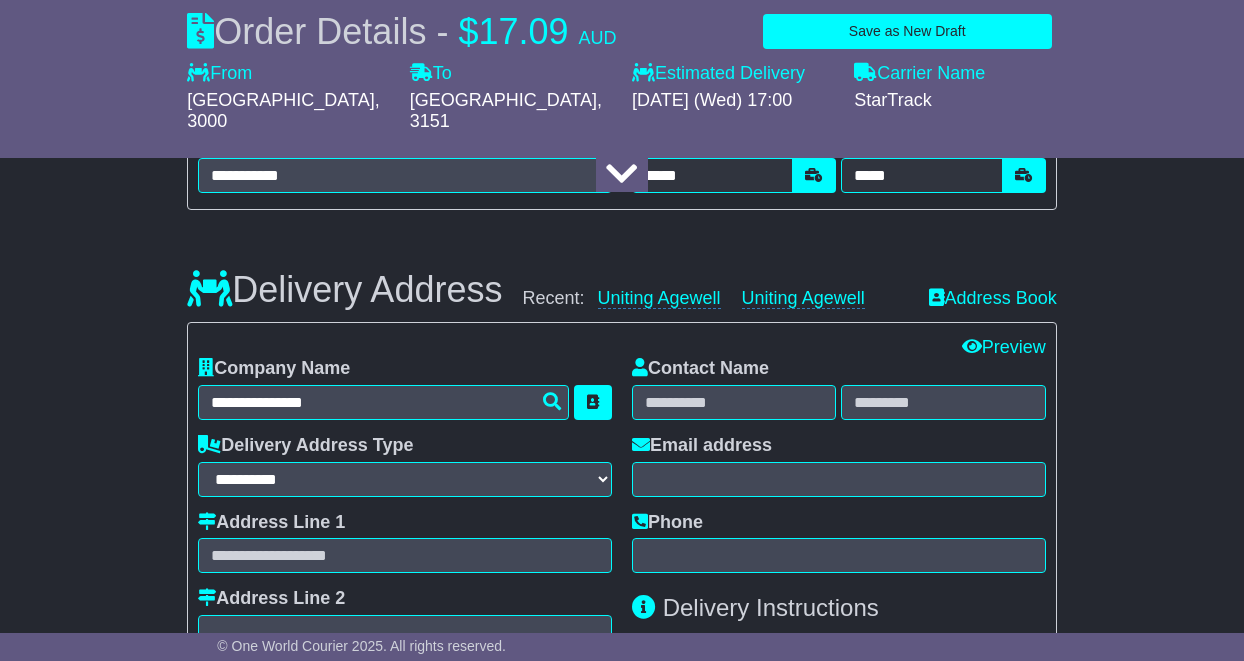 type on "**********" 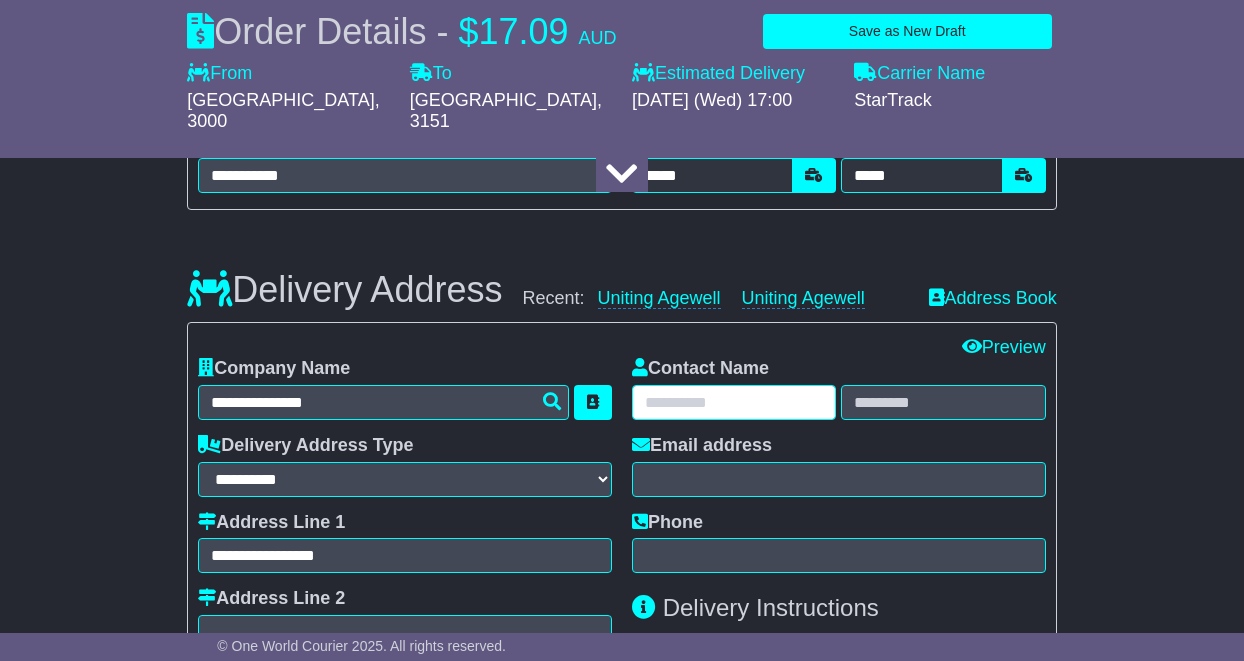 type on "*****" 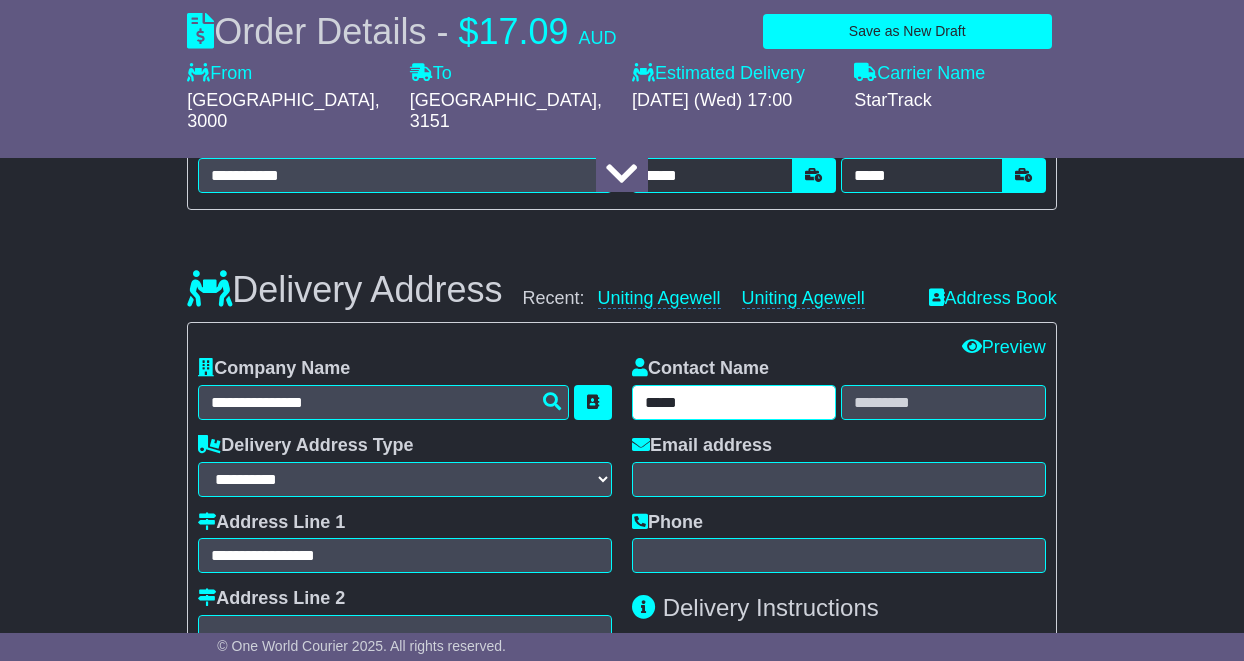 type on "******" 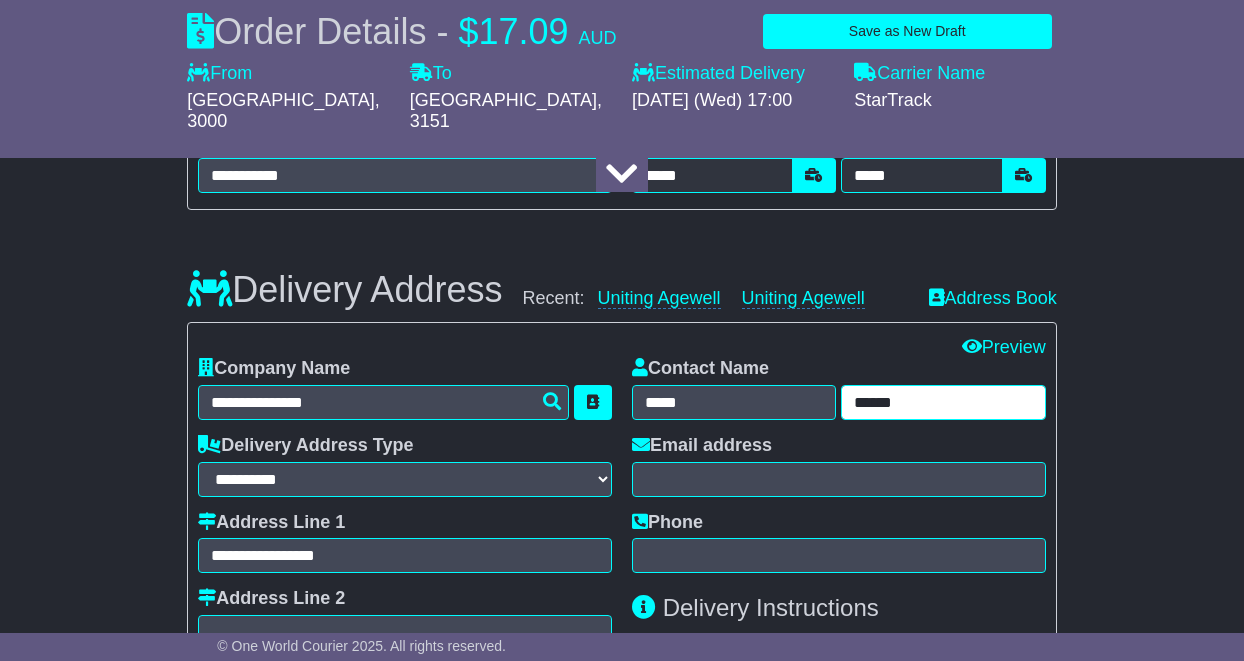 type on "**********" 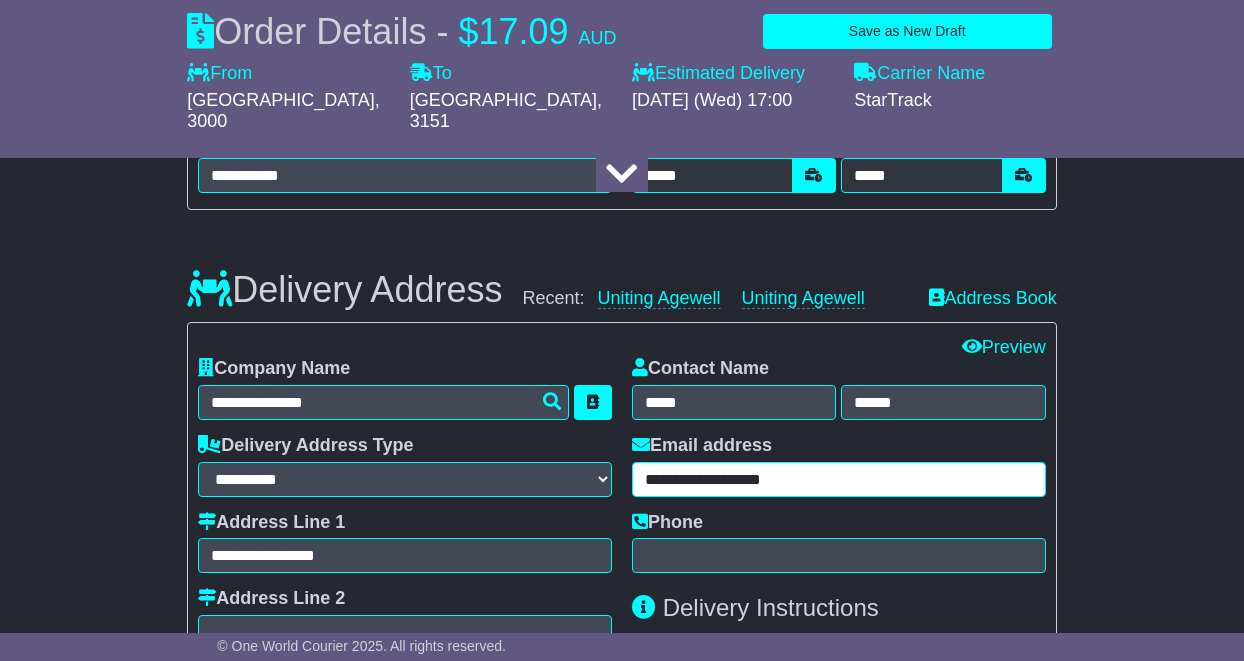 type on "**********" 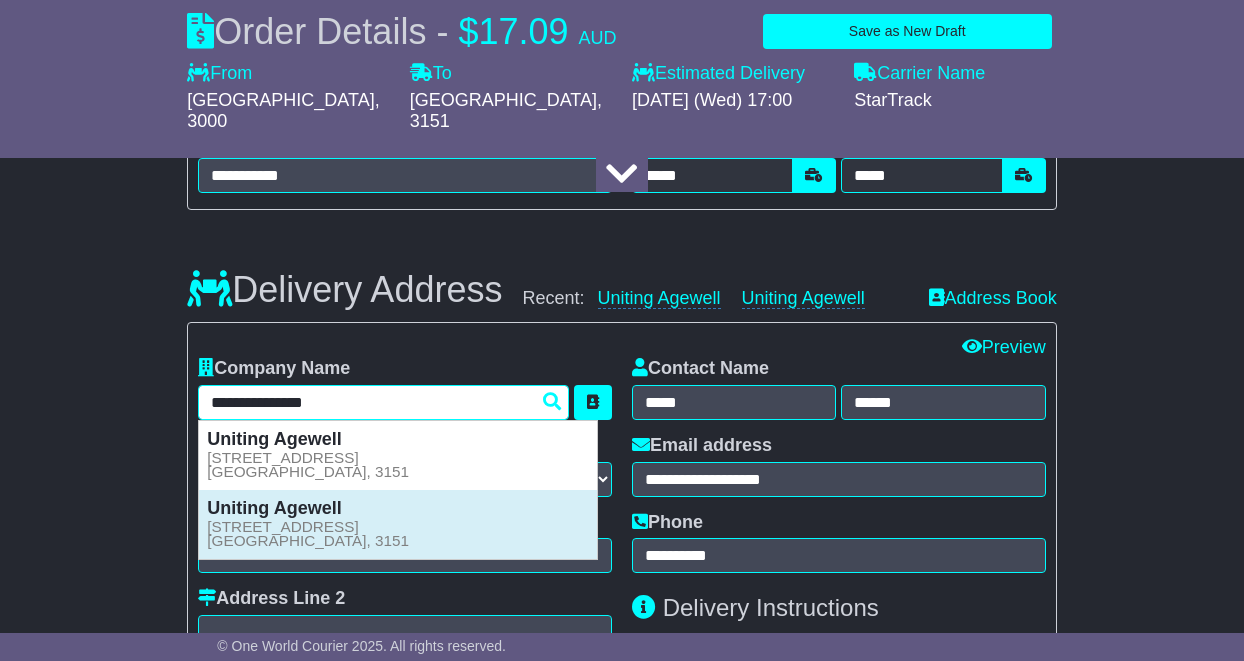 click on "378 Burwood Highway   BURWOOD EAST, VIC, 3151" at bounding box center [308, 534] 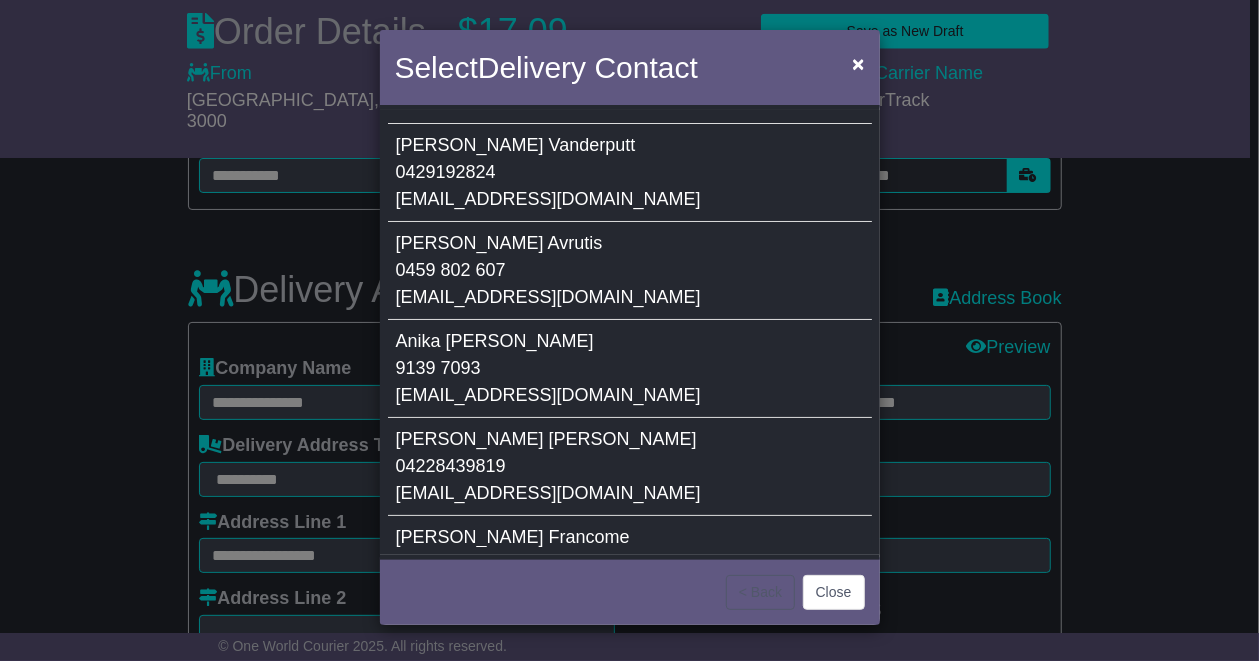 click on "Francome" at bounding box center [589, 537] 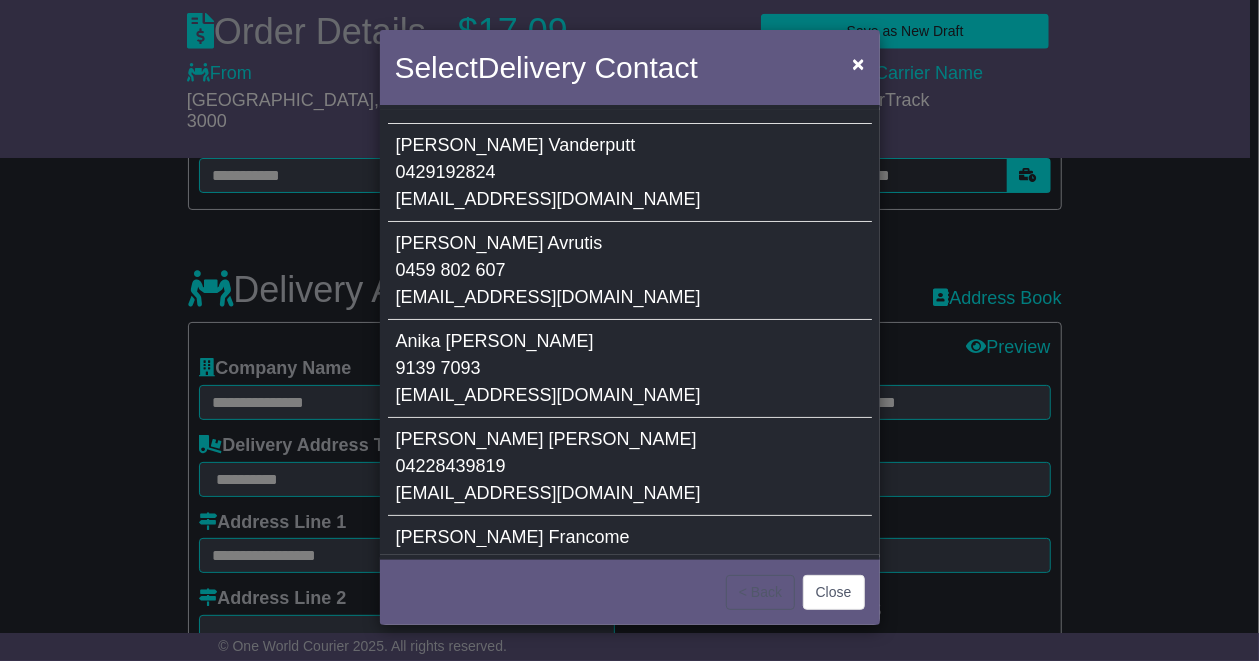 type on "**********" 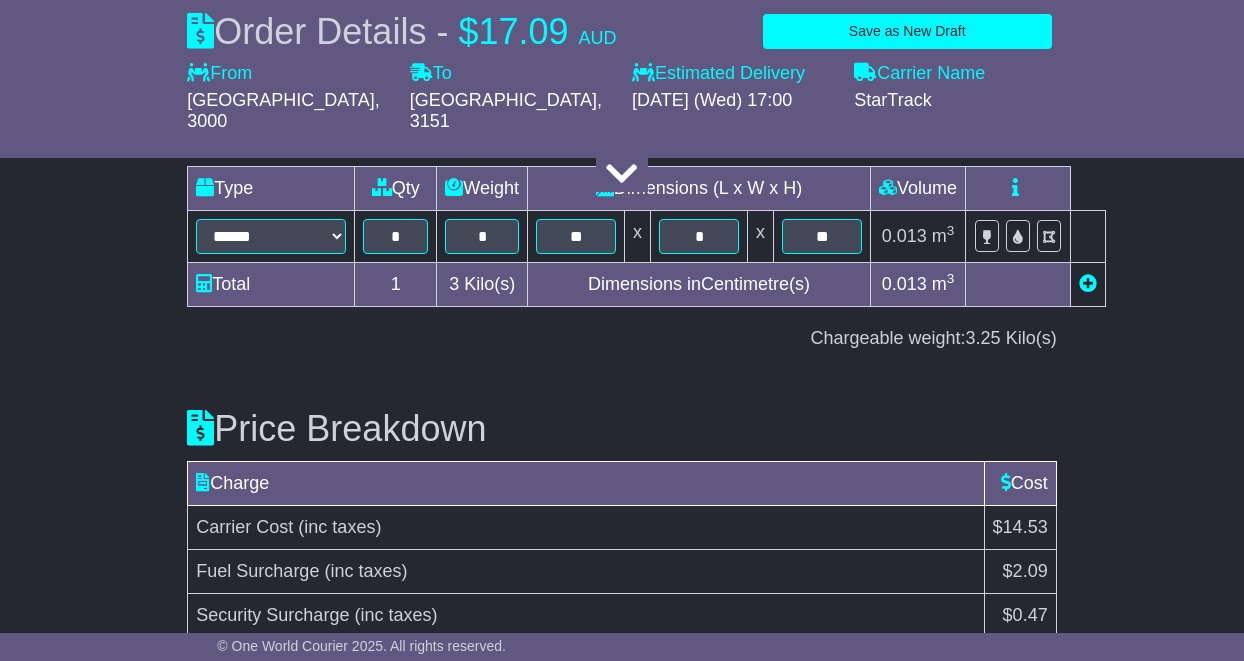 scroll, scrollTop: 2611, scrollLeft: 0, axis: vertical 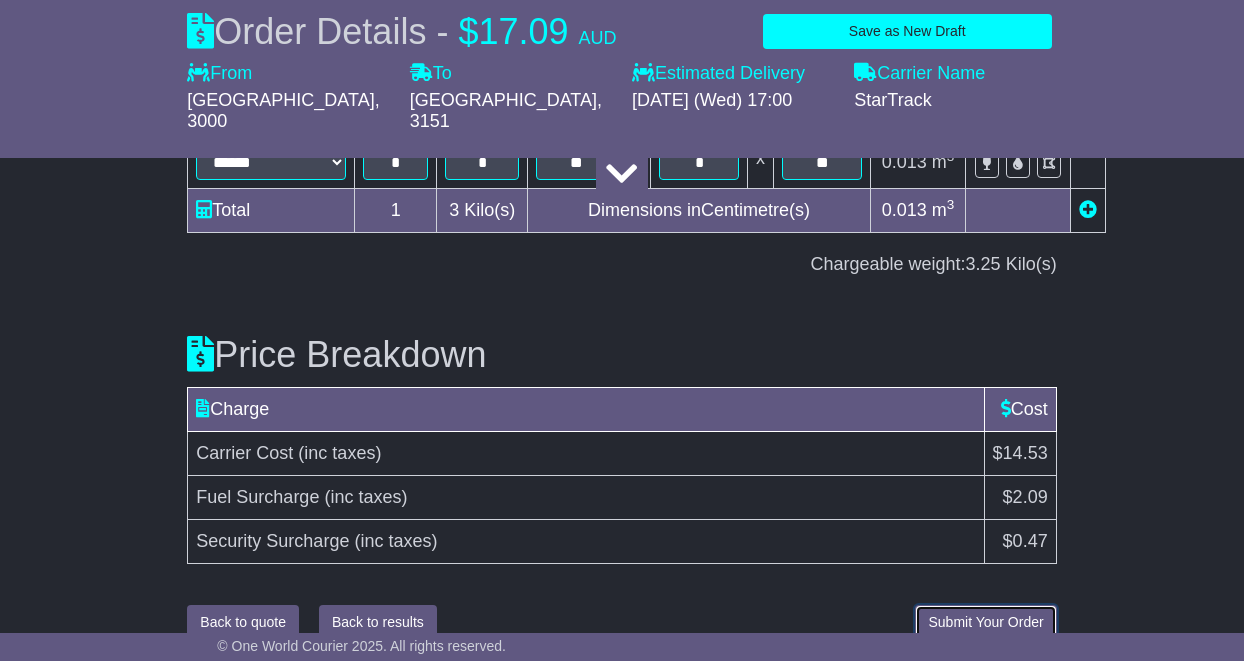 click on "Submit Your Order" at bounding box center [985, 622] 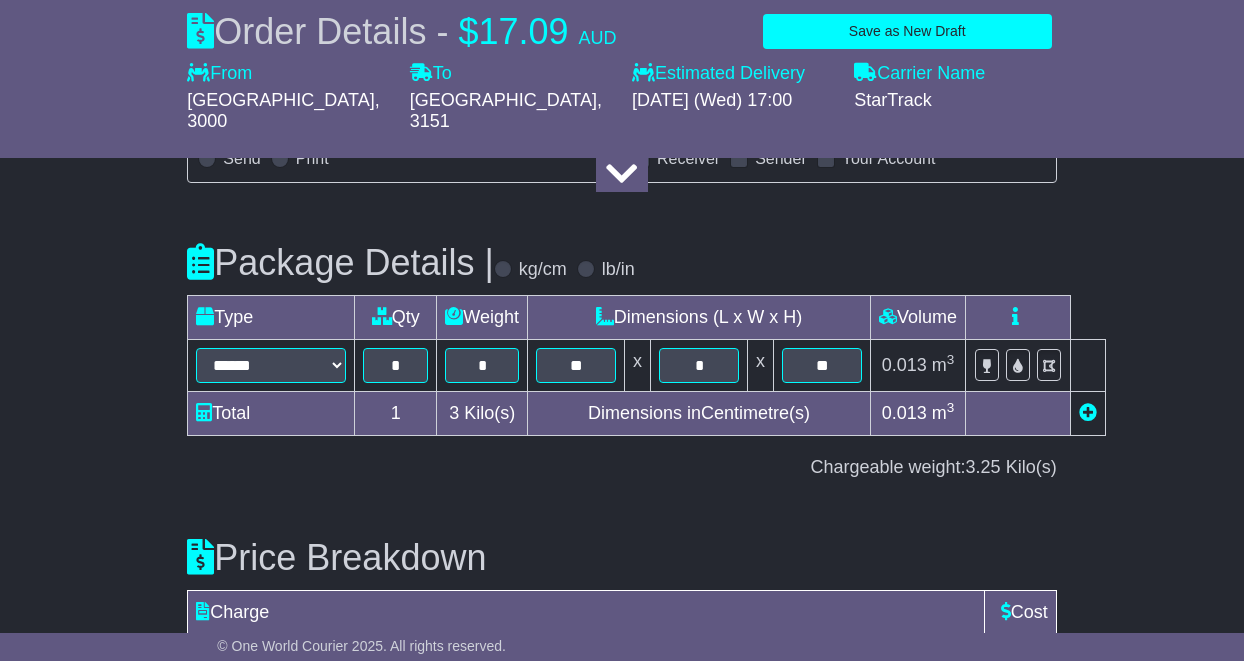 scroll, scrollTop: 2611, scrollLeft: 0, axis: vertical 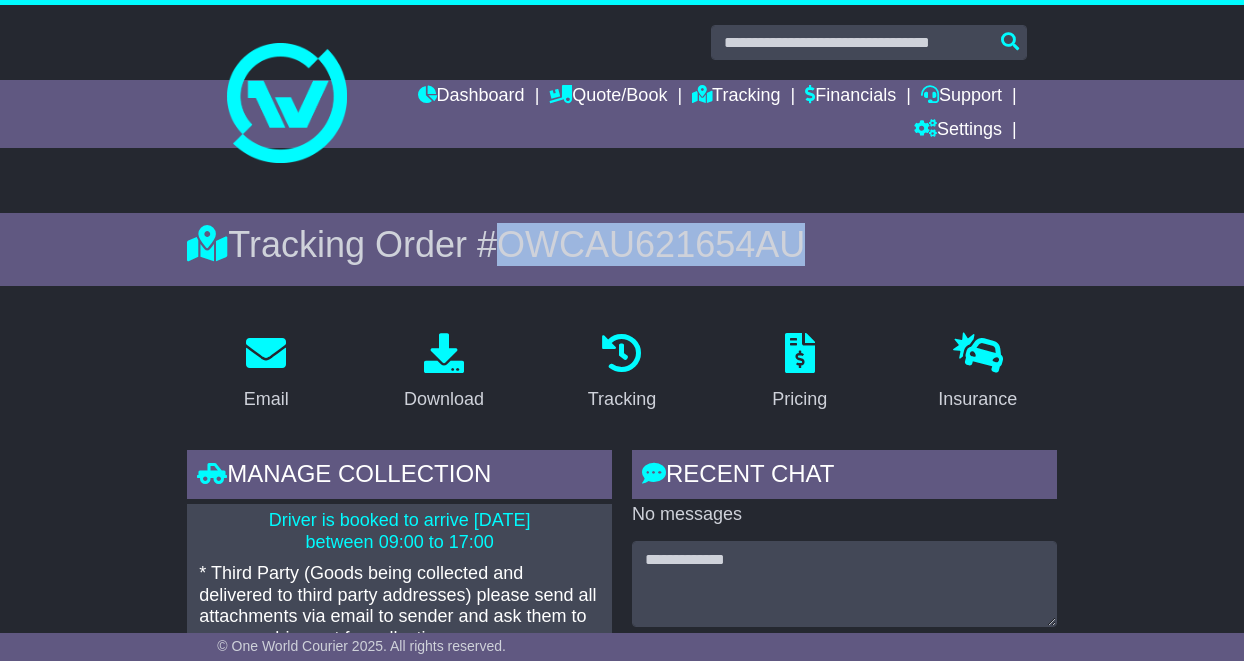 drag, startPoint x: 504, startPoint y: 244, endPoint x: 872, endPoint y: 234, distance: 368.13583 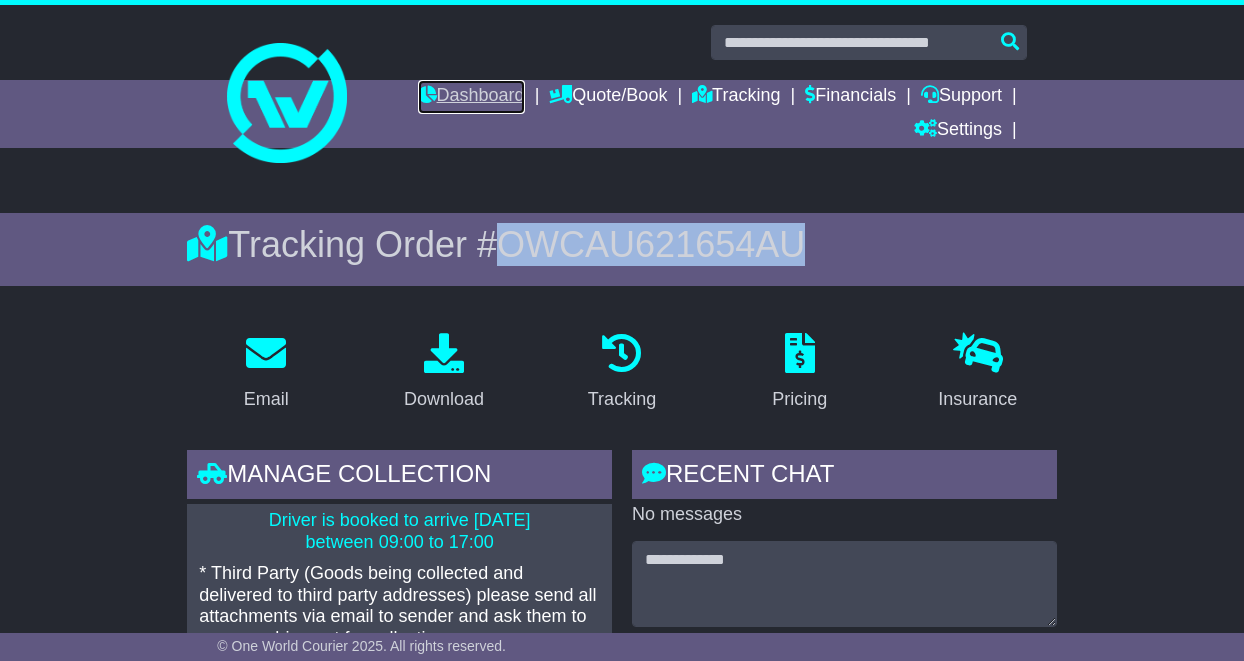 click on "Dashboard" at bounding box center (471, 97) 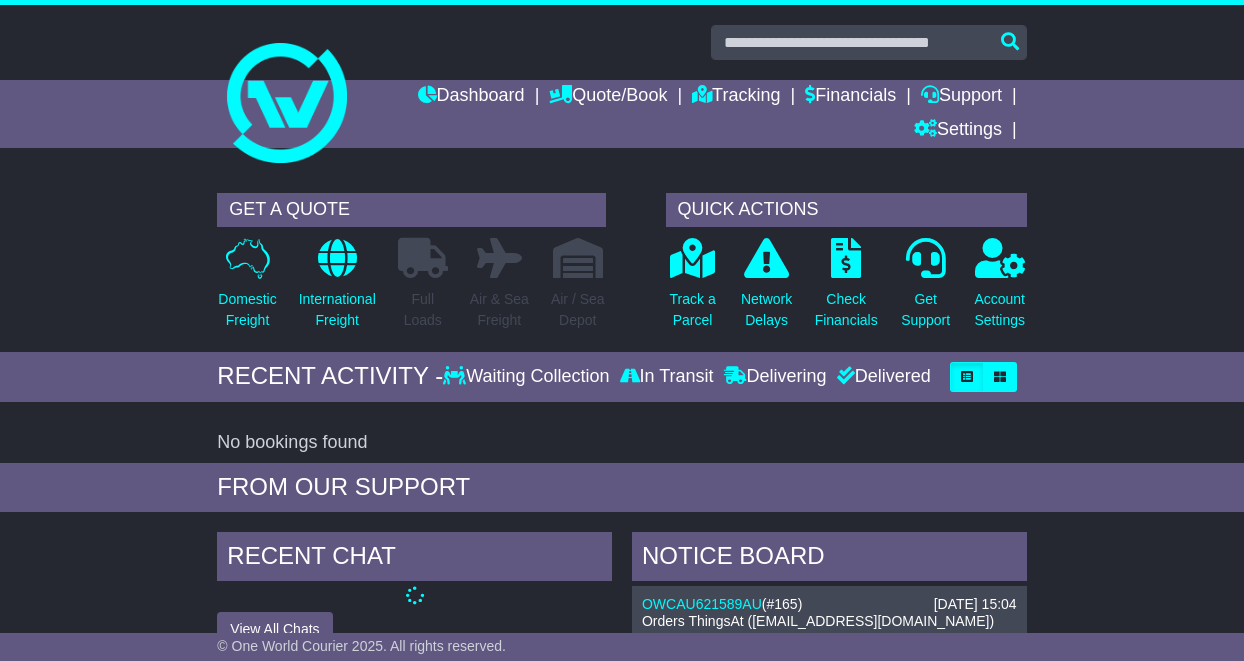 scroll, scrollTop: 0, scrollLeft: 0, axis: both 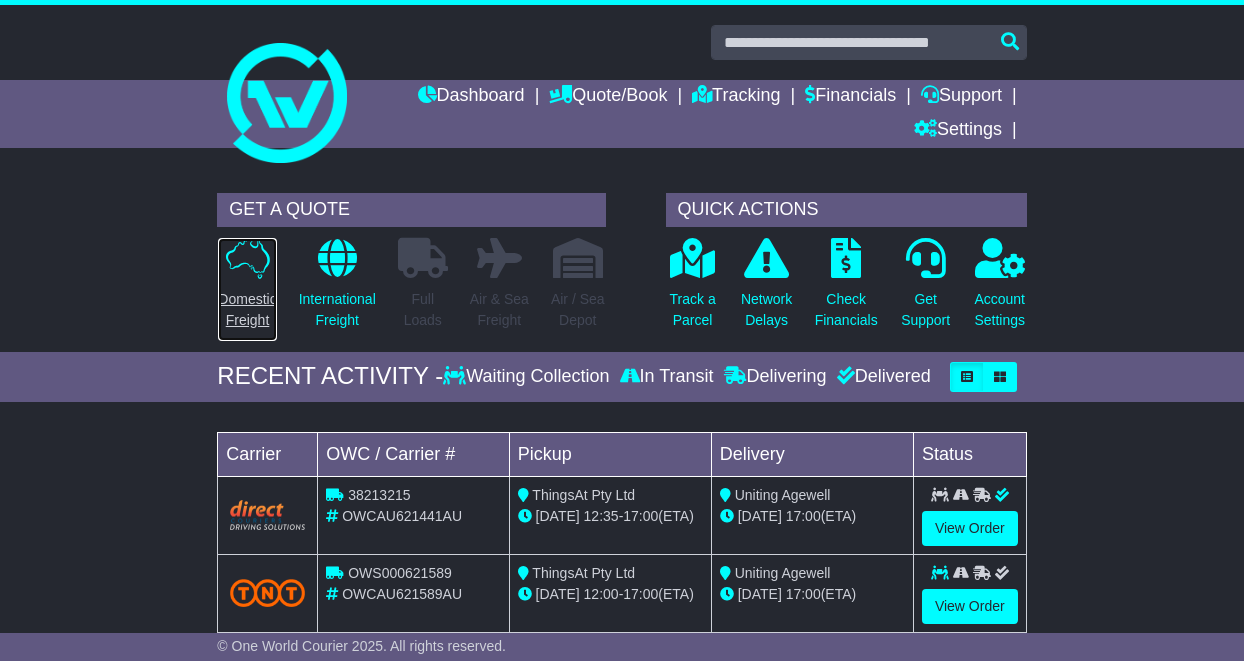 click on "Domestic Freight" at bounding box center (247, 310) 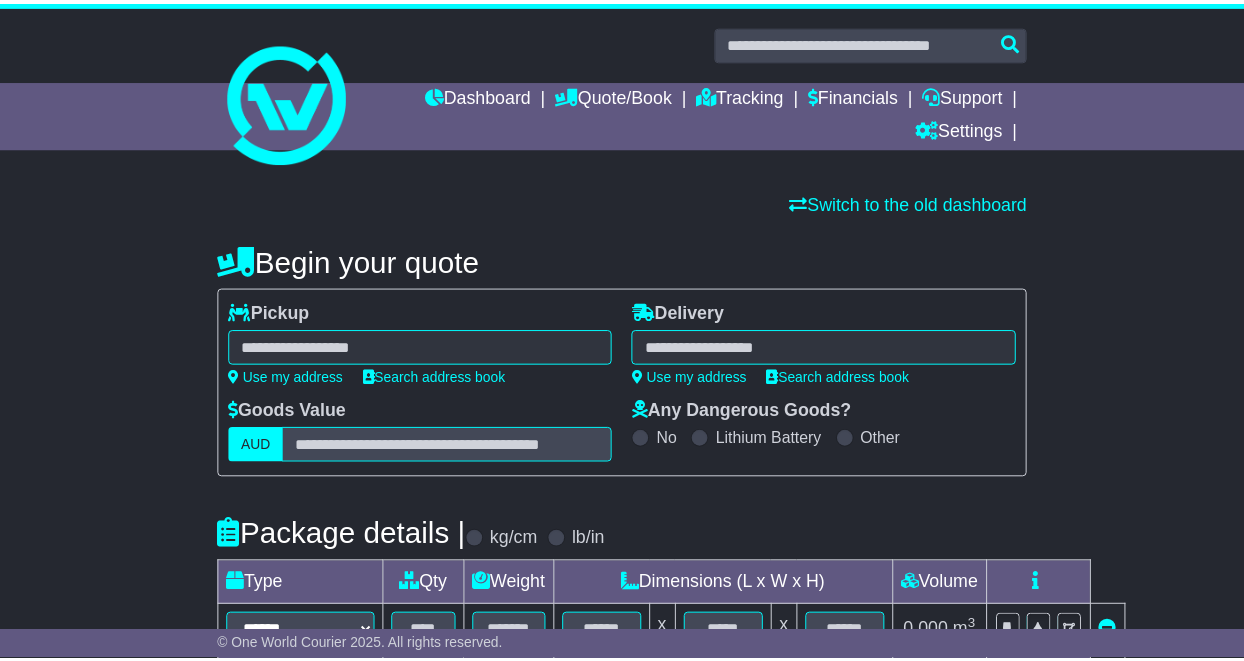 scroll, scrollTop: 0, scrollLeft: 0, axis: both 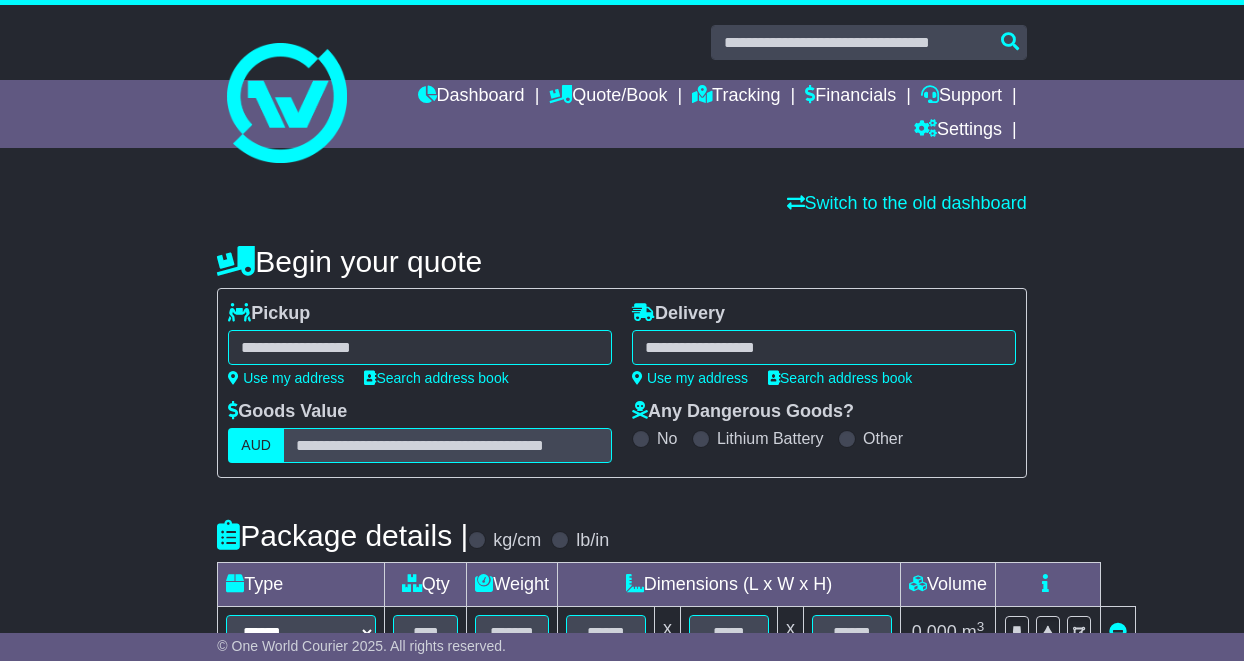 click at bounding box center [420, 347] 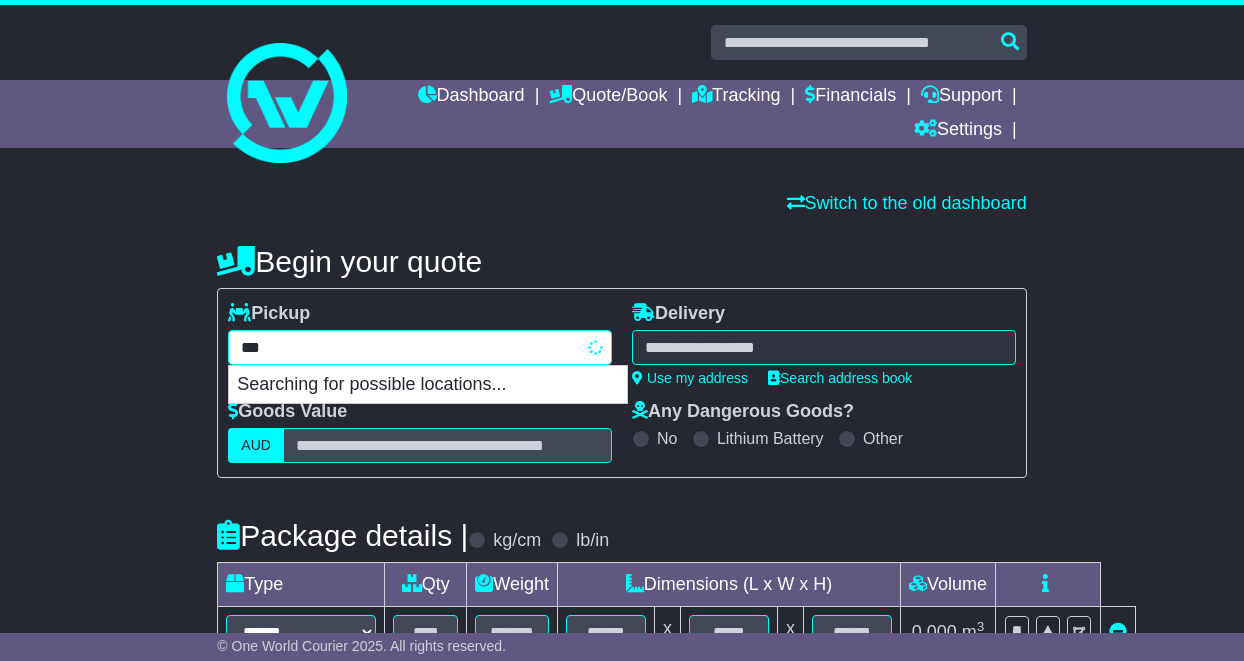 type on "****" 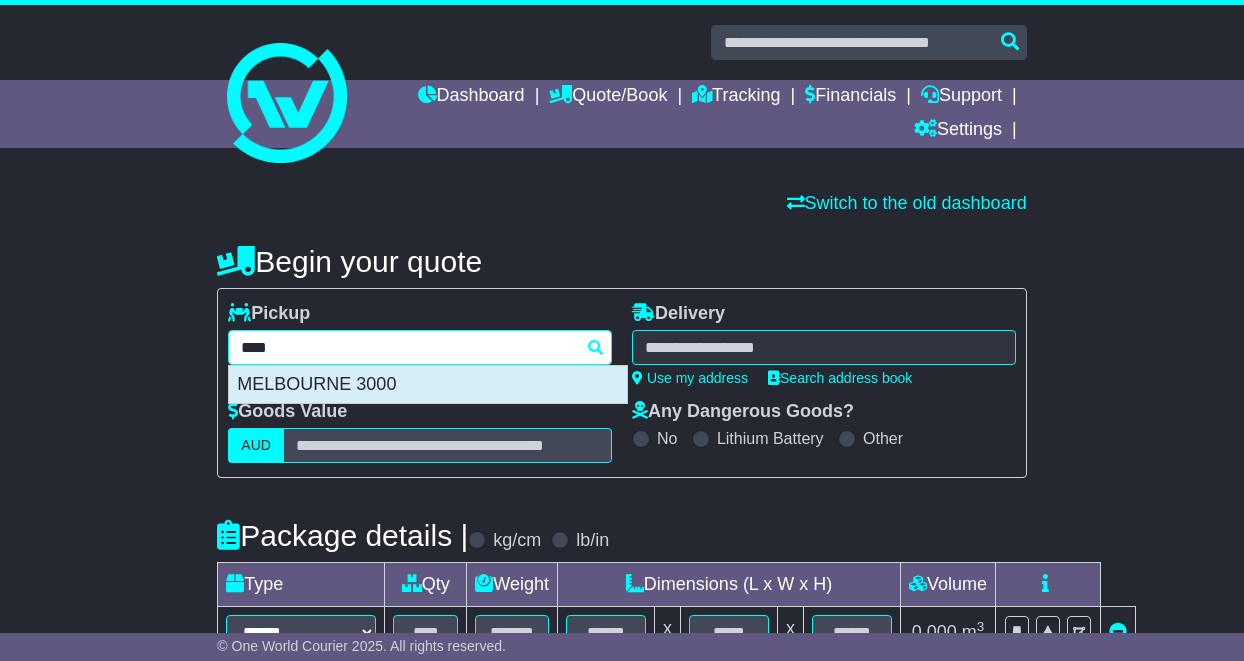 click on "MELBOURNE 3000" at bounding box center [428, 385] 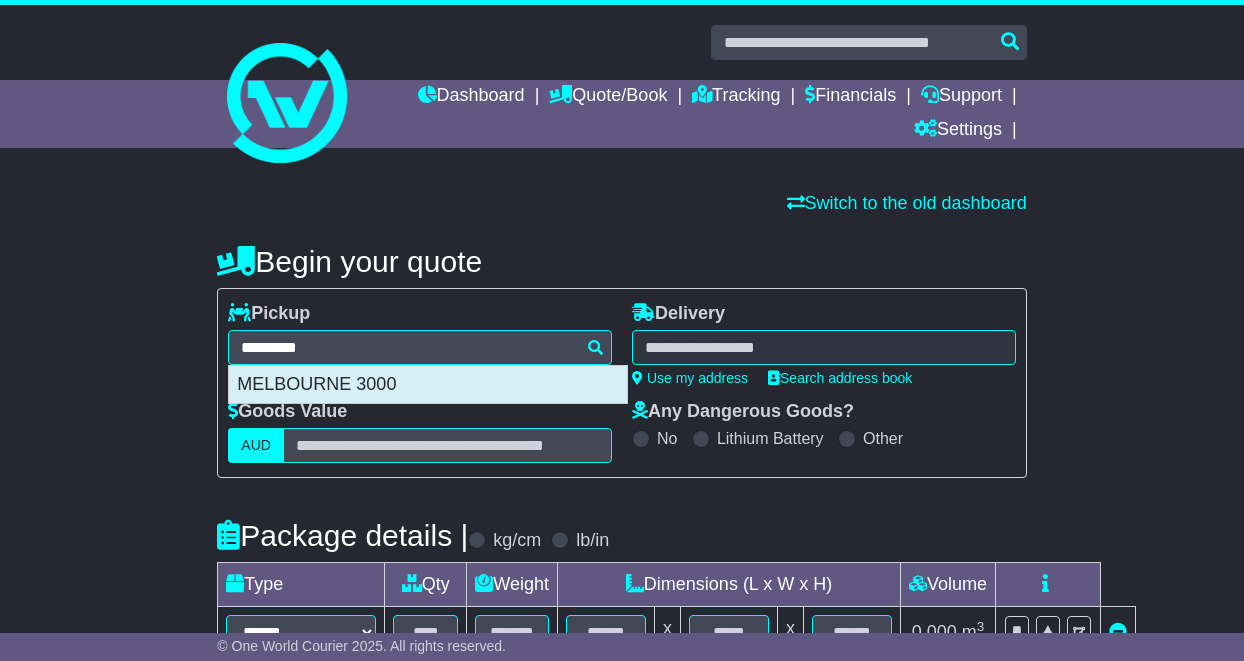 type on "**********" 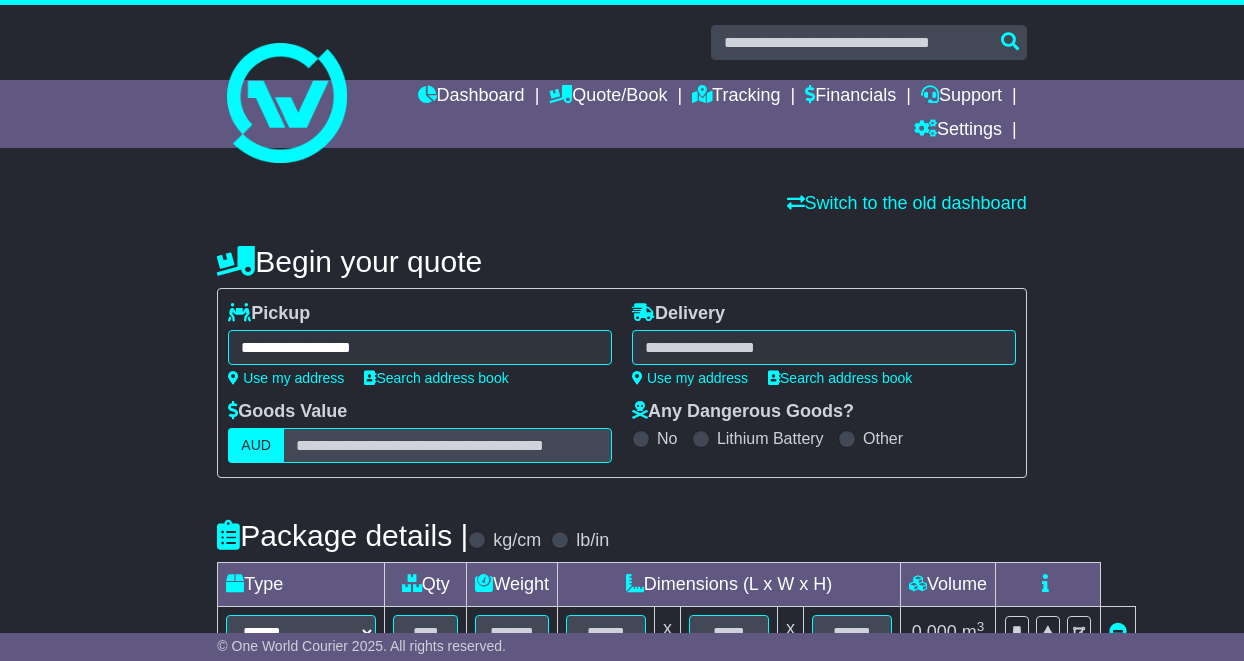 click at bounding box center [824, 347] 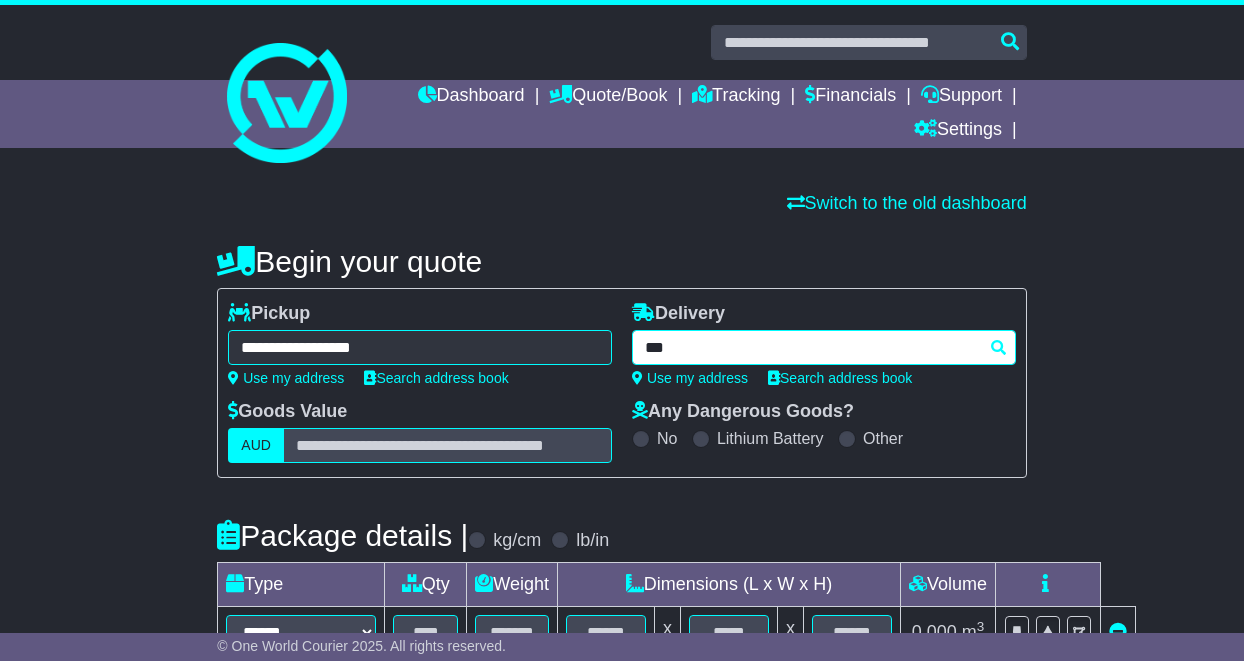 type on "****" 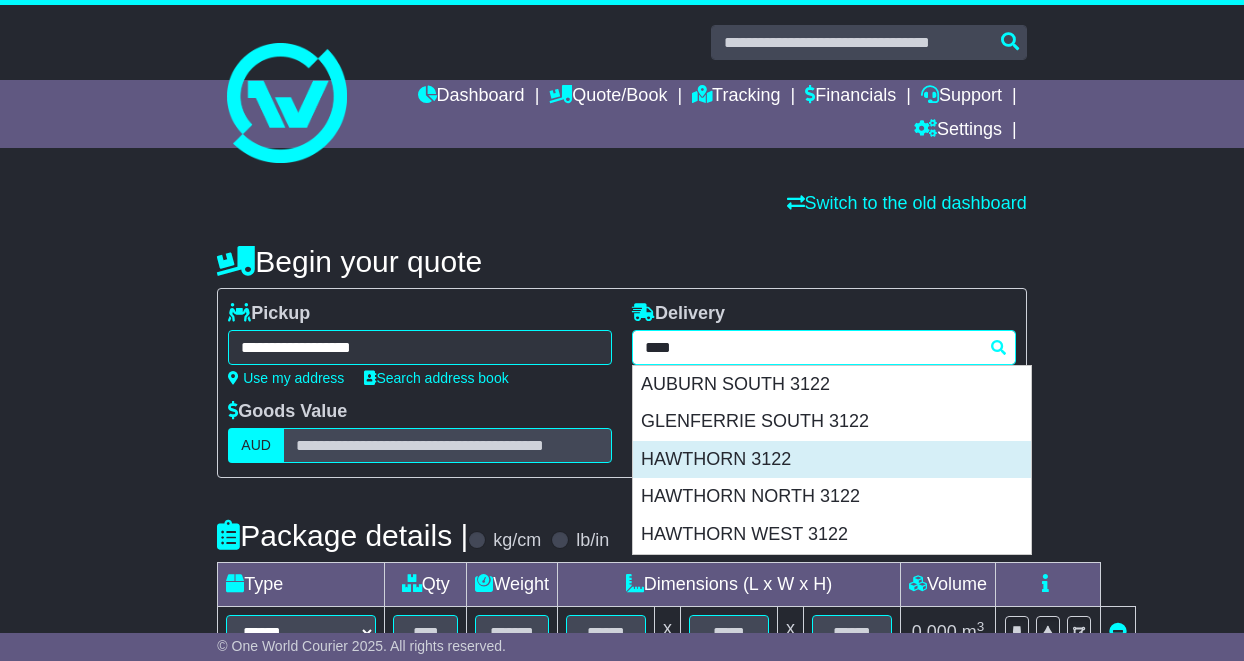 click on "HAWTHORN 3122" at bounding box center [832, 460] 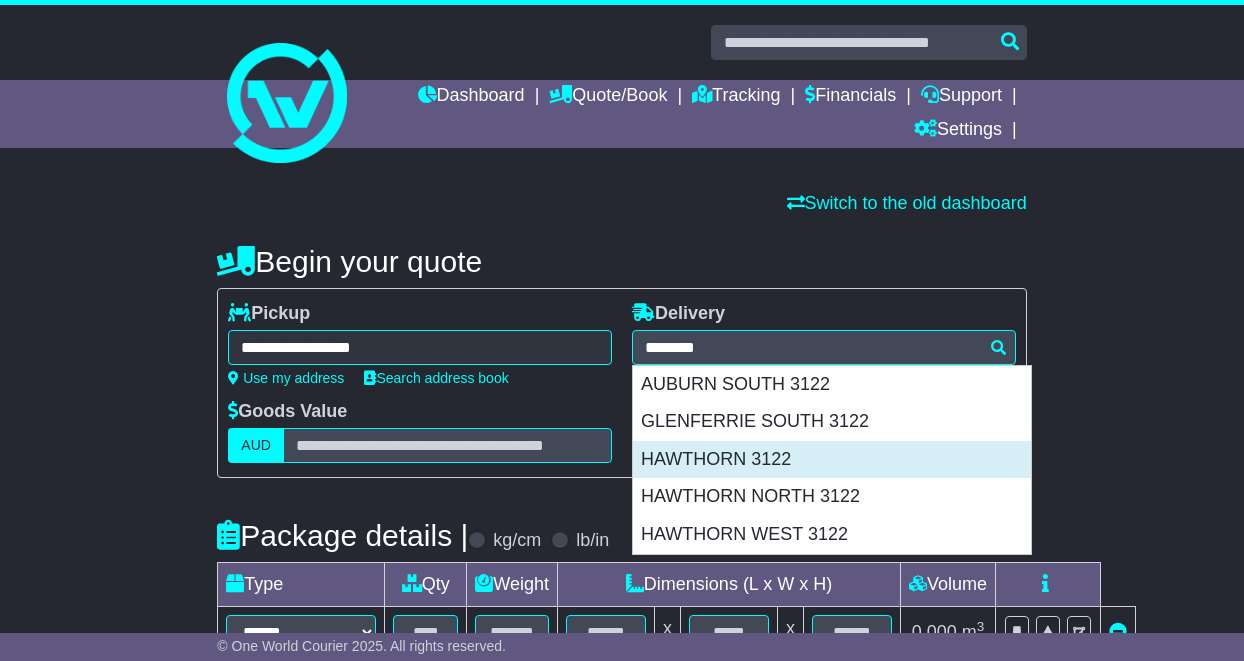 type on "**********" 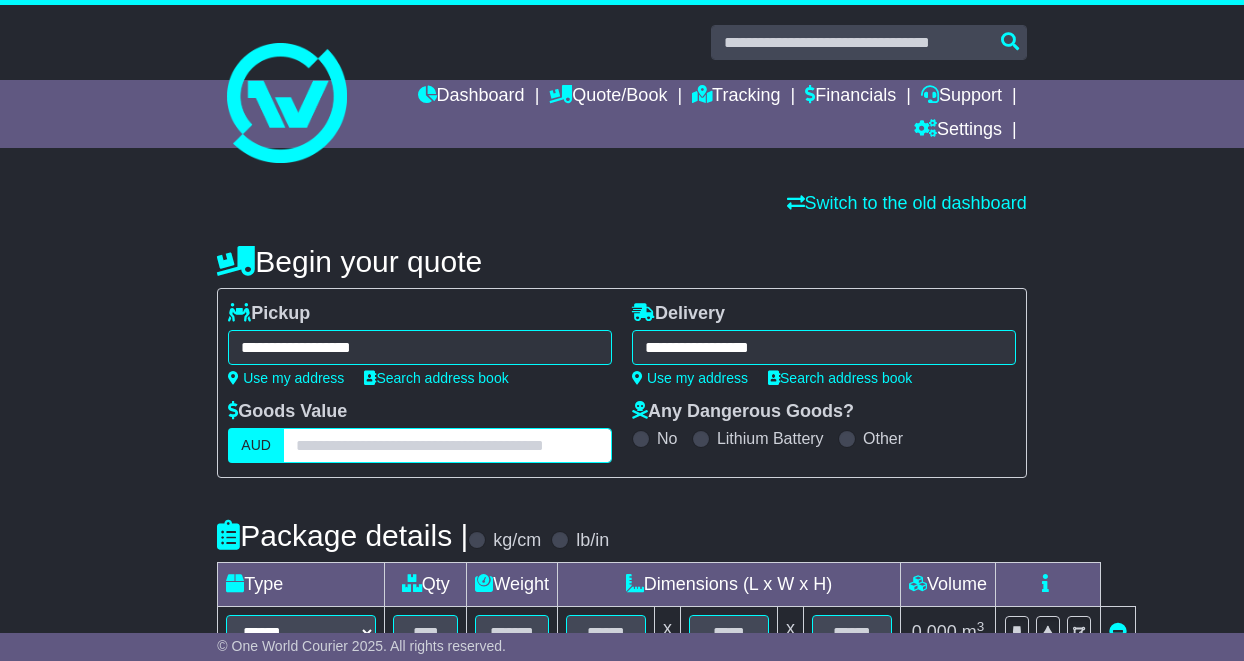 click at bounding box center [447, 445] 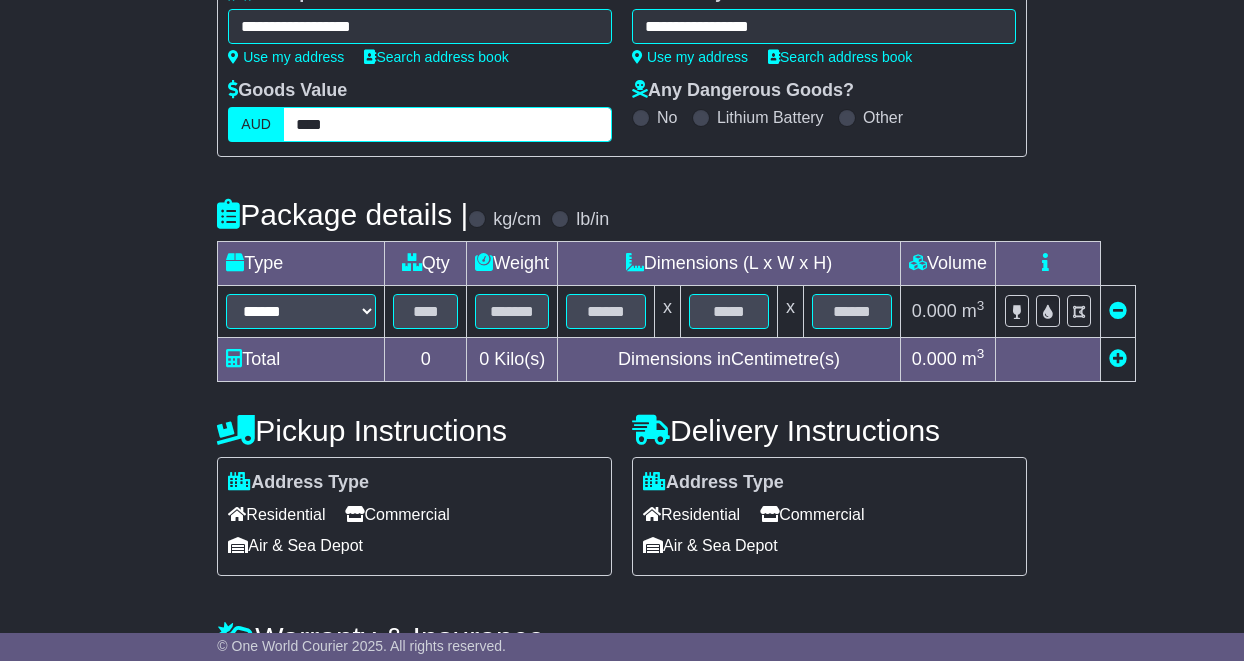 scroll, scrollTop: 322, scrollLeft: 0, axis: vertical 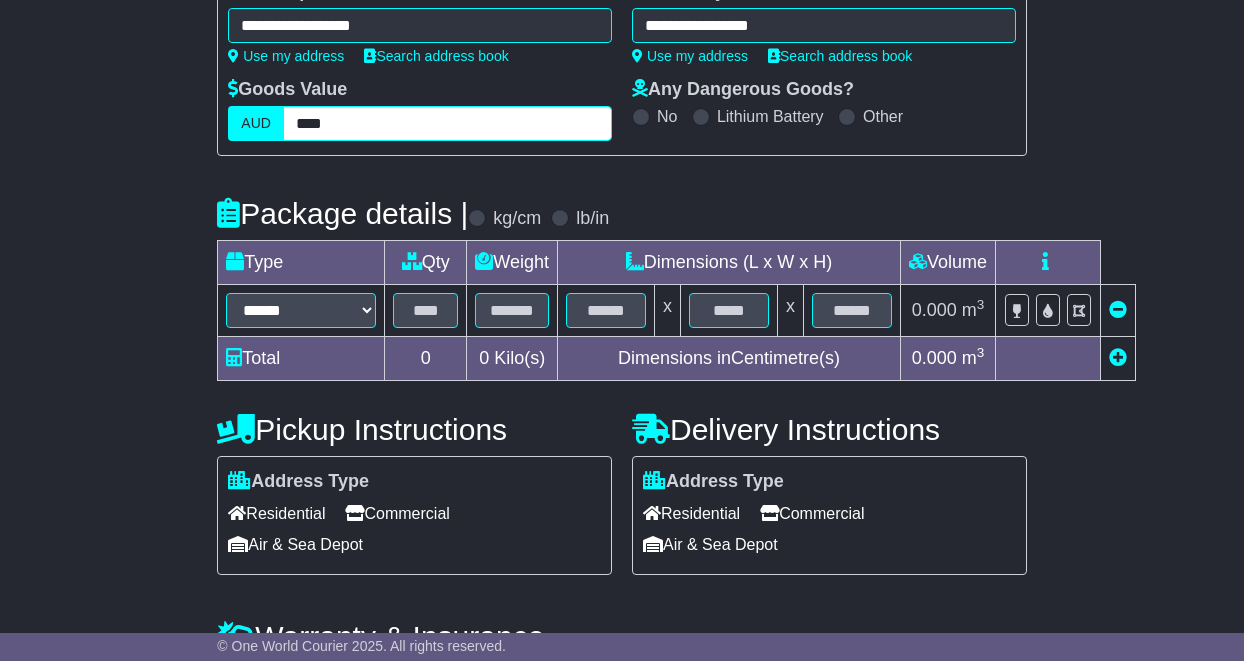type on "****" 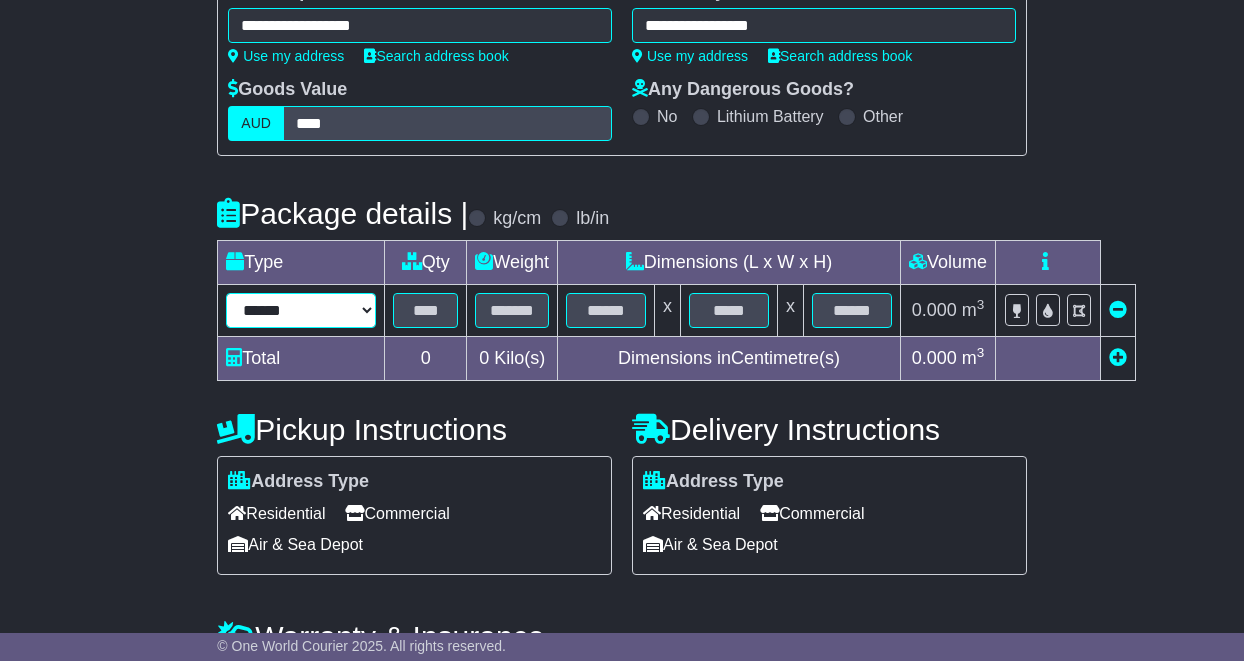 click on "****** ****** *** ******** ***** **** **** ****** *** *******" at bounding box center [301, 310] 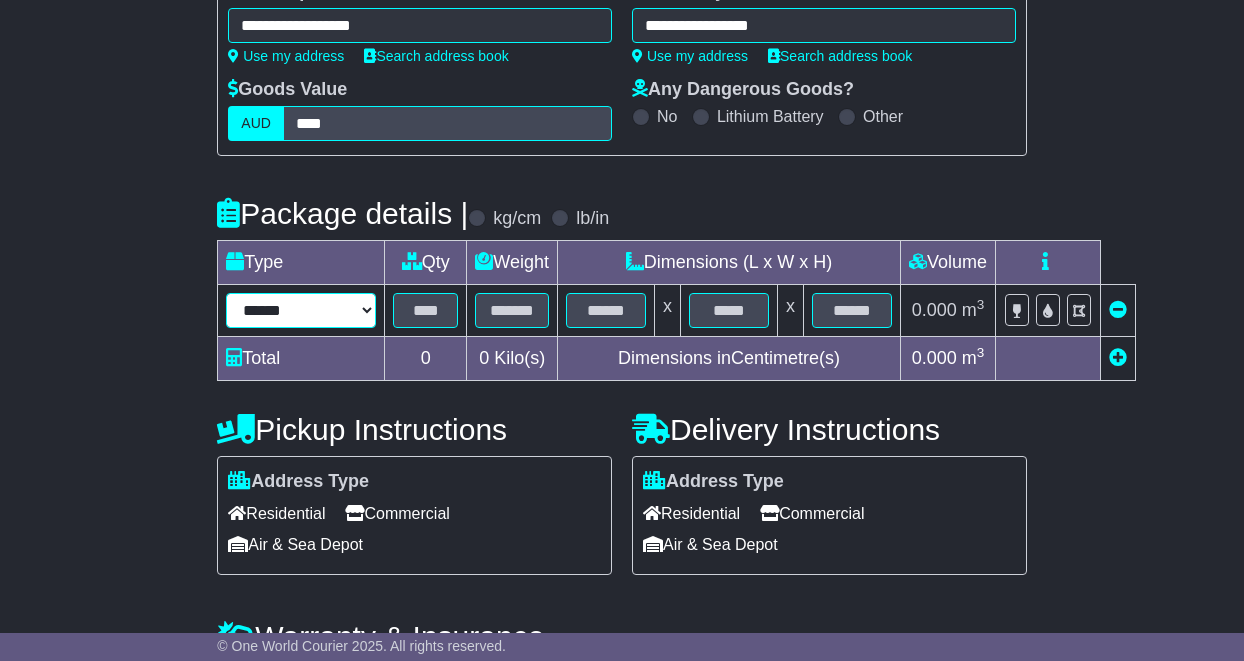 select on "*****" 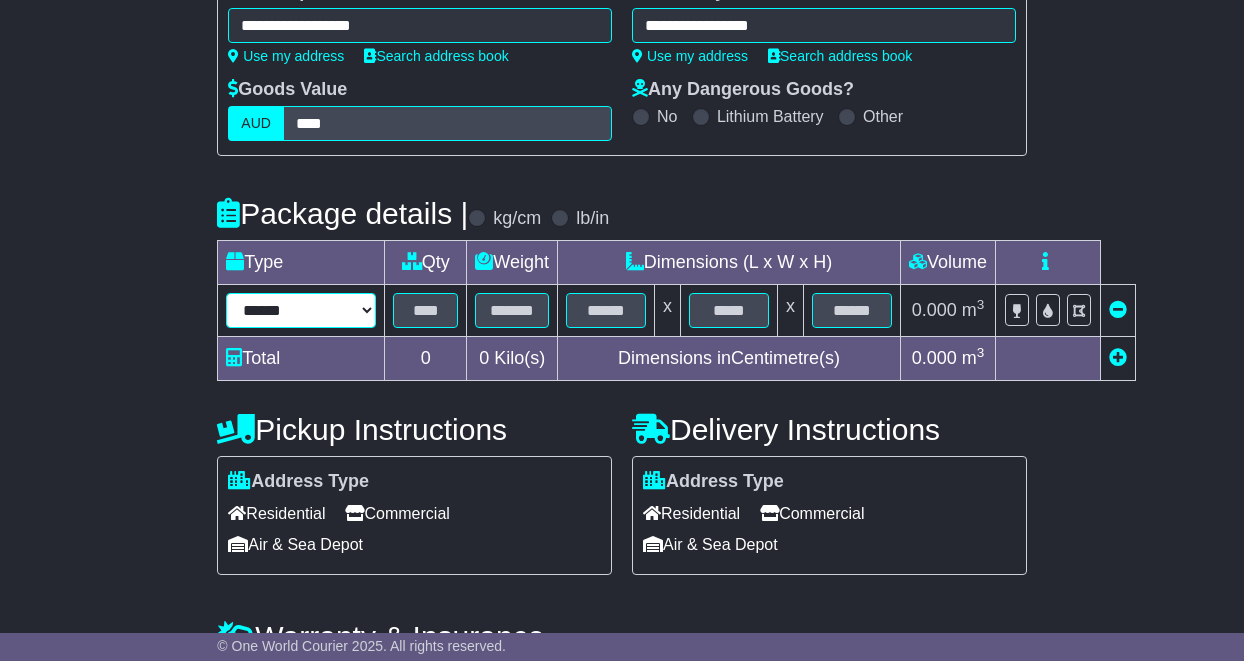 click on "****** ****** *** ******** ***** **** **** ****** *** *******" at bounding box center (301, 310) 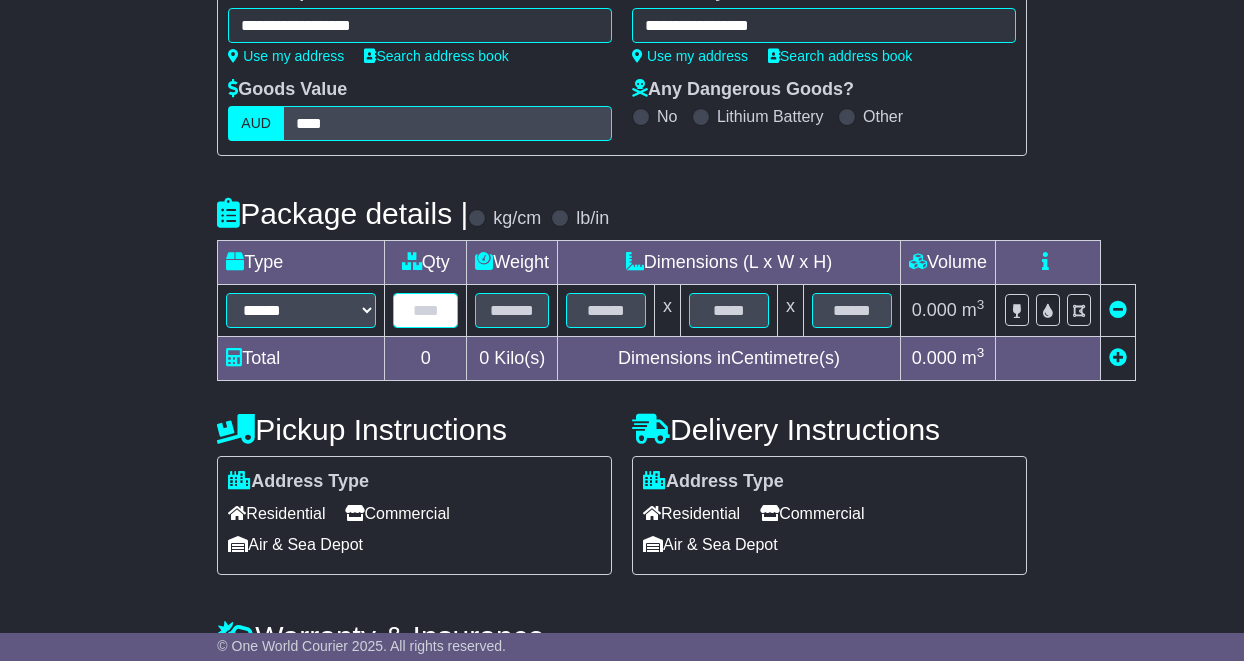 click at bounding box center [425, 310] 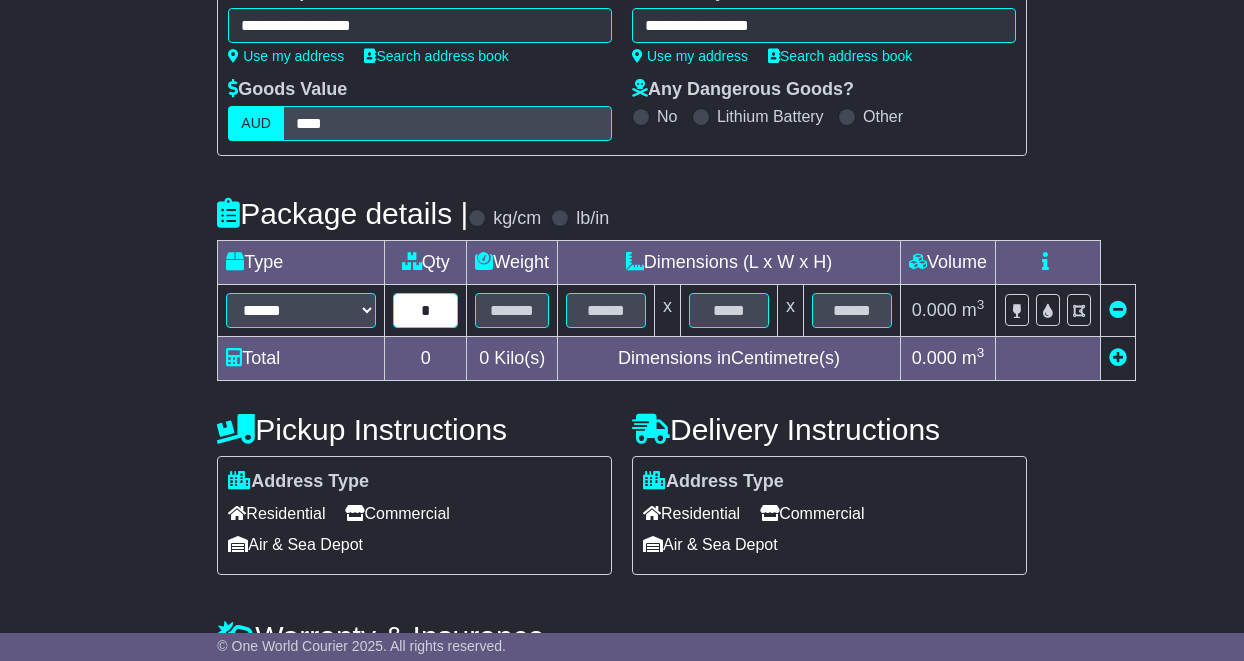 type on "*" 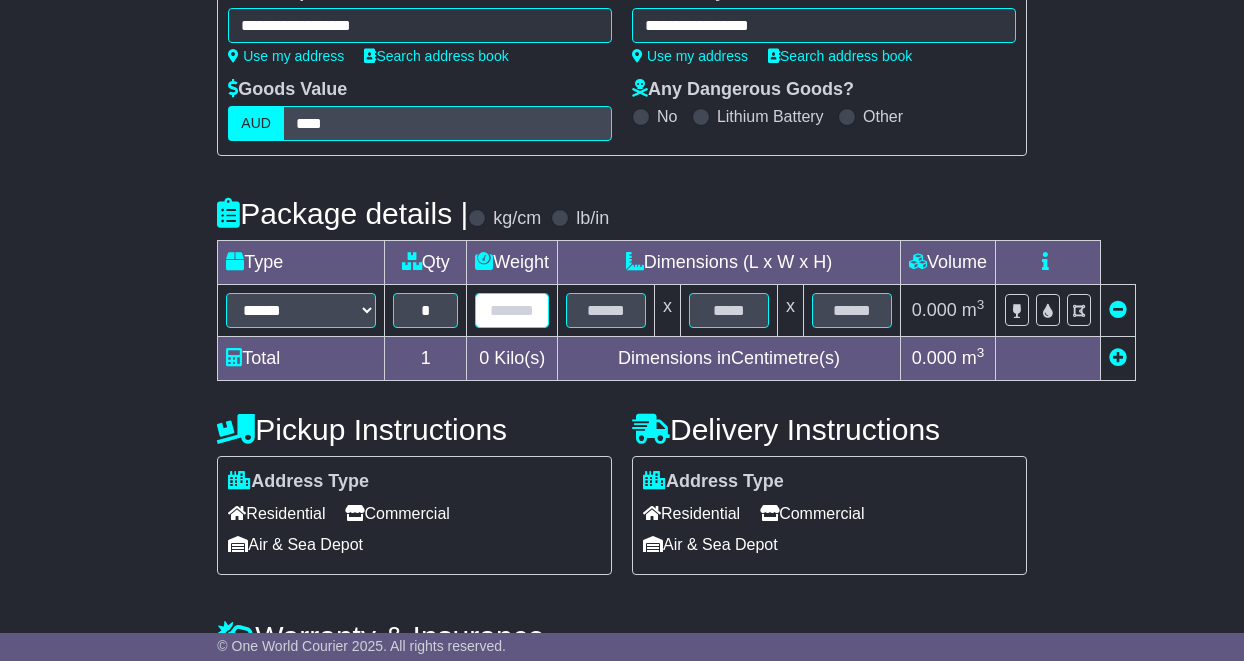 click at bounding box center [512, 310] 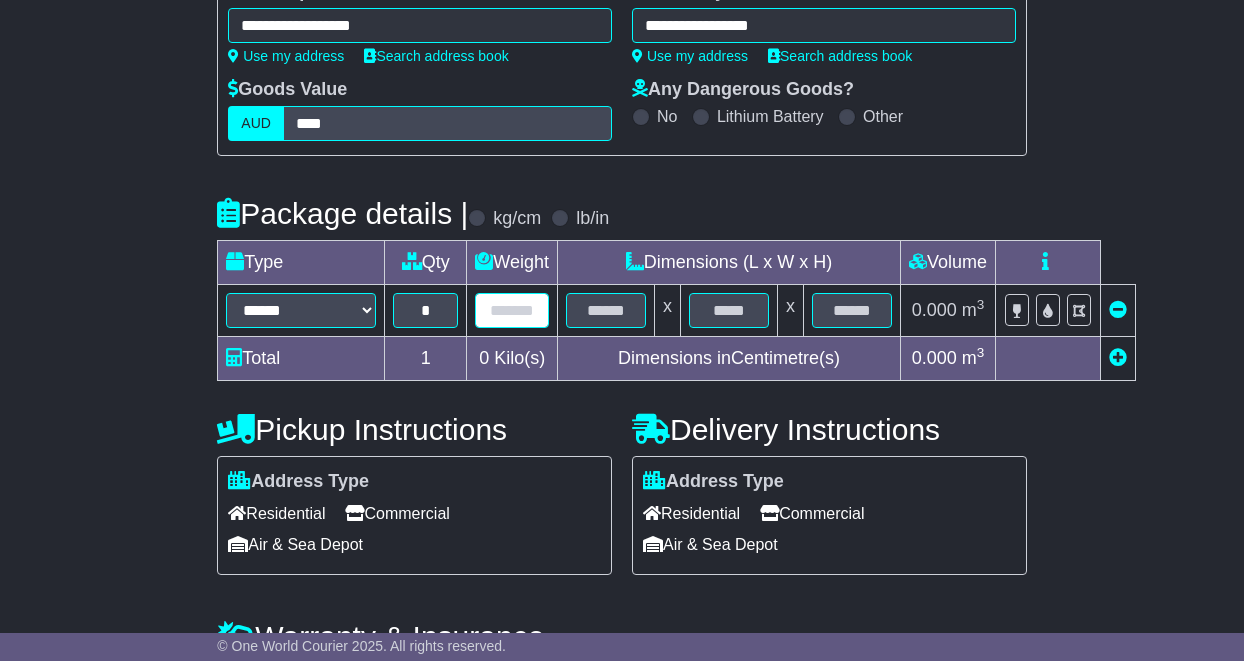 type on "*" 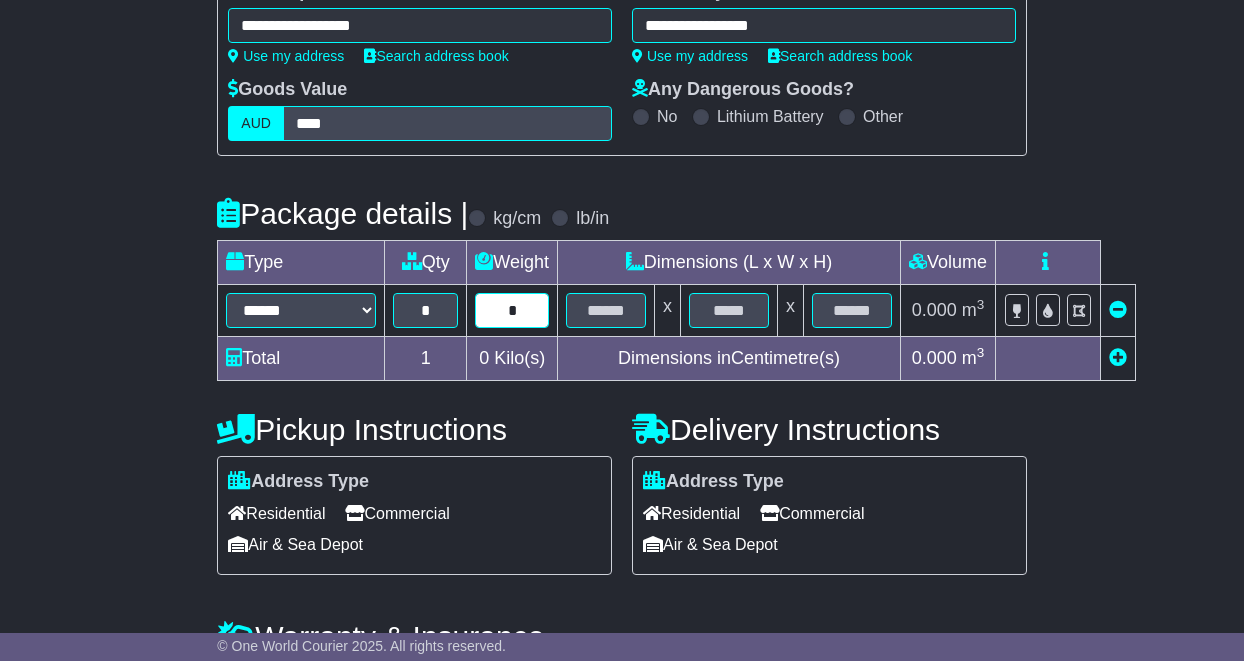 type on "*" 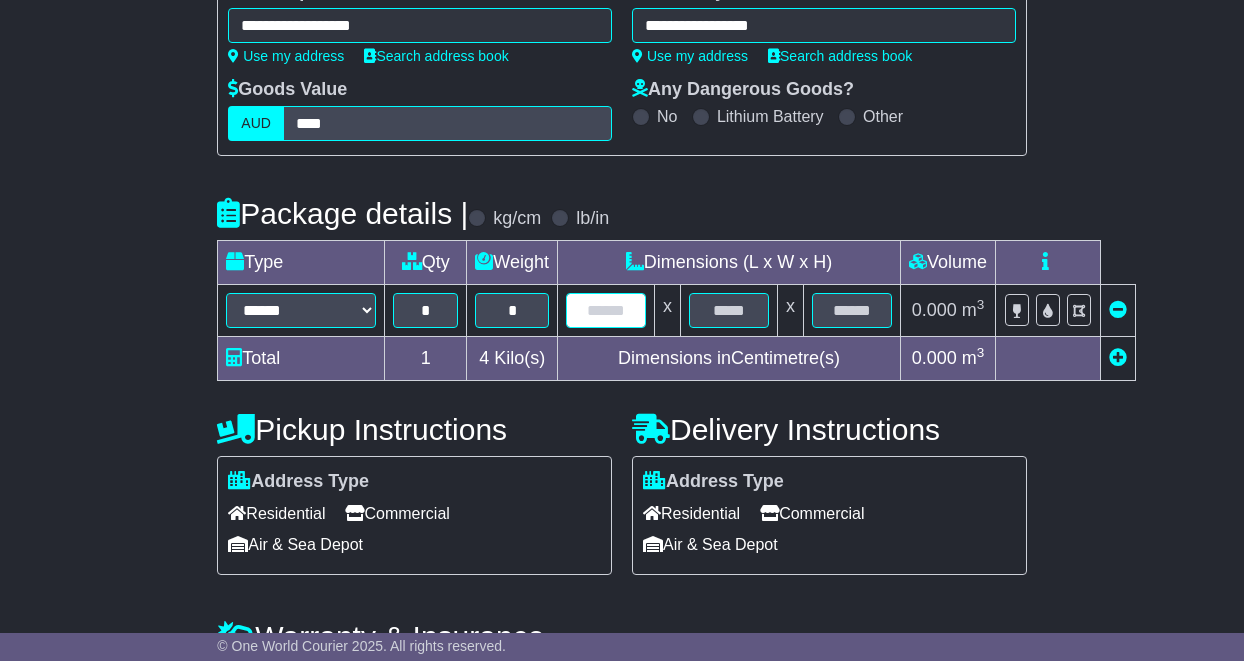 click at bounding box center (606, 310) 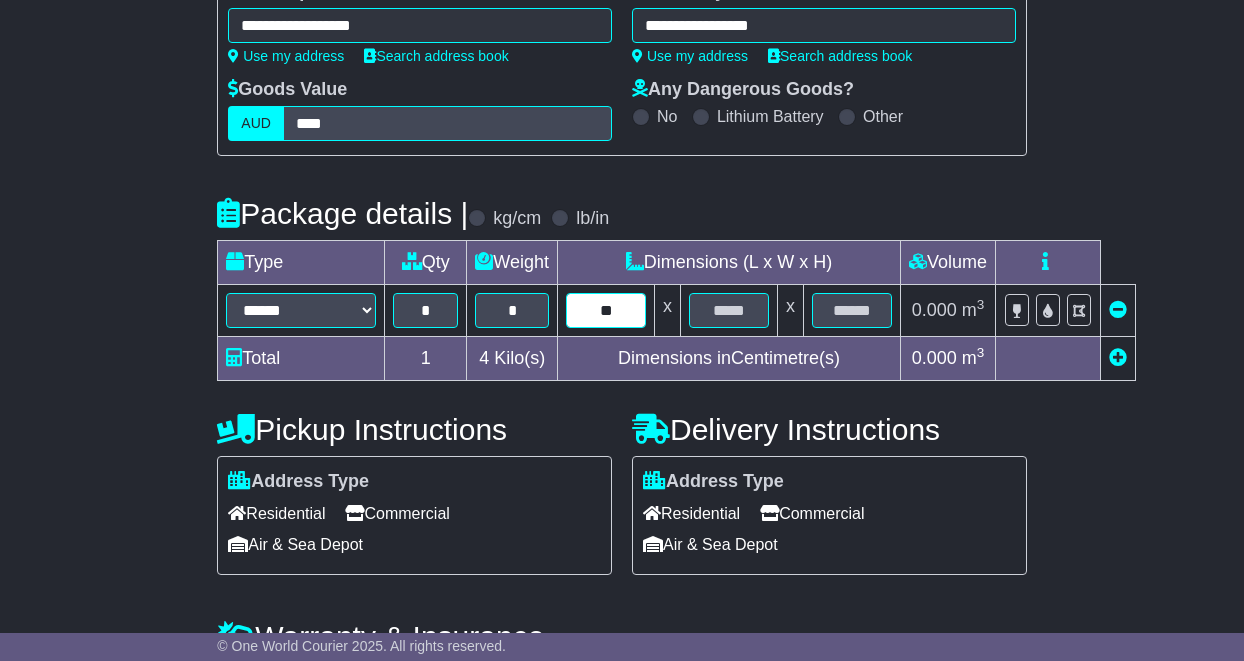 type on "**" 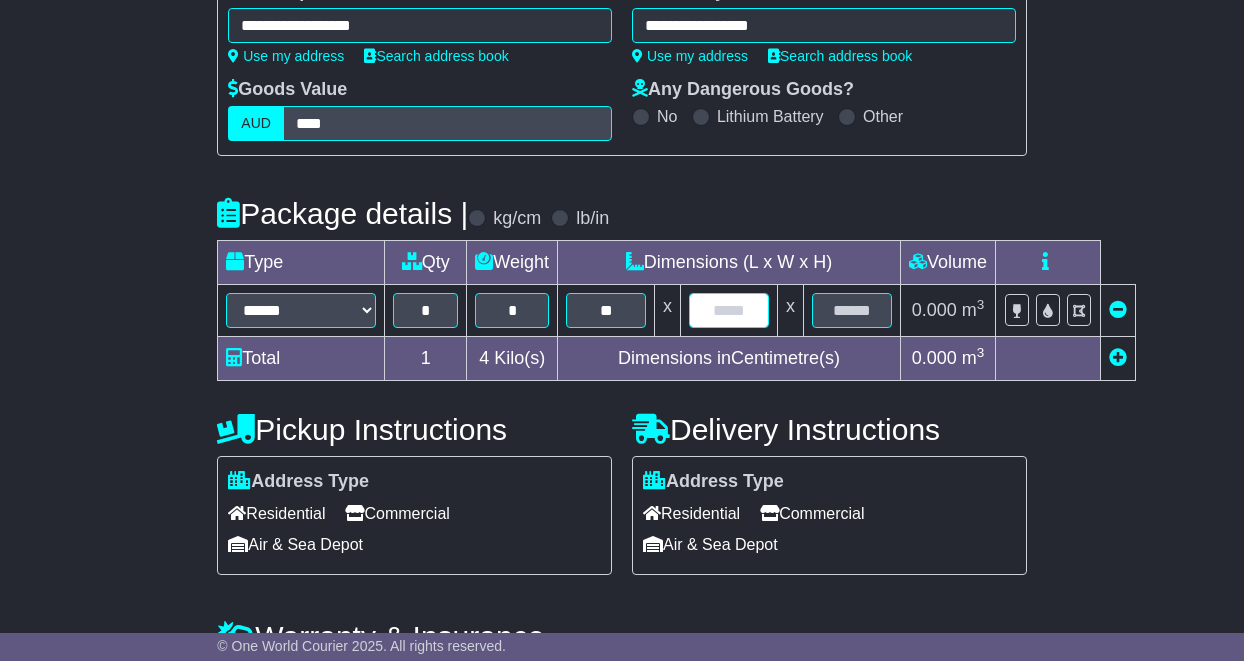 click at bounding box center (729, 310) 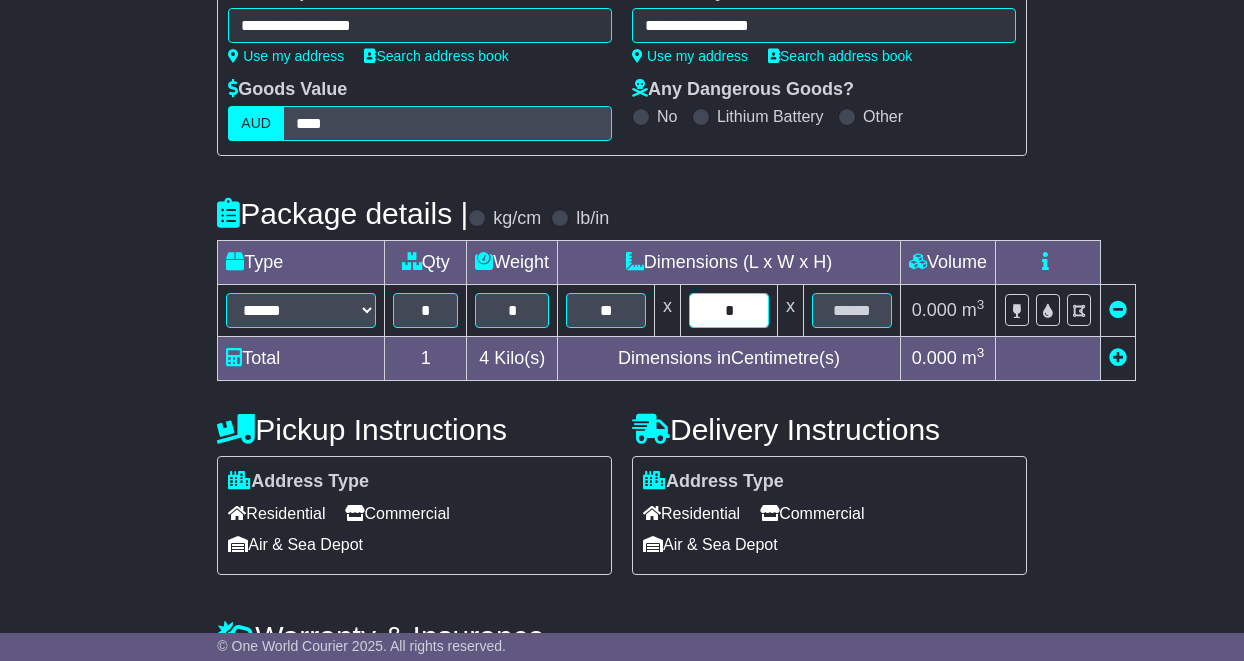 type on "*" 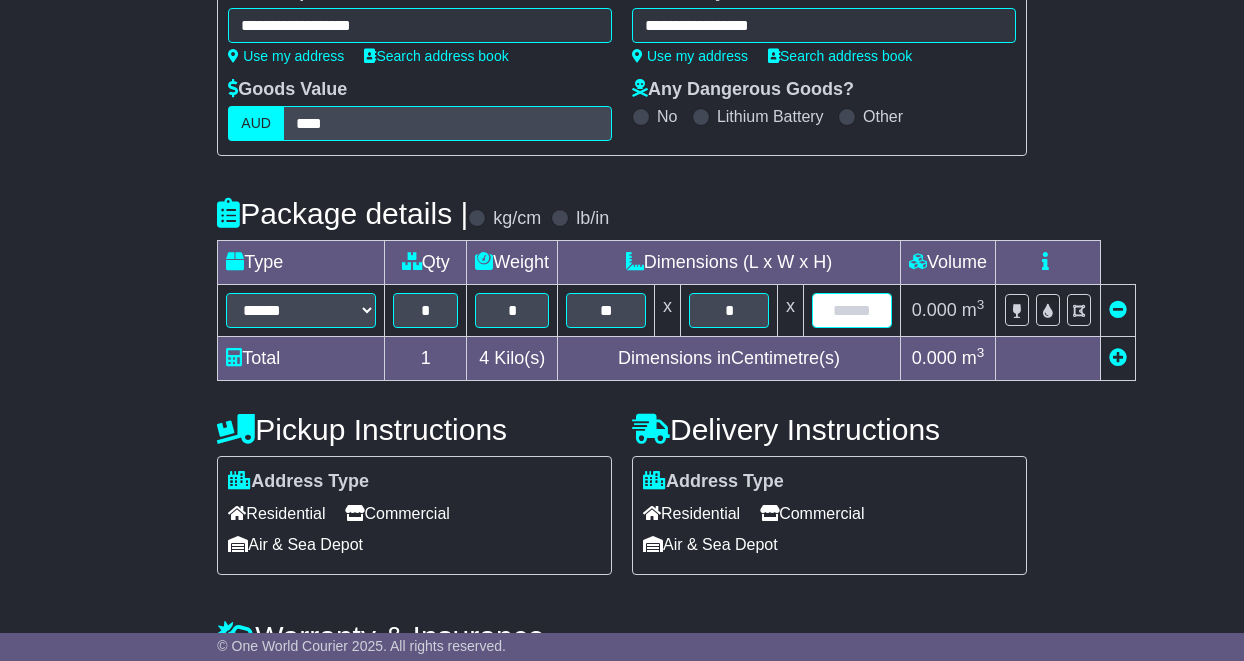 click at bounding box center [852, 310] 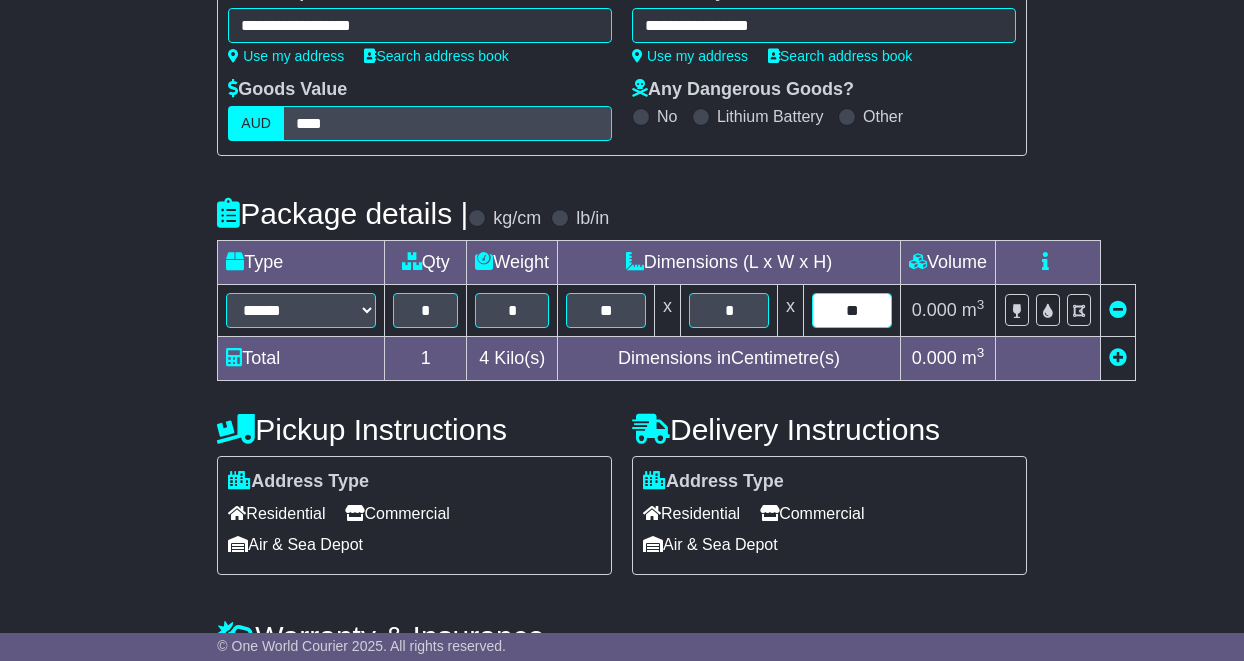 type on "**" 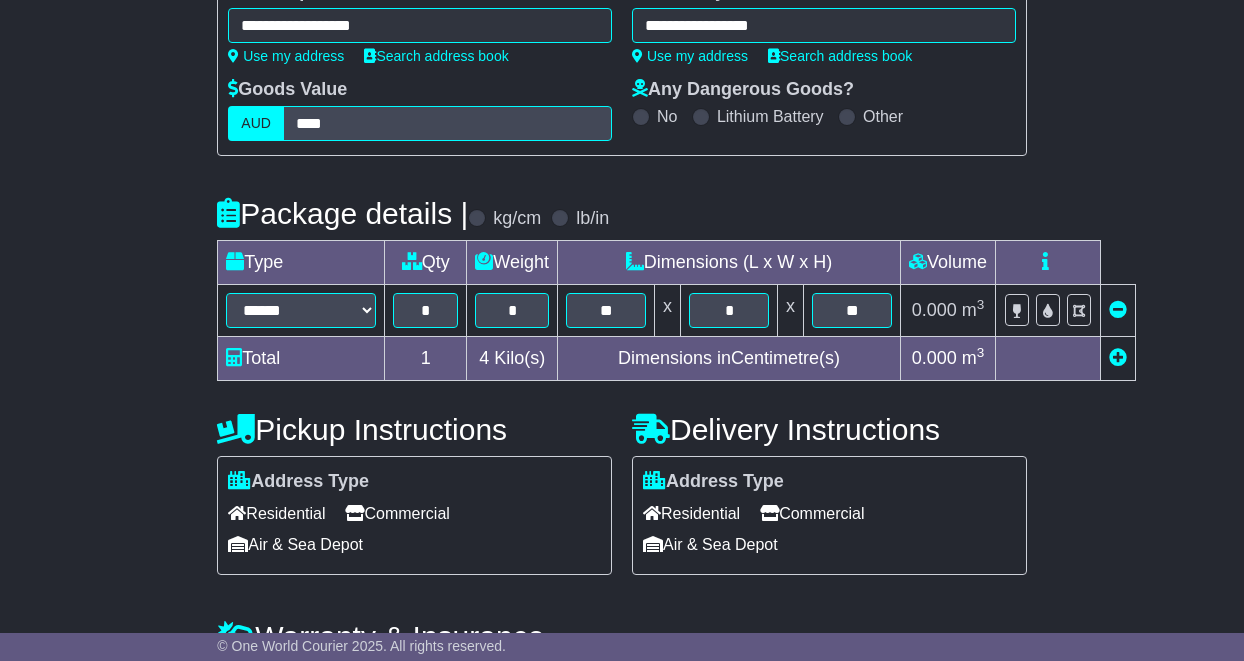 click on "Residential
Commercial
Air & Sea Depot" at bounding box center [829, 529] 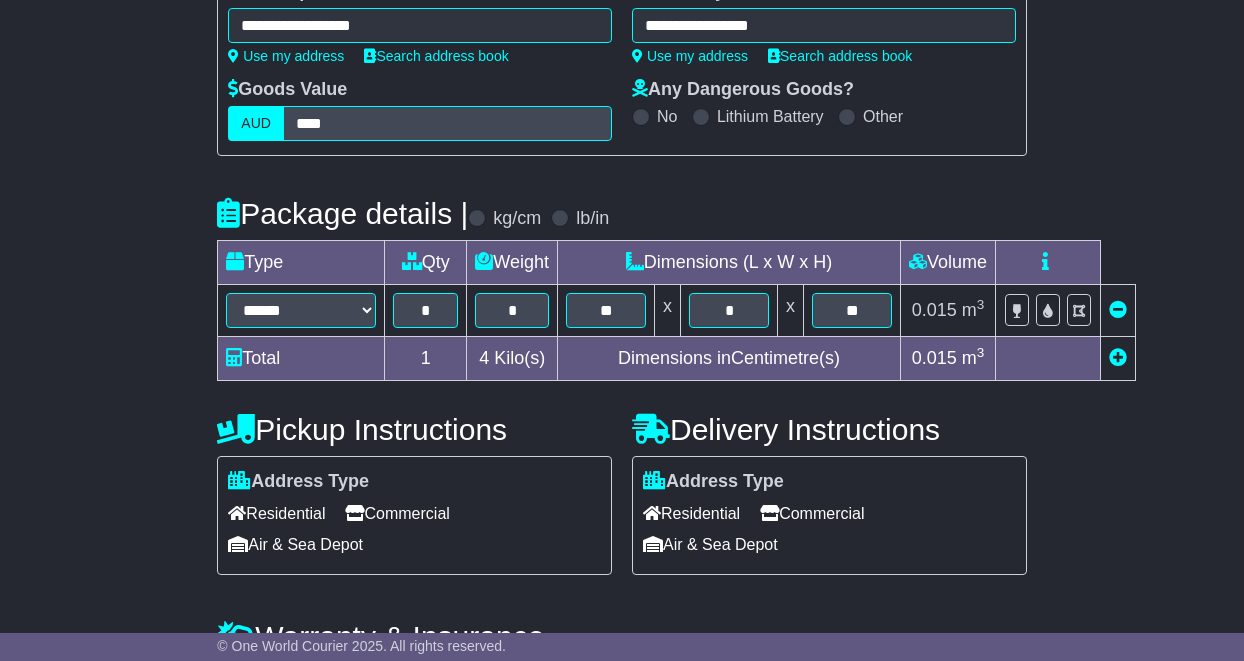click on "Commercial" at bounding box center (812, 513) 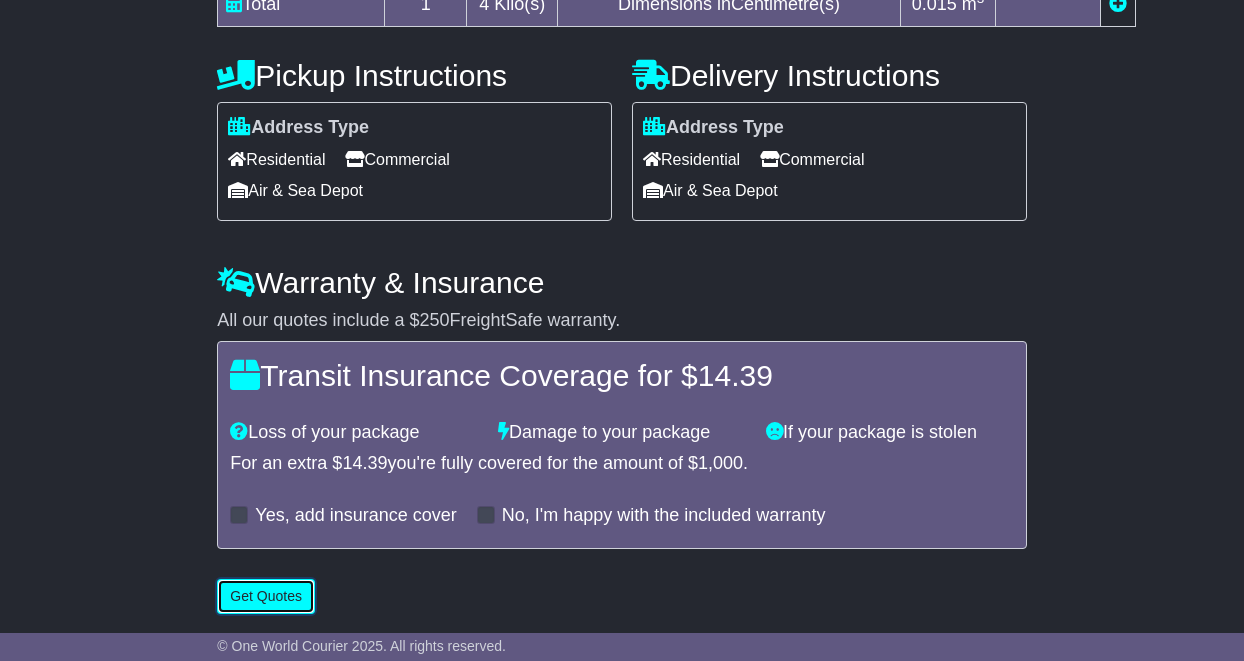 click on "Get Quotes" at bounding box center (266, 596) 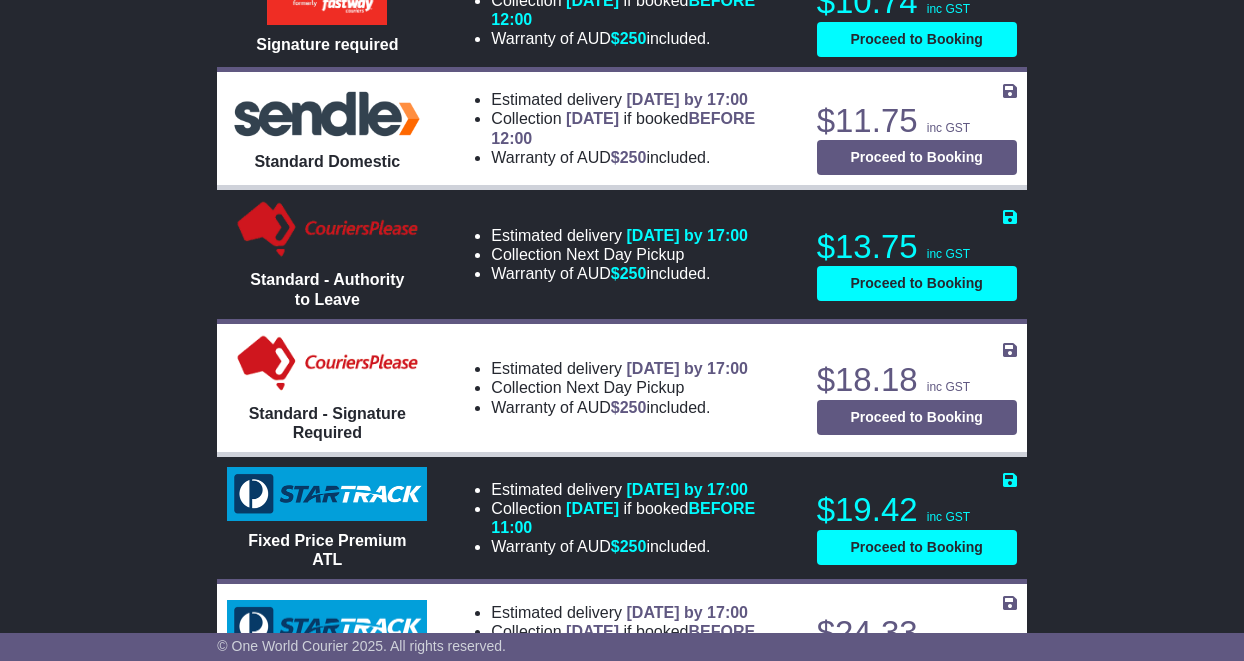 scroll, scrollTop: 1202, scrollLeft: 0, axis: vertical 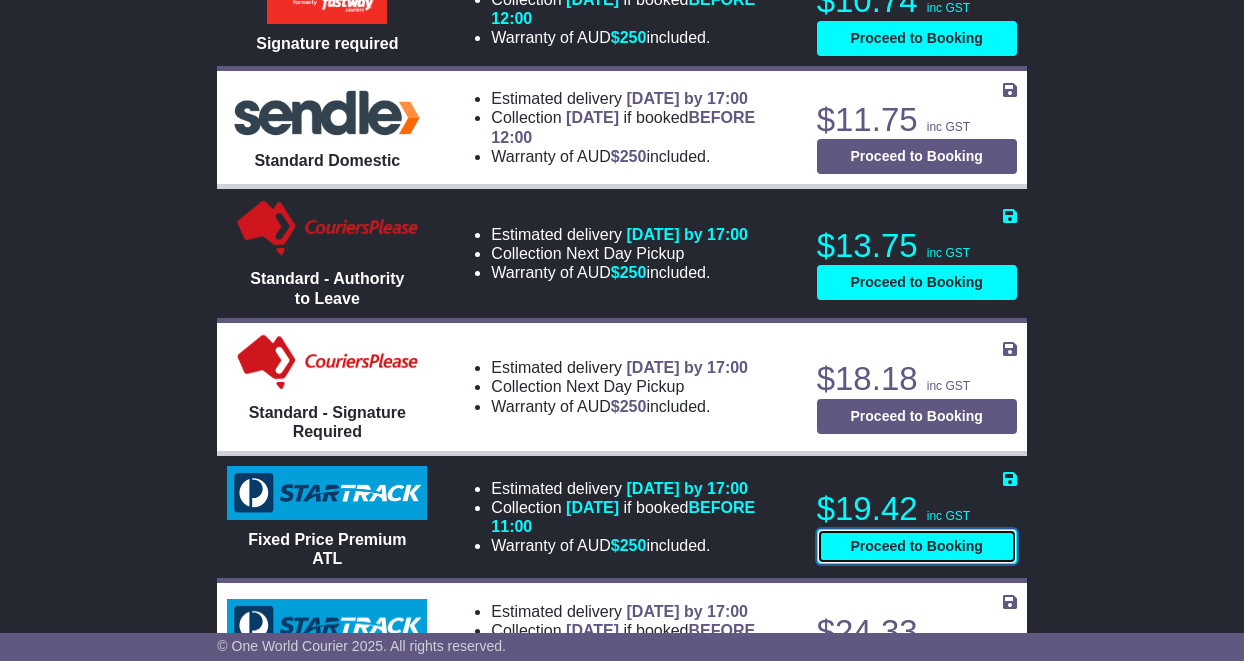 click on "Proceed to Booking" at bounding box center [917, 546] 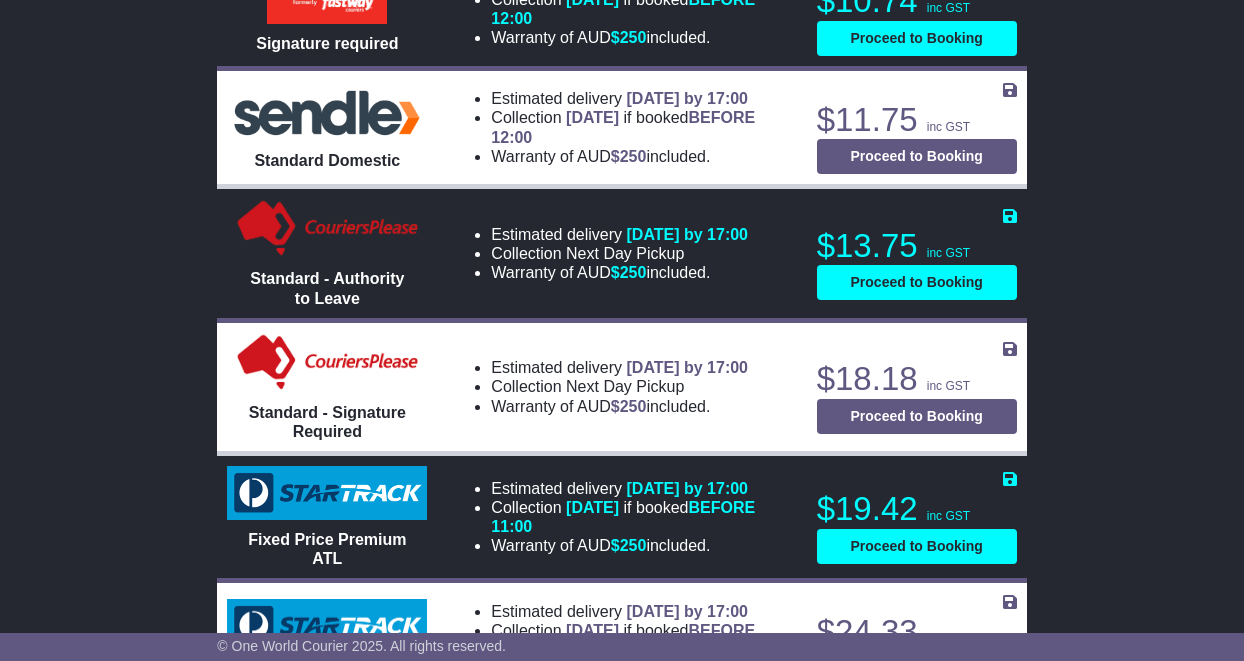 select on "*****" 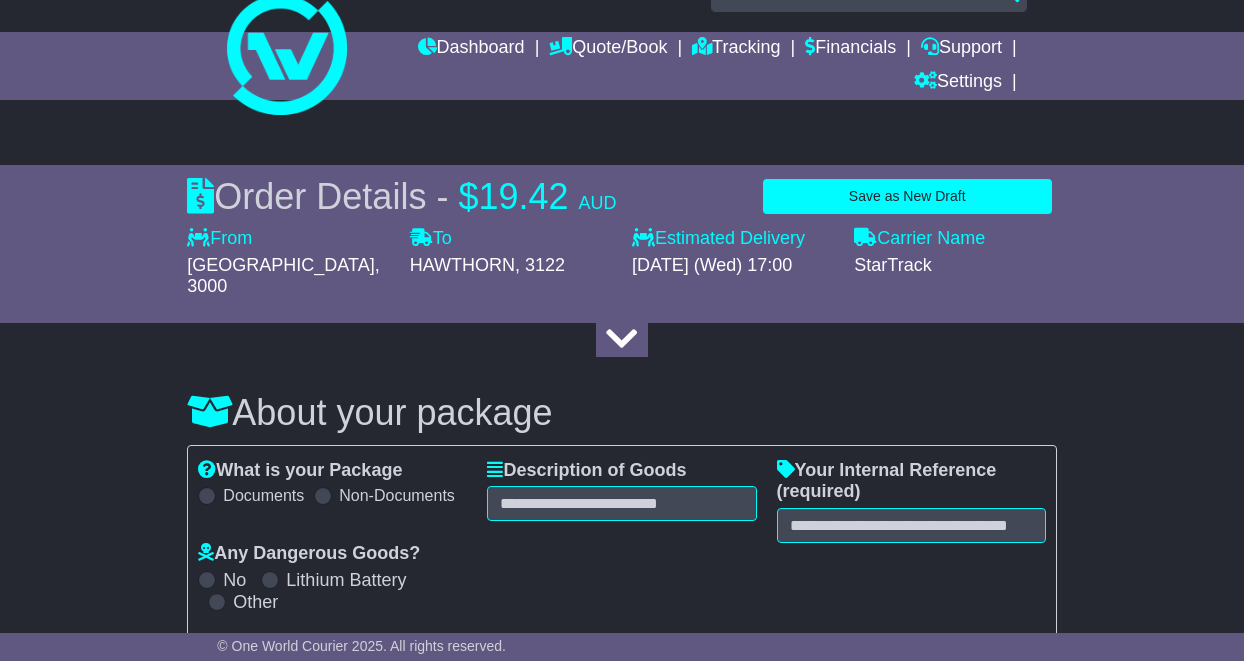 scroll, scrollTop: 0, scrollLeft: 0, axis: both 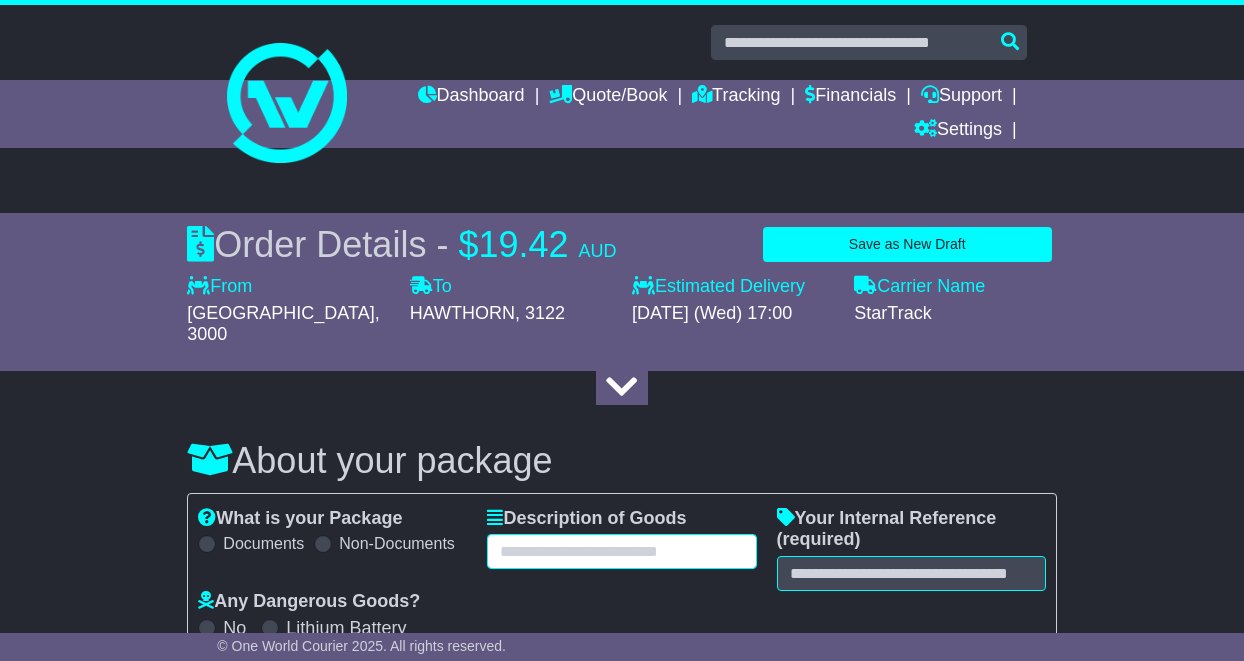 click at bounding box center (621, 551) 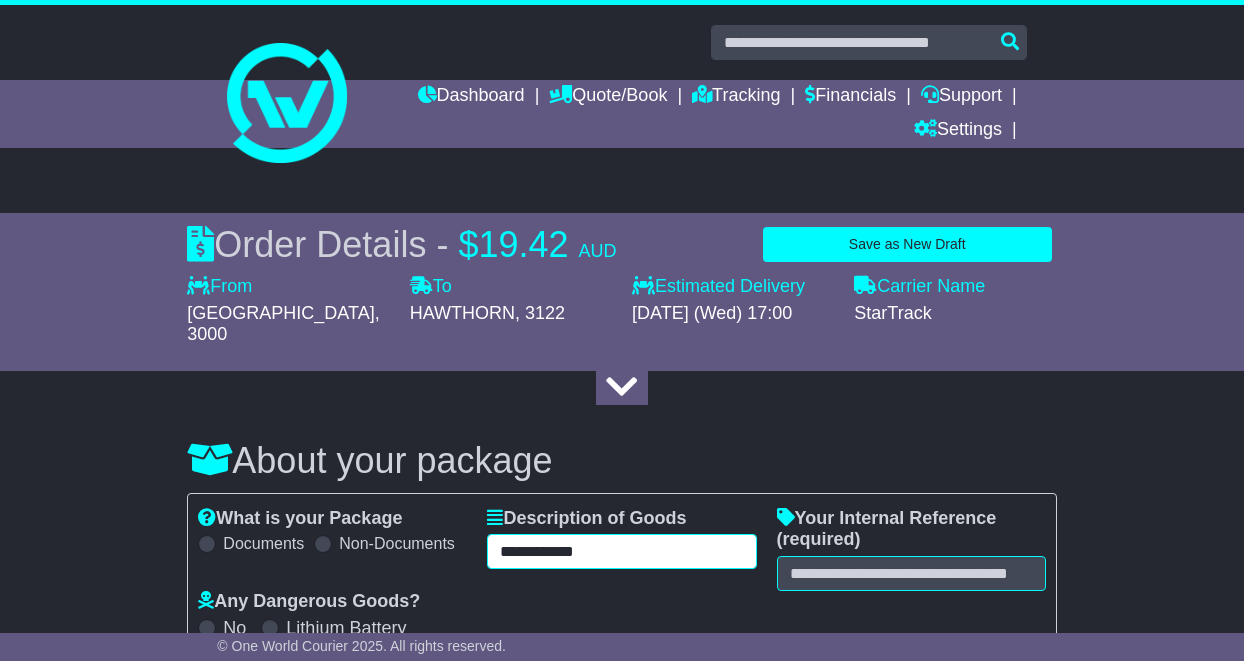 type on "**********" 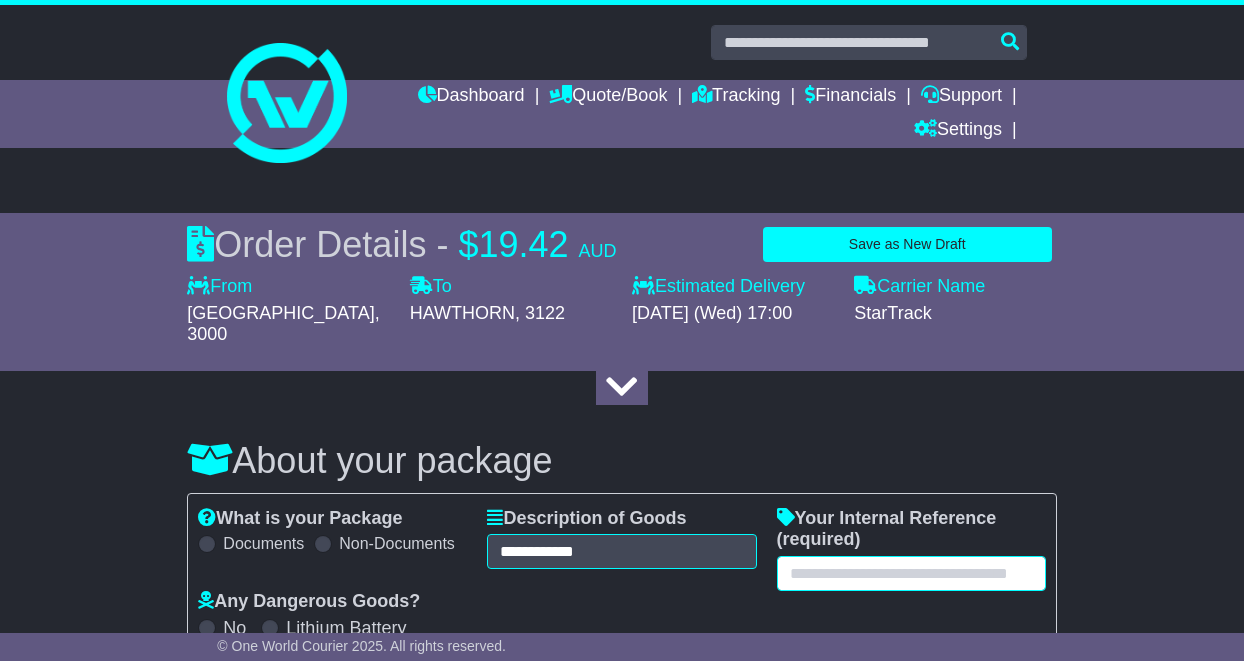 click at bounding box center (911, 573) 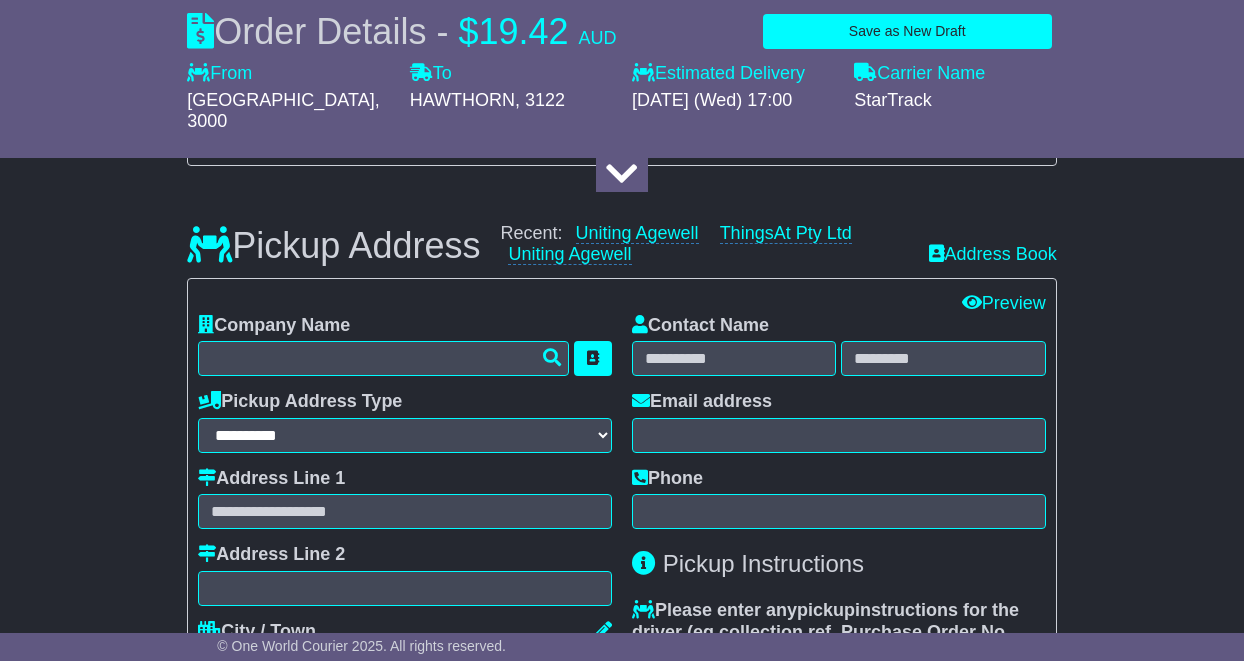 scroll, scrollTop: 550, scrollLeft: 0, axis: vertical 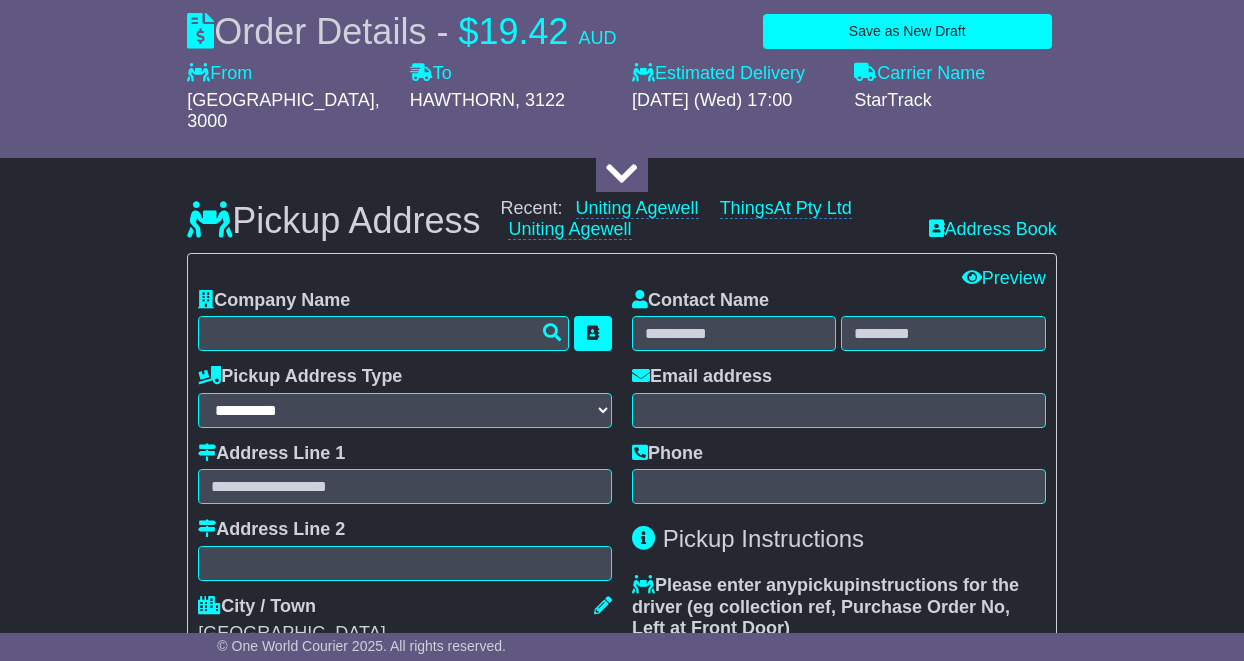 type on "****" 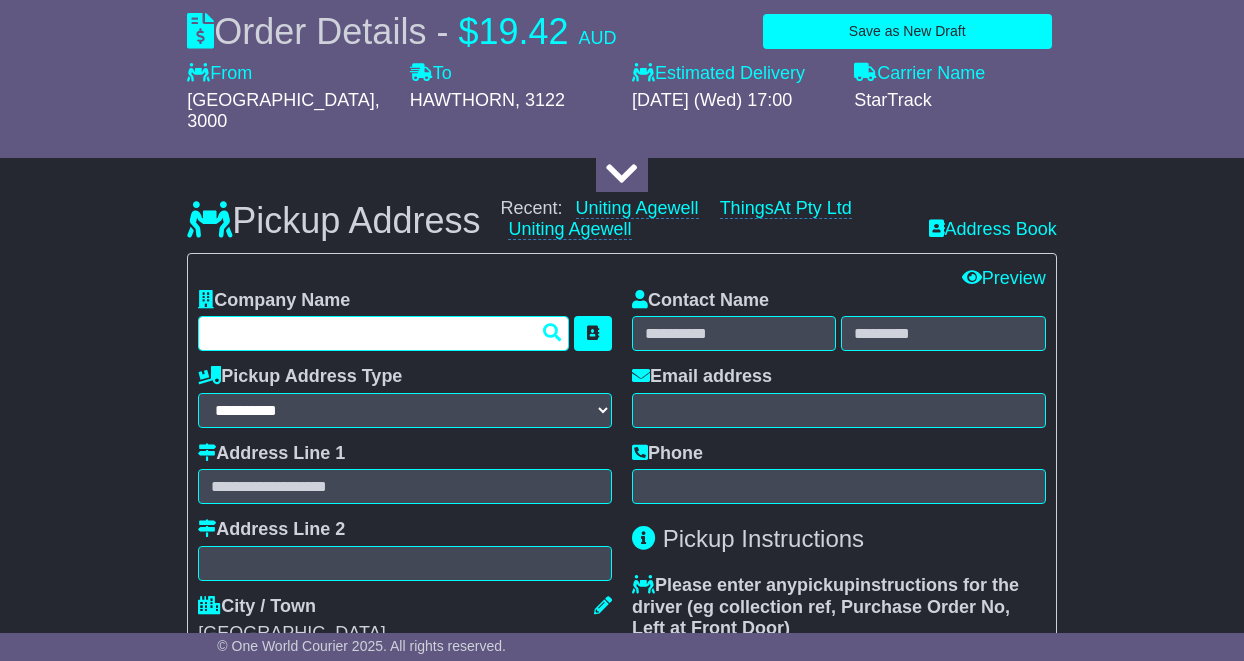 click at bounding box center (383, 333) 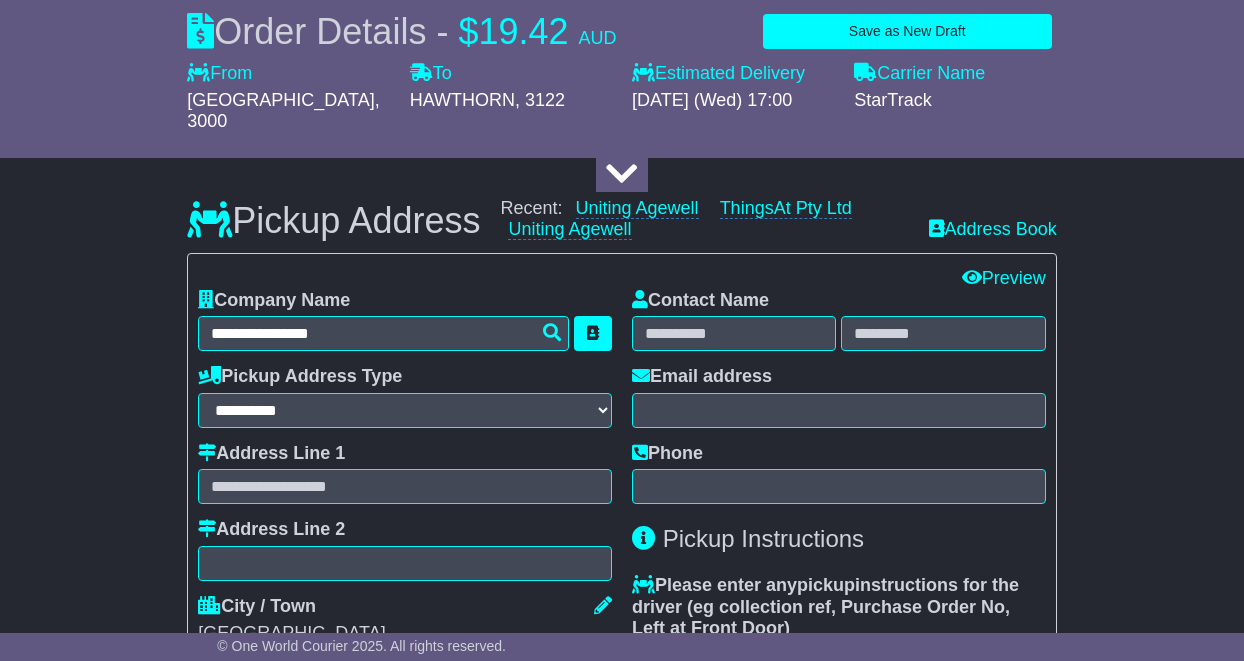 type on "**********" 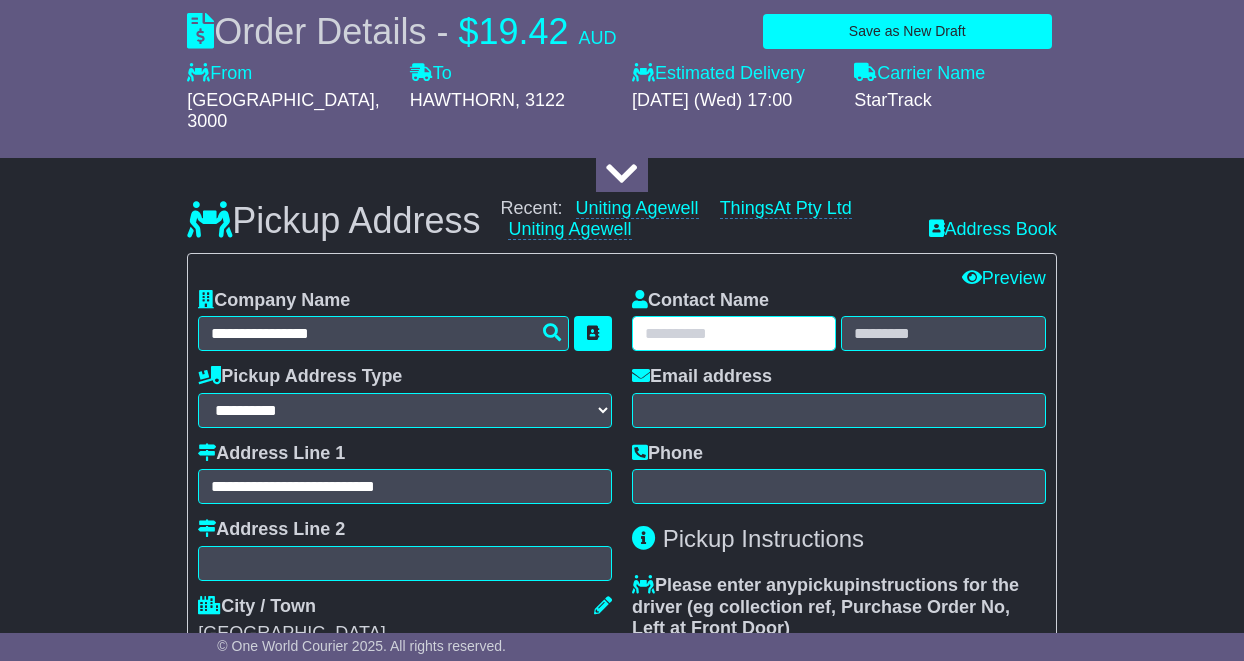 type on "******" 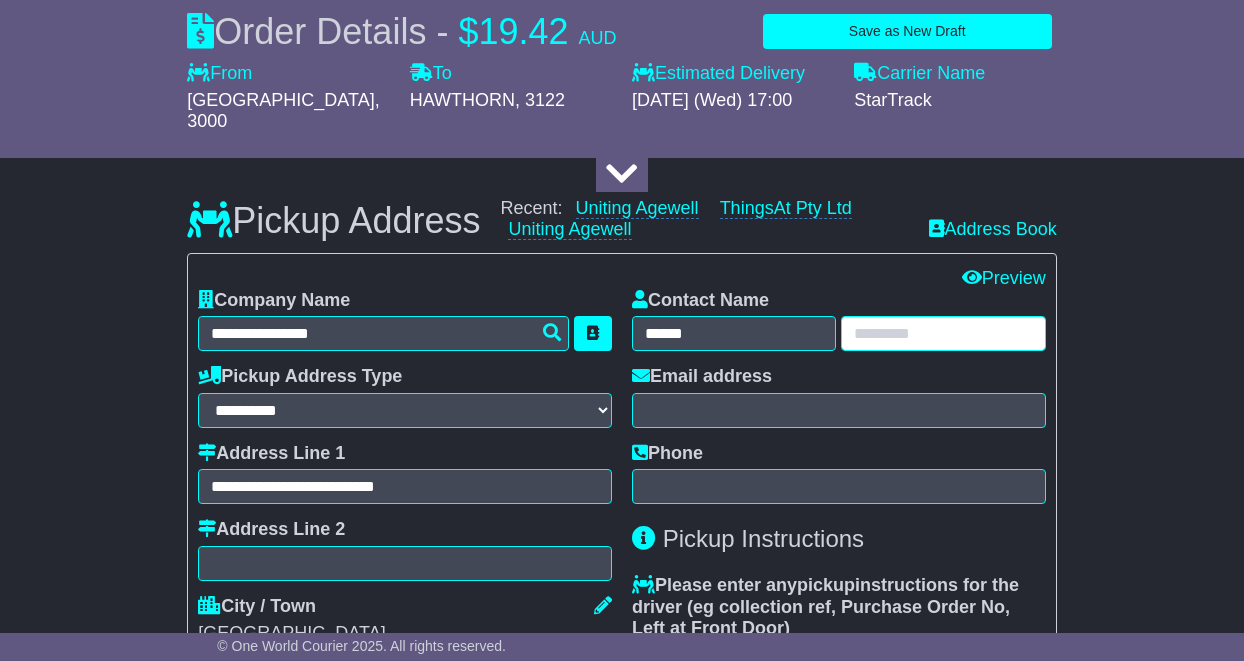 type on "********" 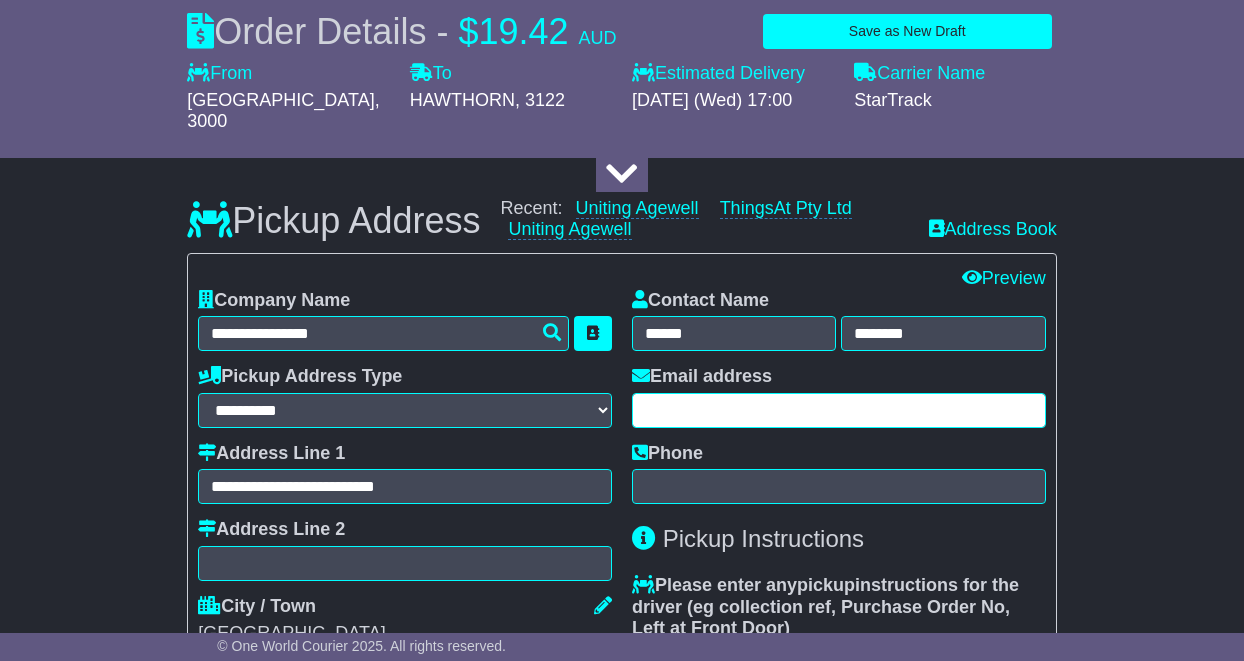 type on "**********" 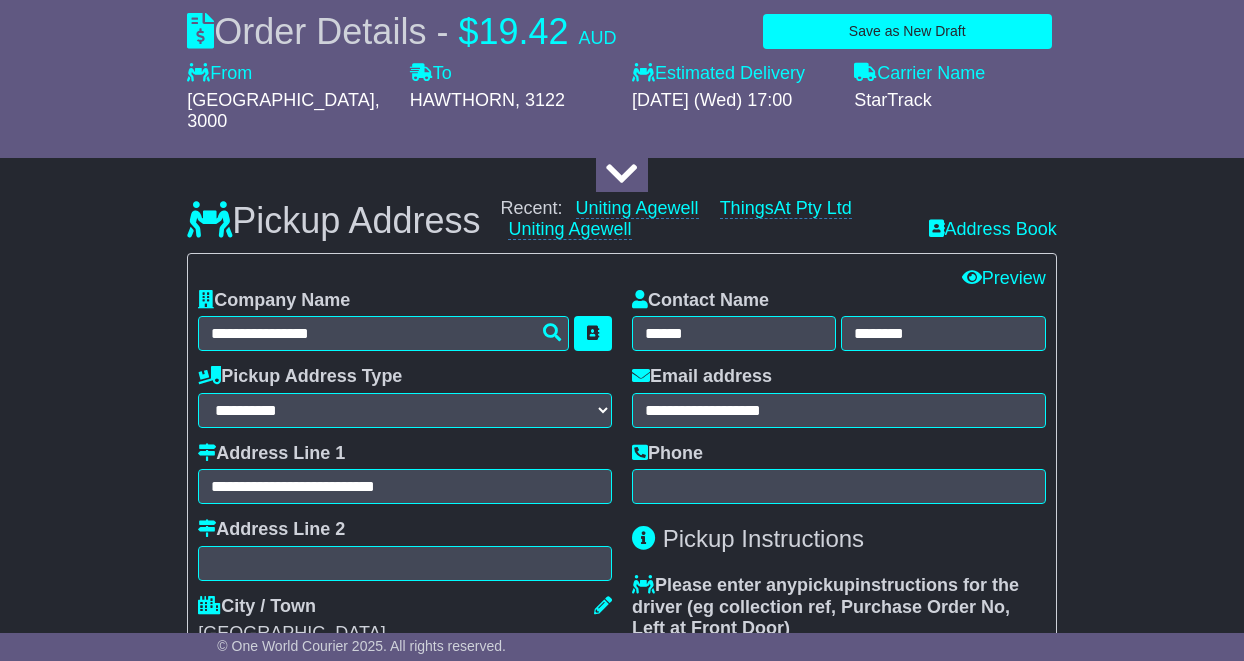 type on "**********" 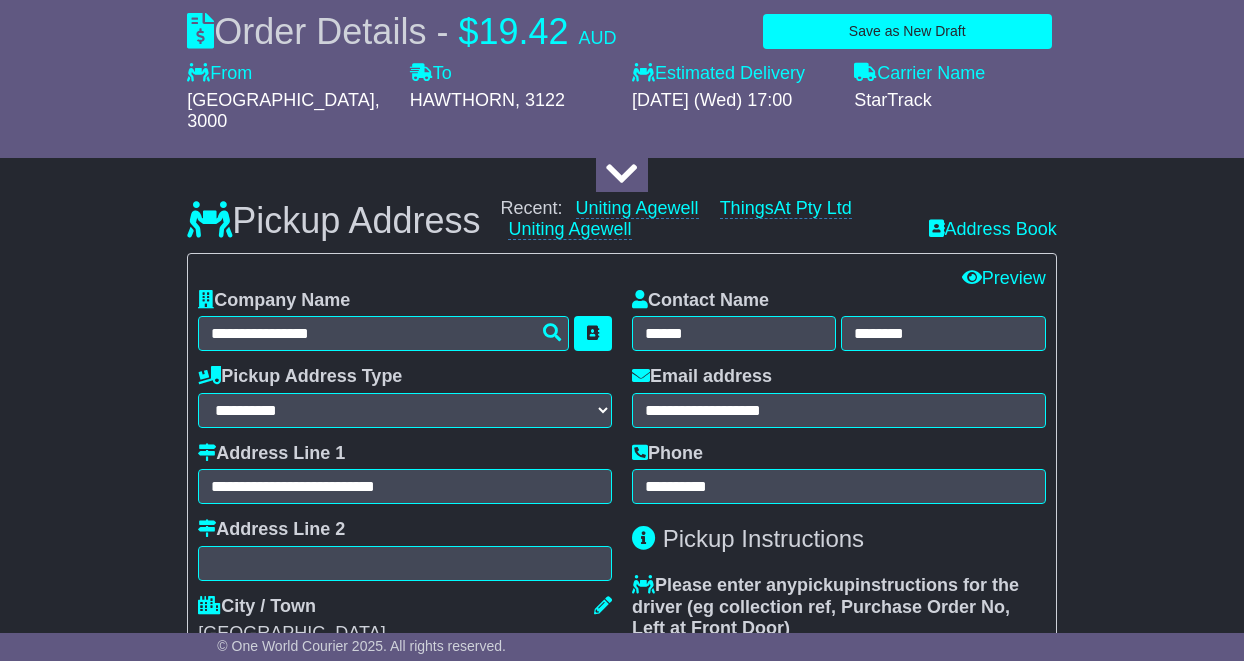 type on "**********" 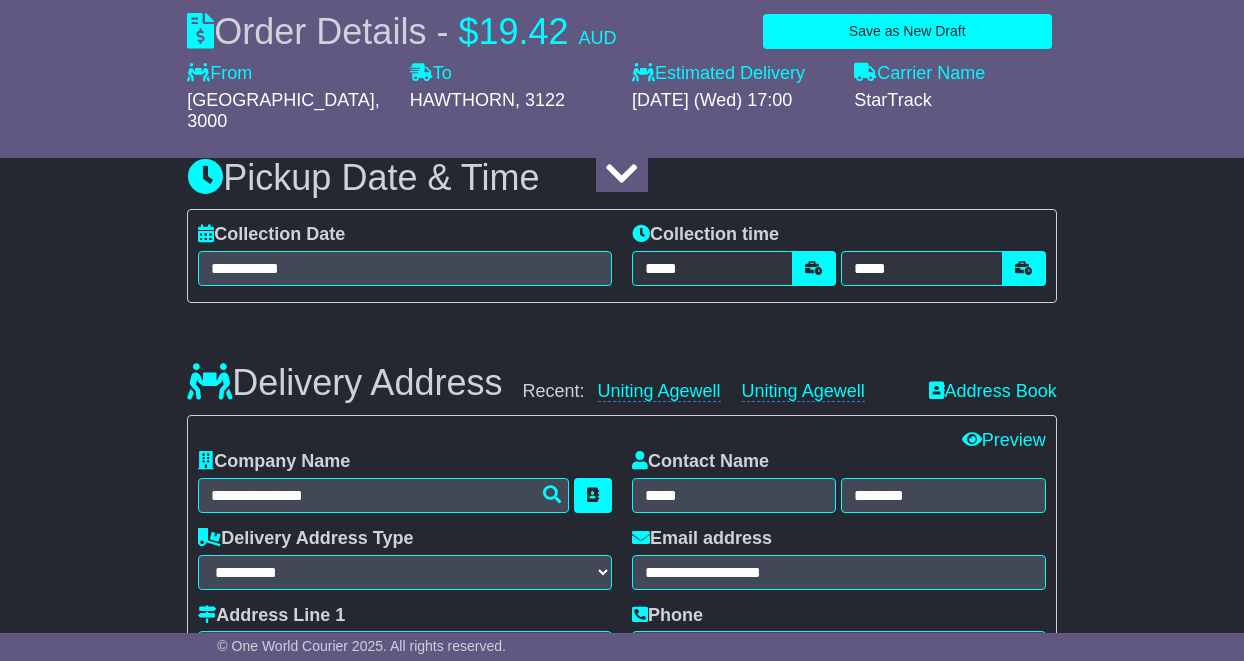 scroll, scrollTop: 1435, scrollLeft: 0, axis: vertical 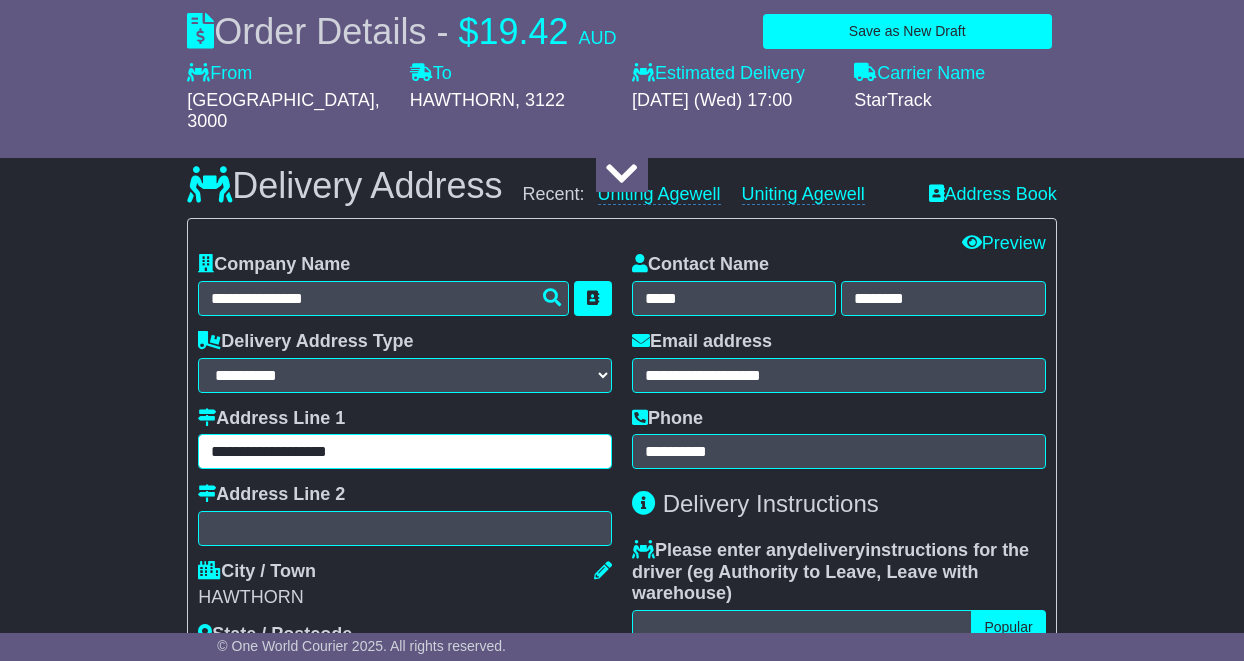 drag, startPoint x: 418, startPoint y: 435, endPoint x: 156, endPoint y: 432, distance: 262.01718 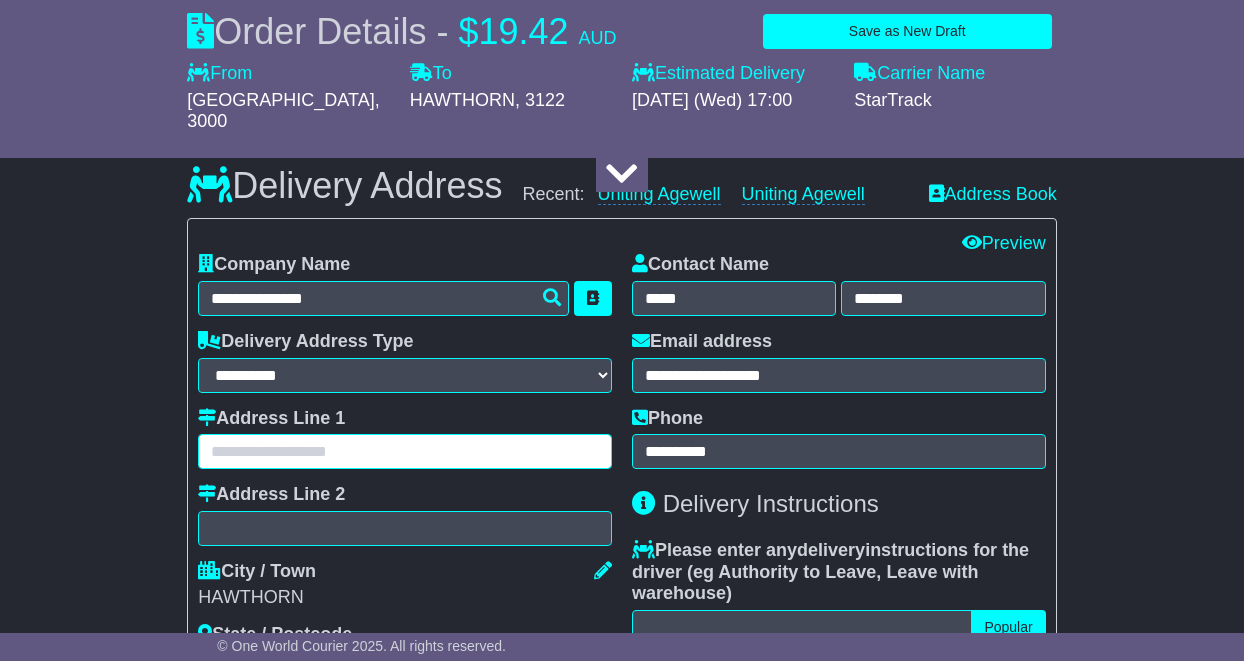 paste on "**********" 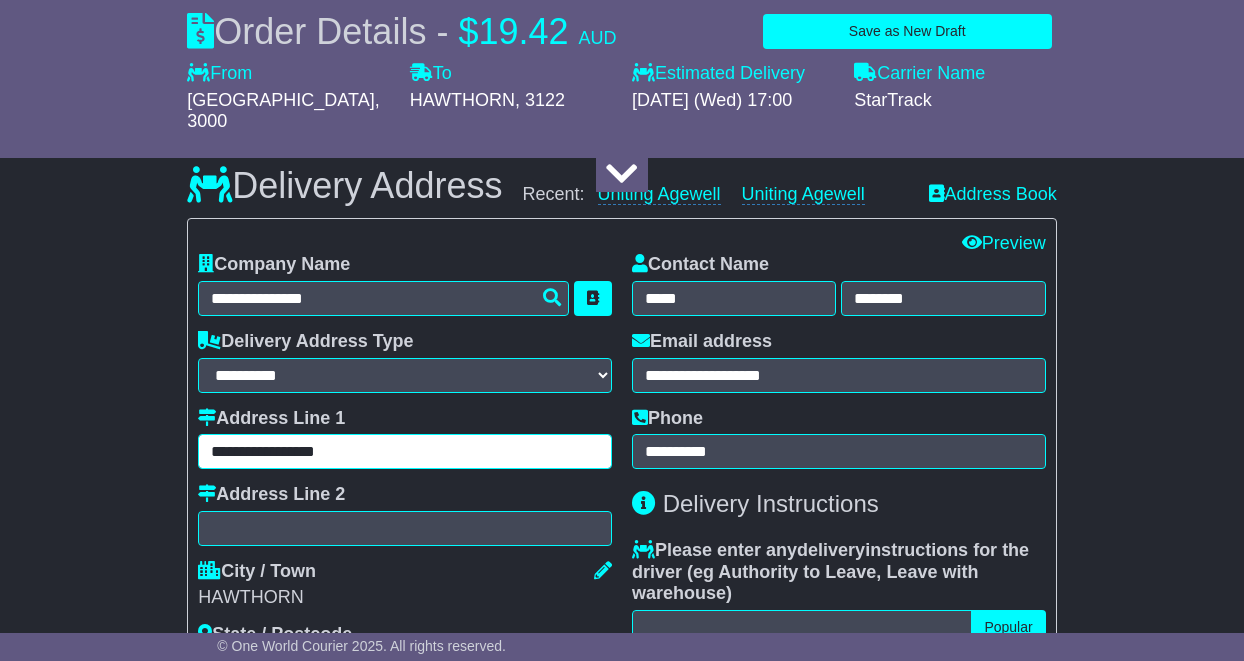 type on "**********" 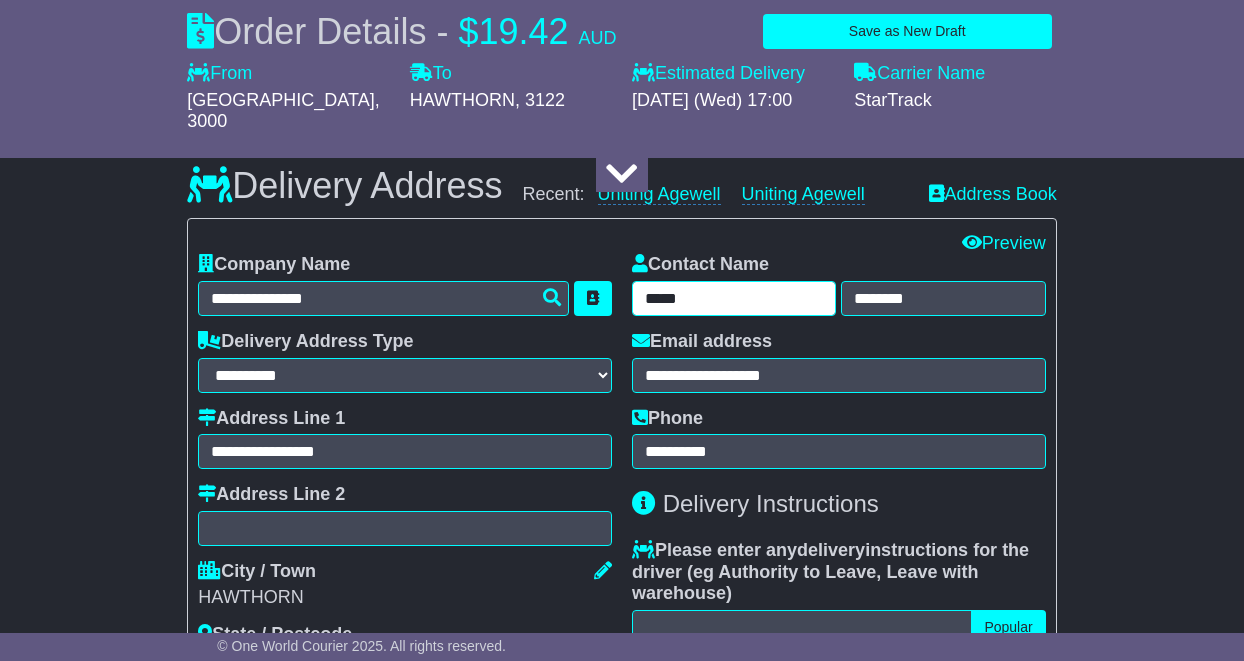 click on "*****" at bounding box center (734, 298) 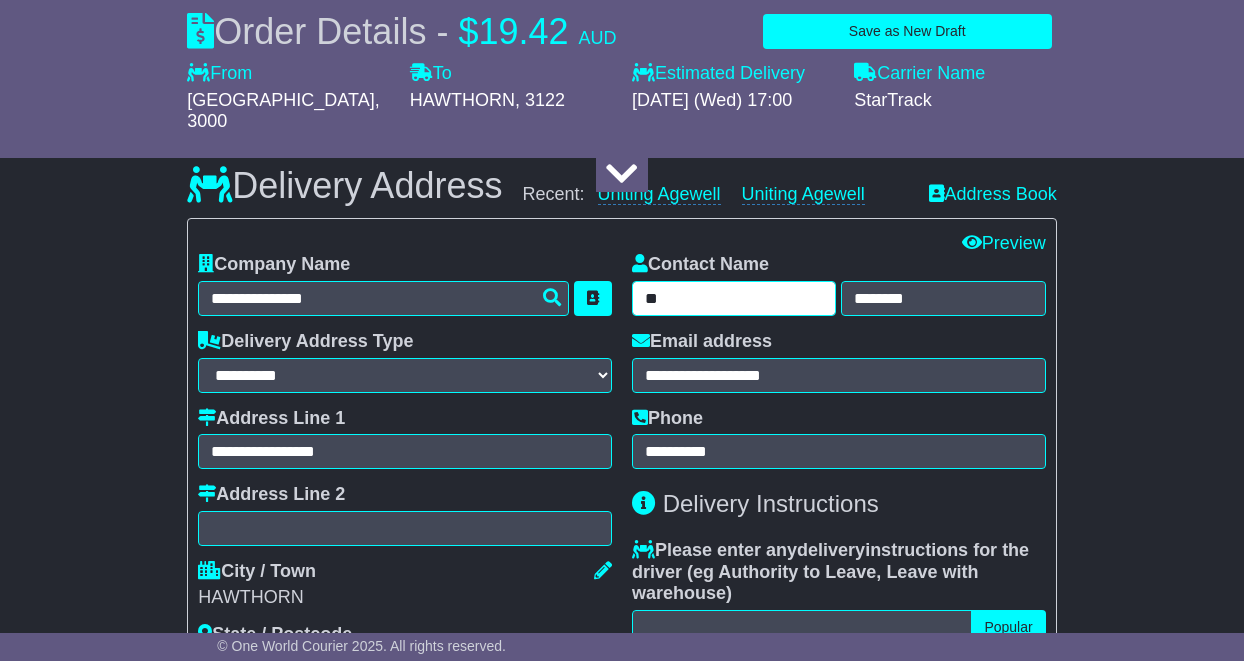 type on "*" 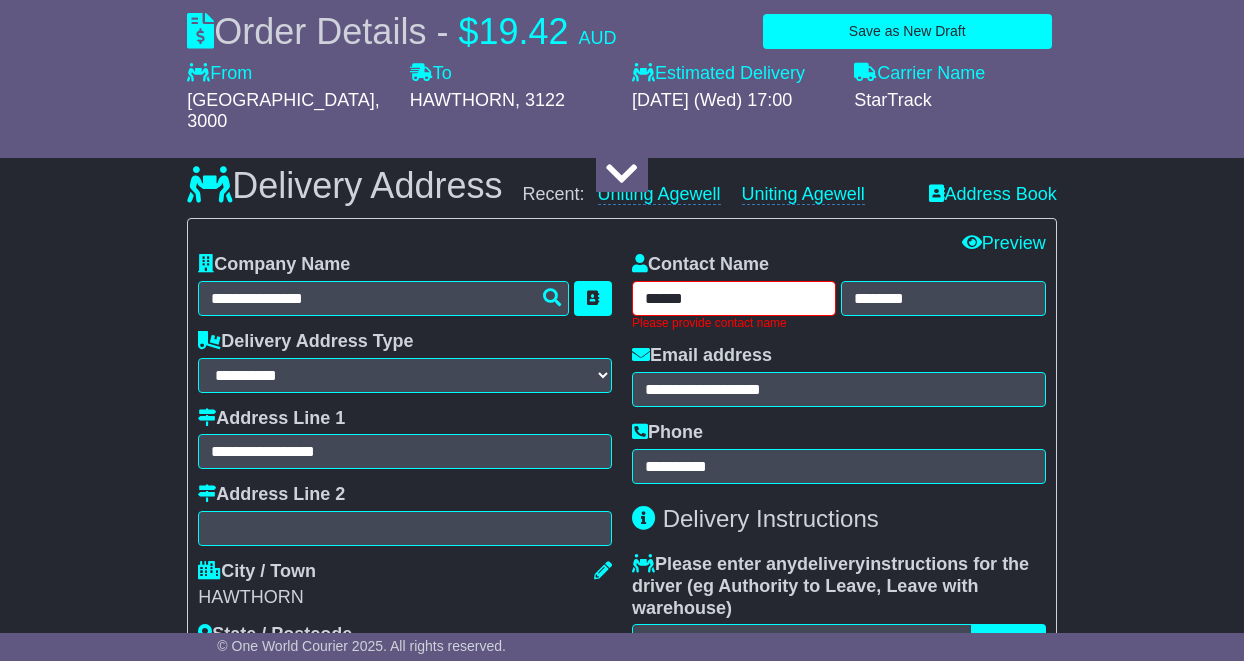 type on "******" 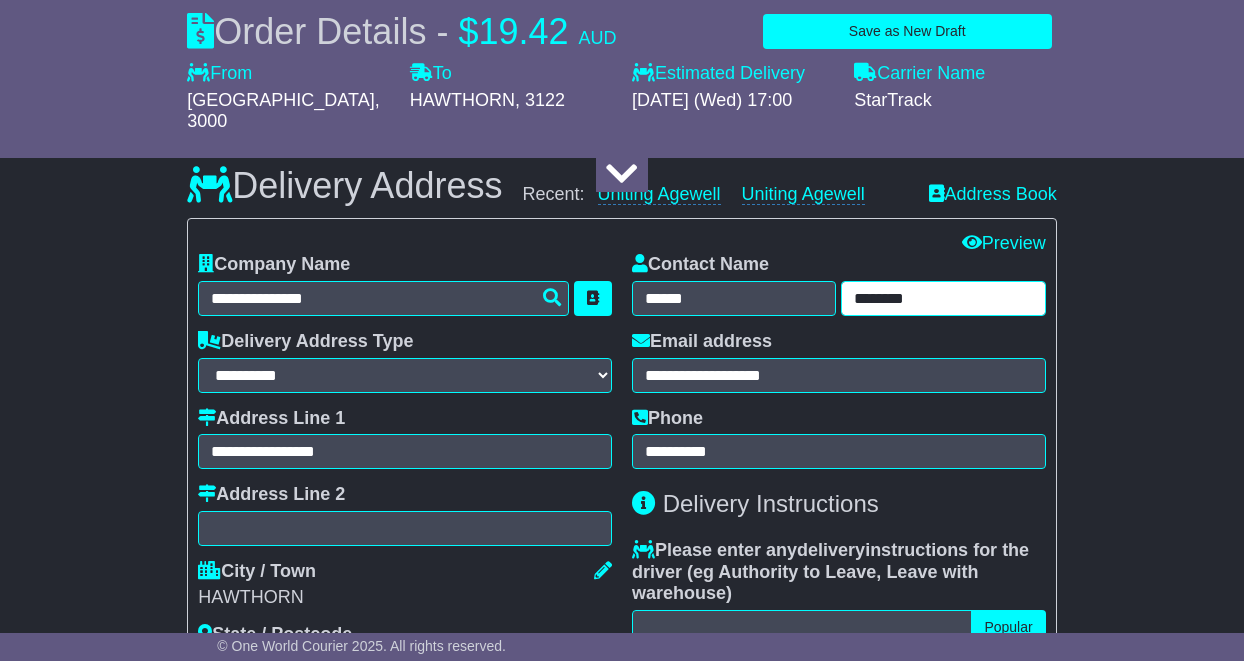 drag, startPoint x: 940, startPoint y: 279, endPoint x: 684, endPoint y: 288, distance: 256.15814 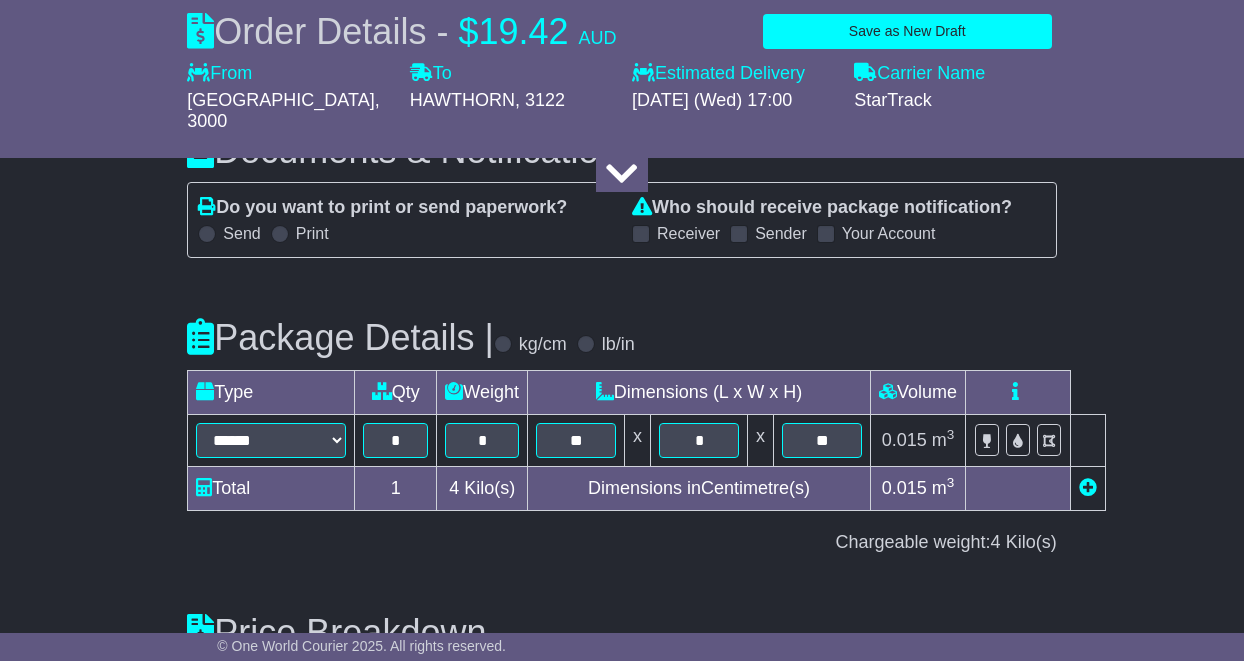 scroll, scrollTop: 2611, scrollLeft: 0, axis: vertical 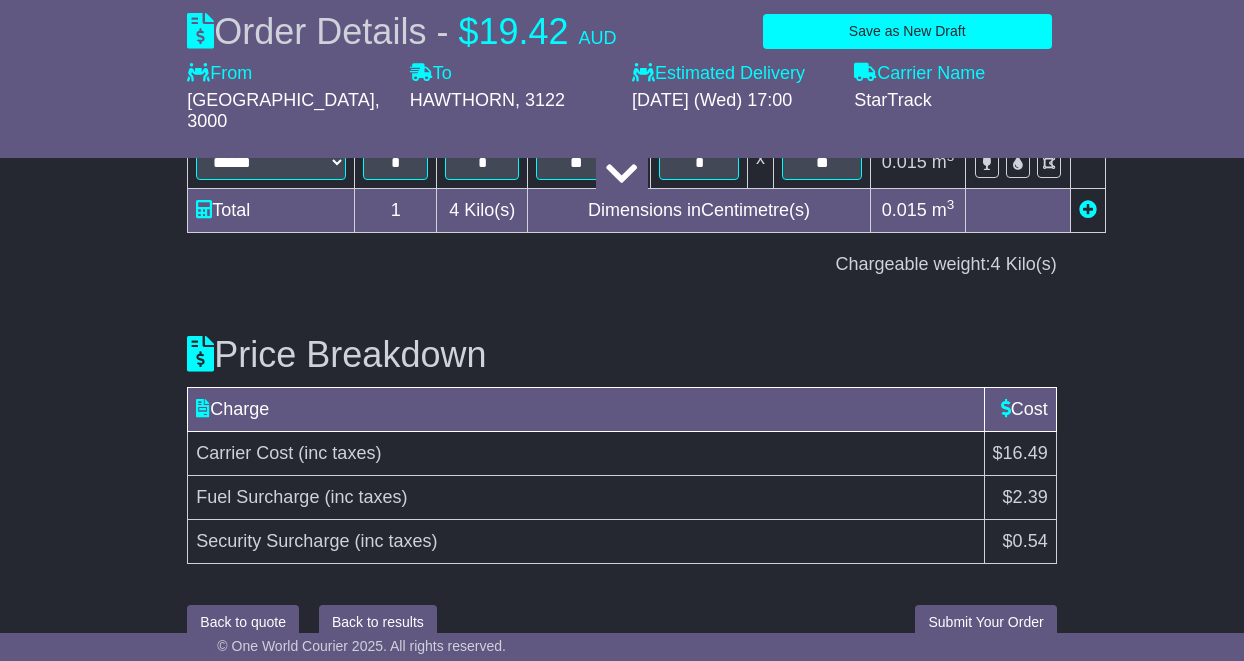 type on "*****" 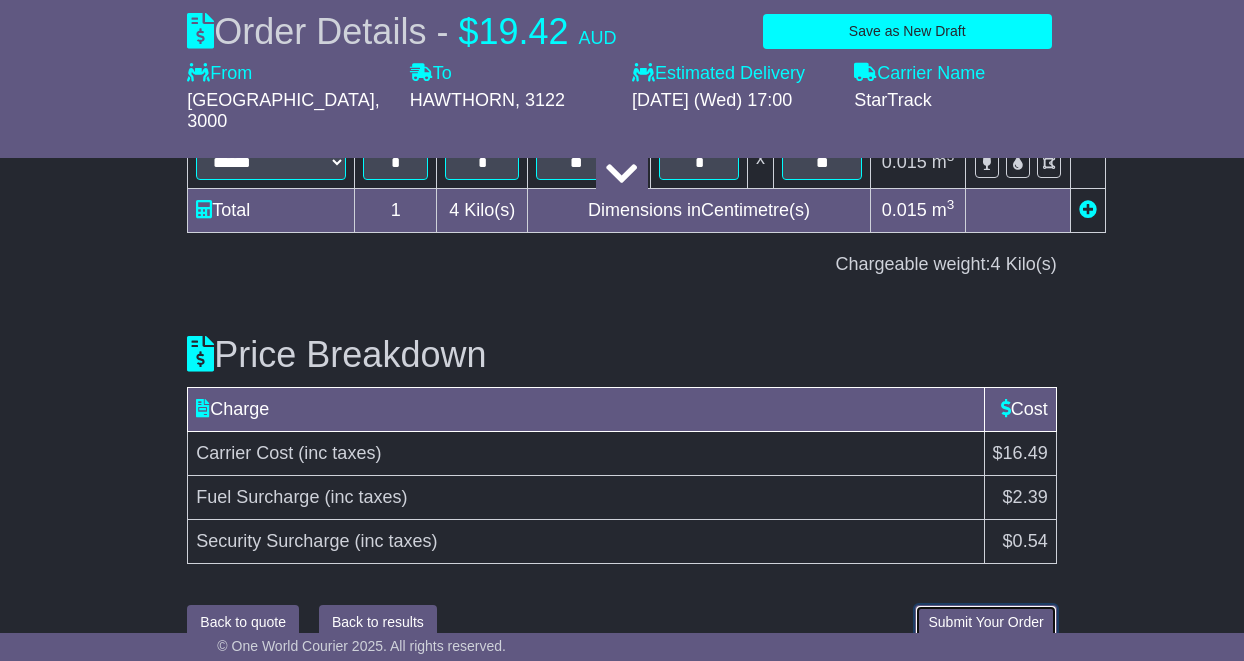 click on "Submit Your Order" at bounding box center (985, 622) 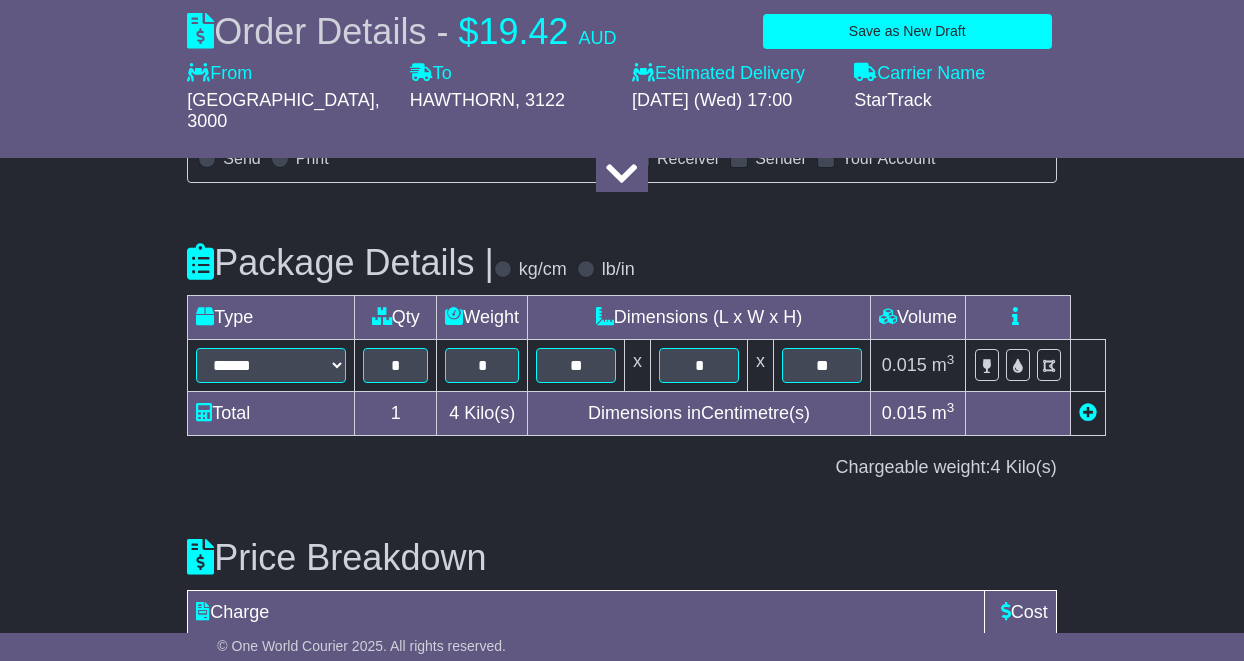 scroll, scrollTop: 2611, scrollLeft: 0, axis: vertical 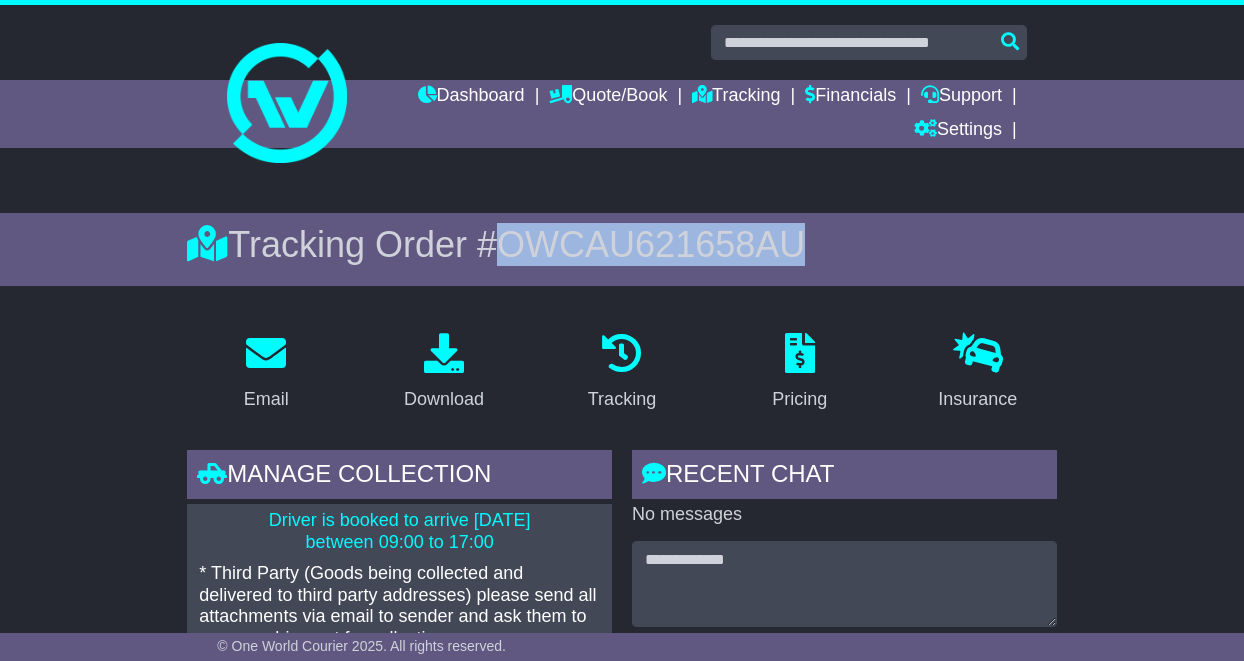 drag, startPoint x: 481, startPoint y: 239, endPoint x: 870, endPoint y: 249, distance: 389.1285 